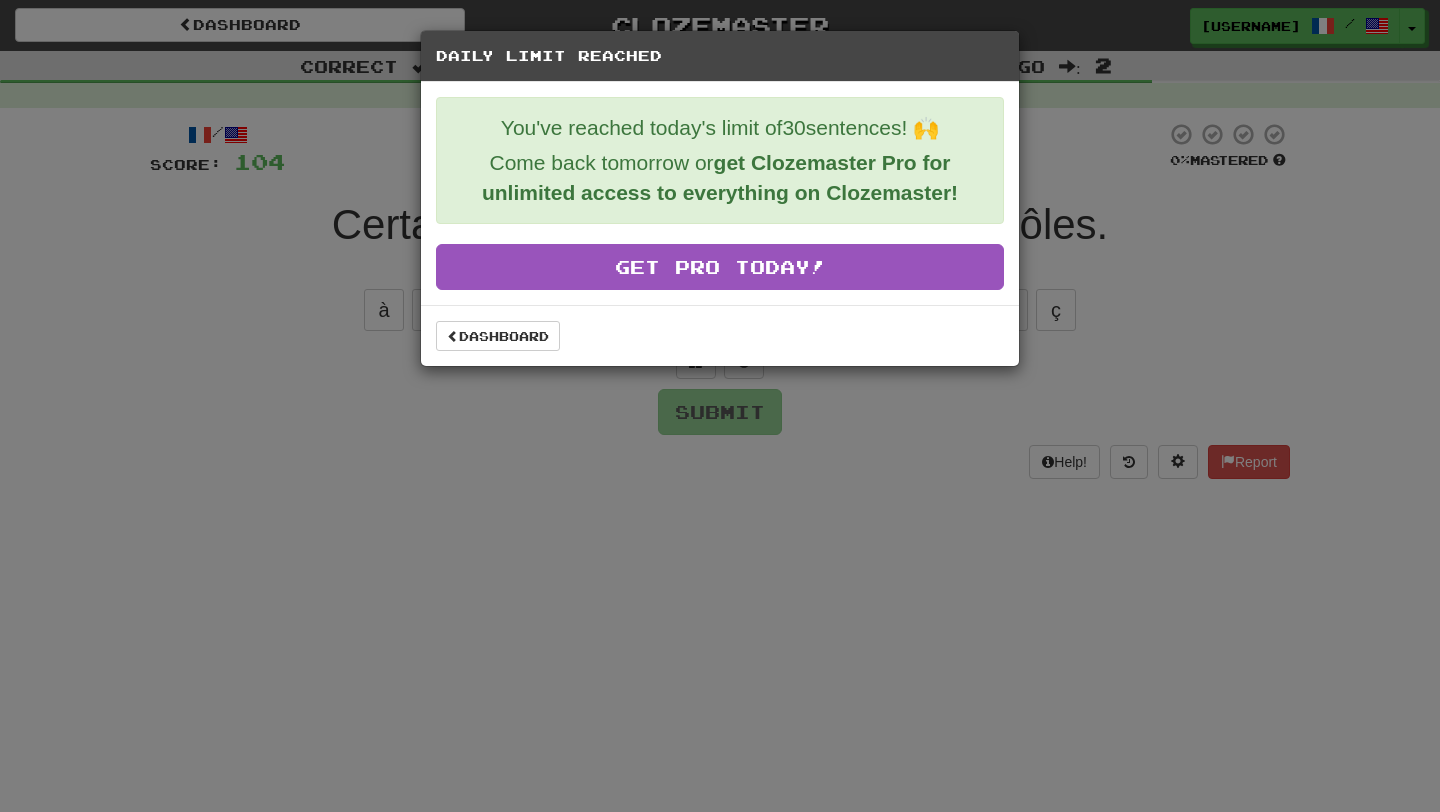 scroll, scrollTop: 0, scrollLeft: 0, axis: both 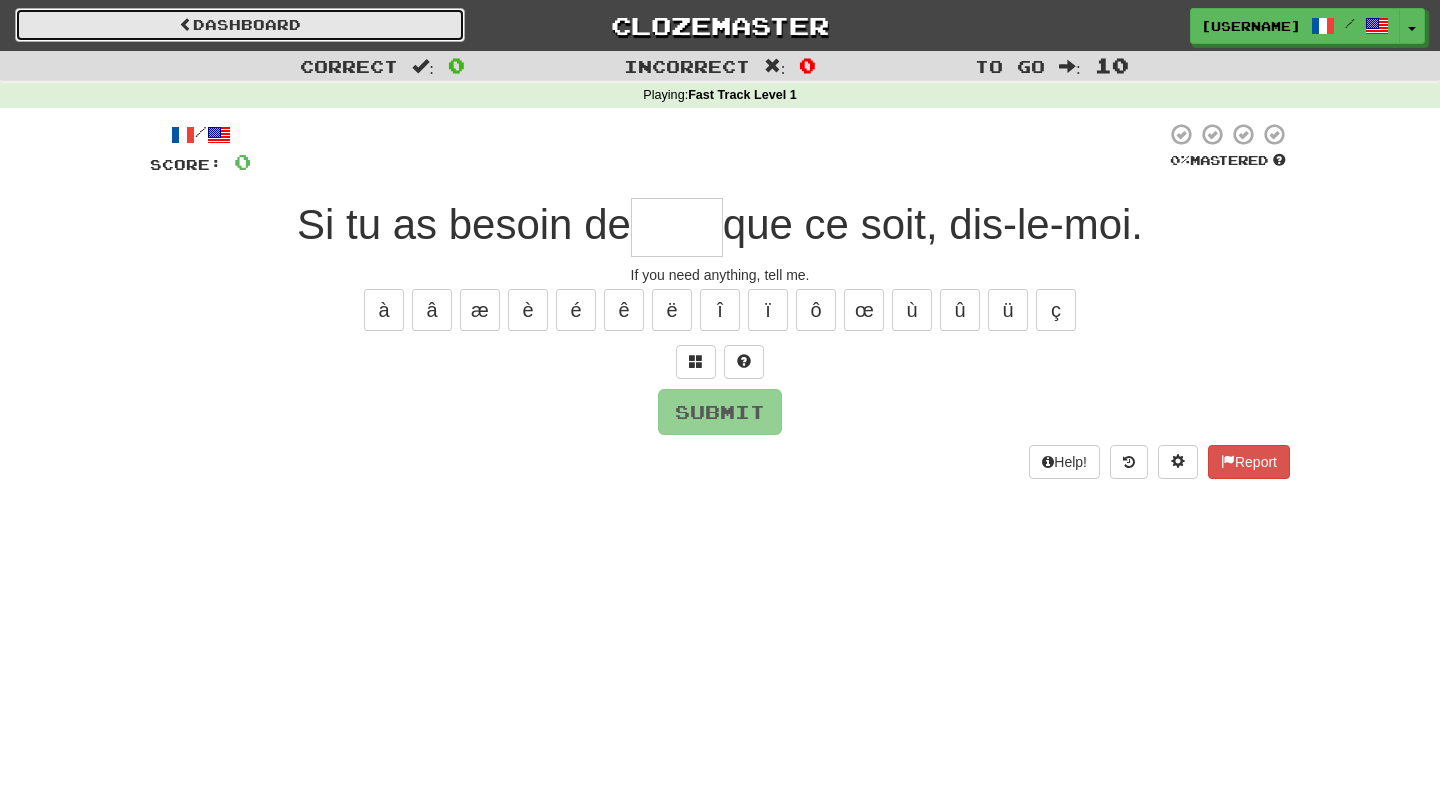 click on "Dashboard" at bounding box center (240, 25) 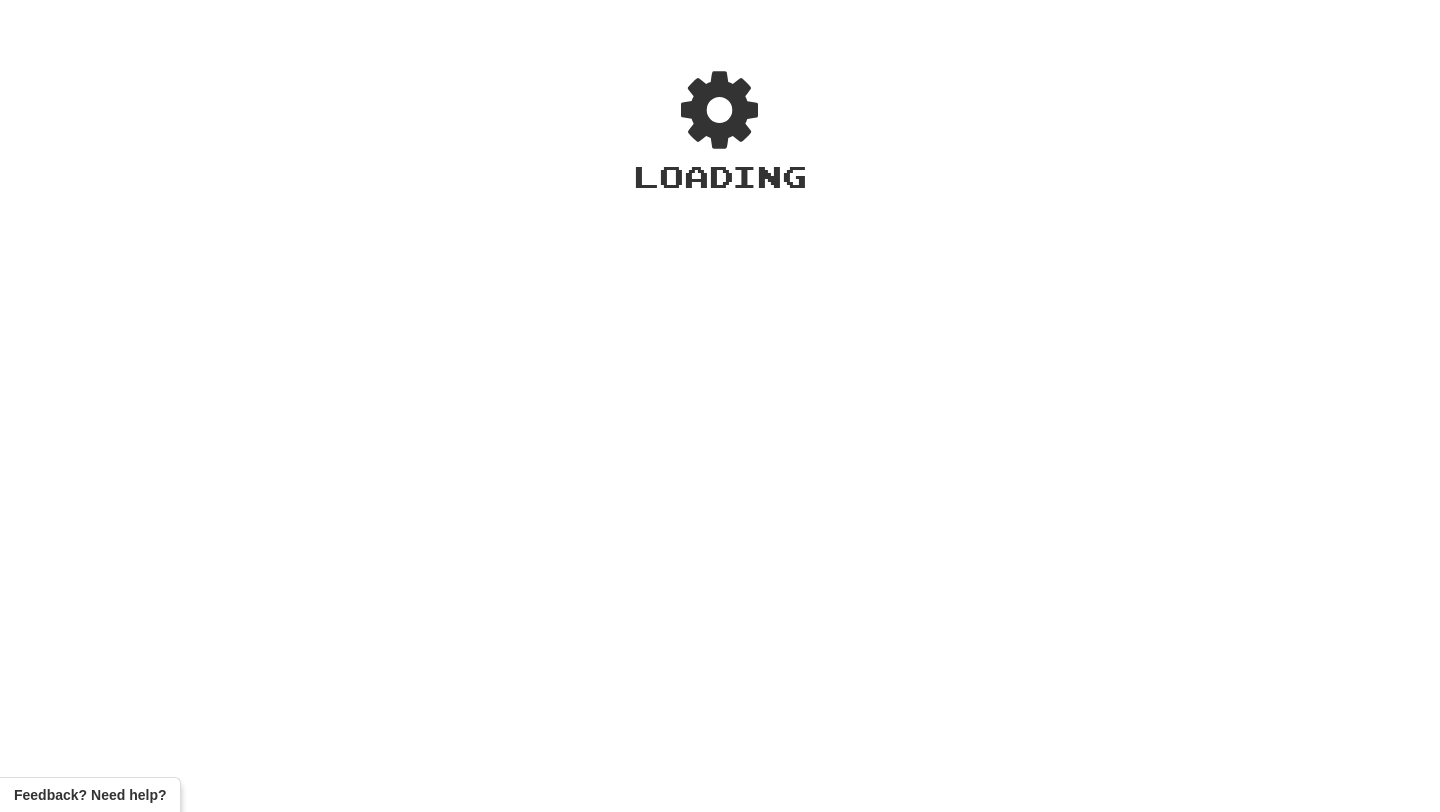 scroll, scrollTop: 0, scrollLeft: 0, axis: both 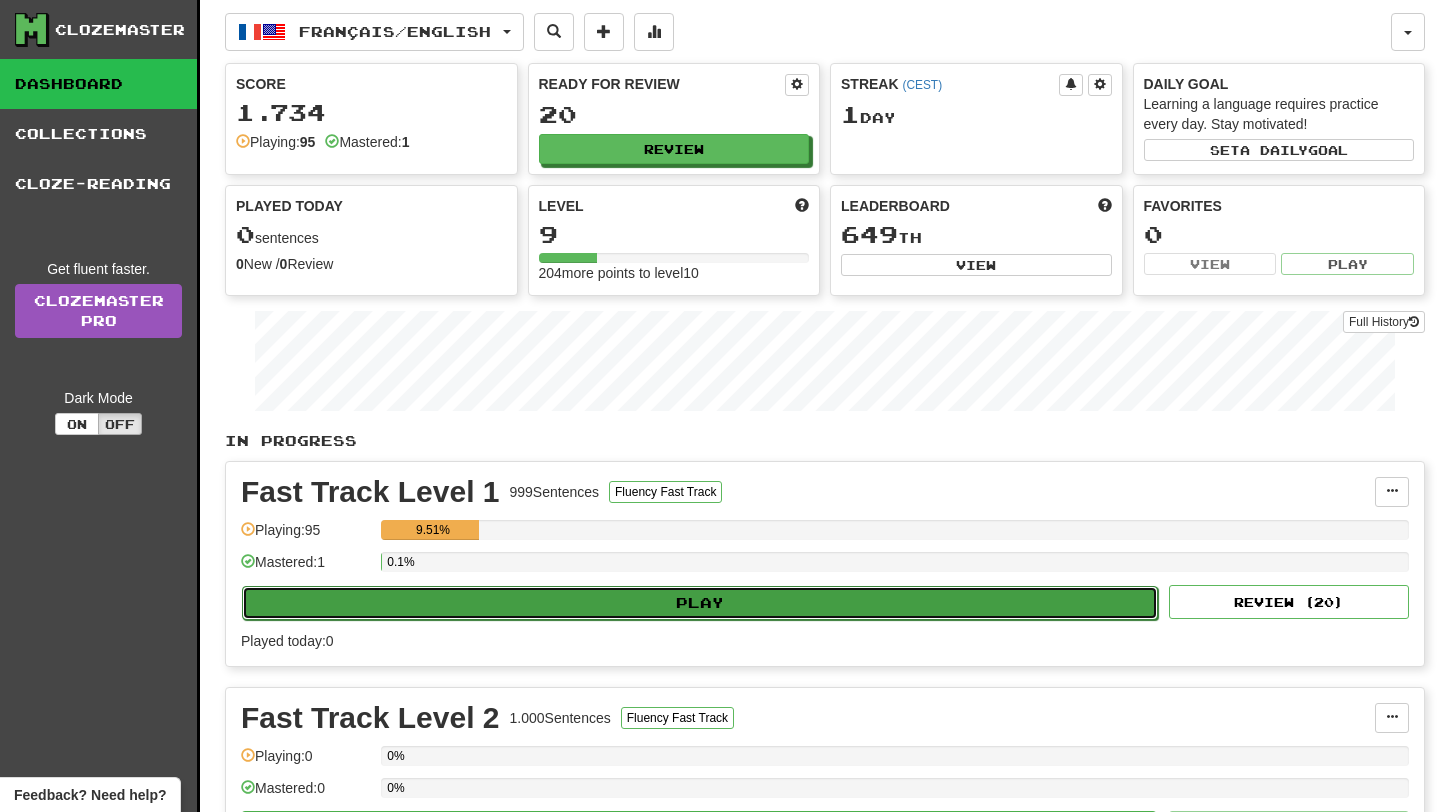 click on "Play" at bounding box center (700, 603) 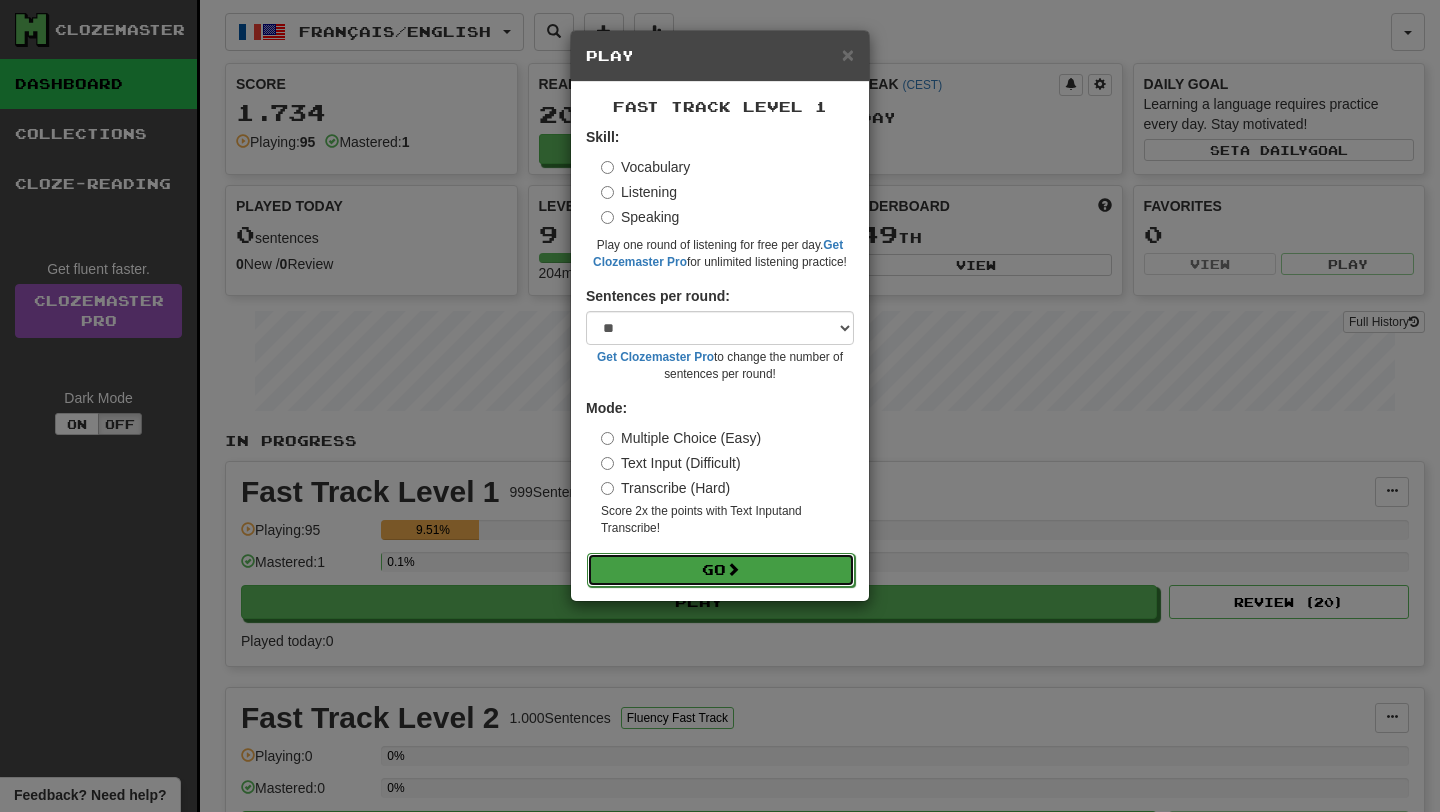 click on "Go" at bounding box center (721, 570) 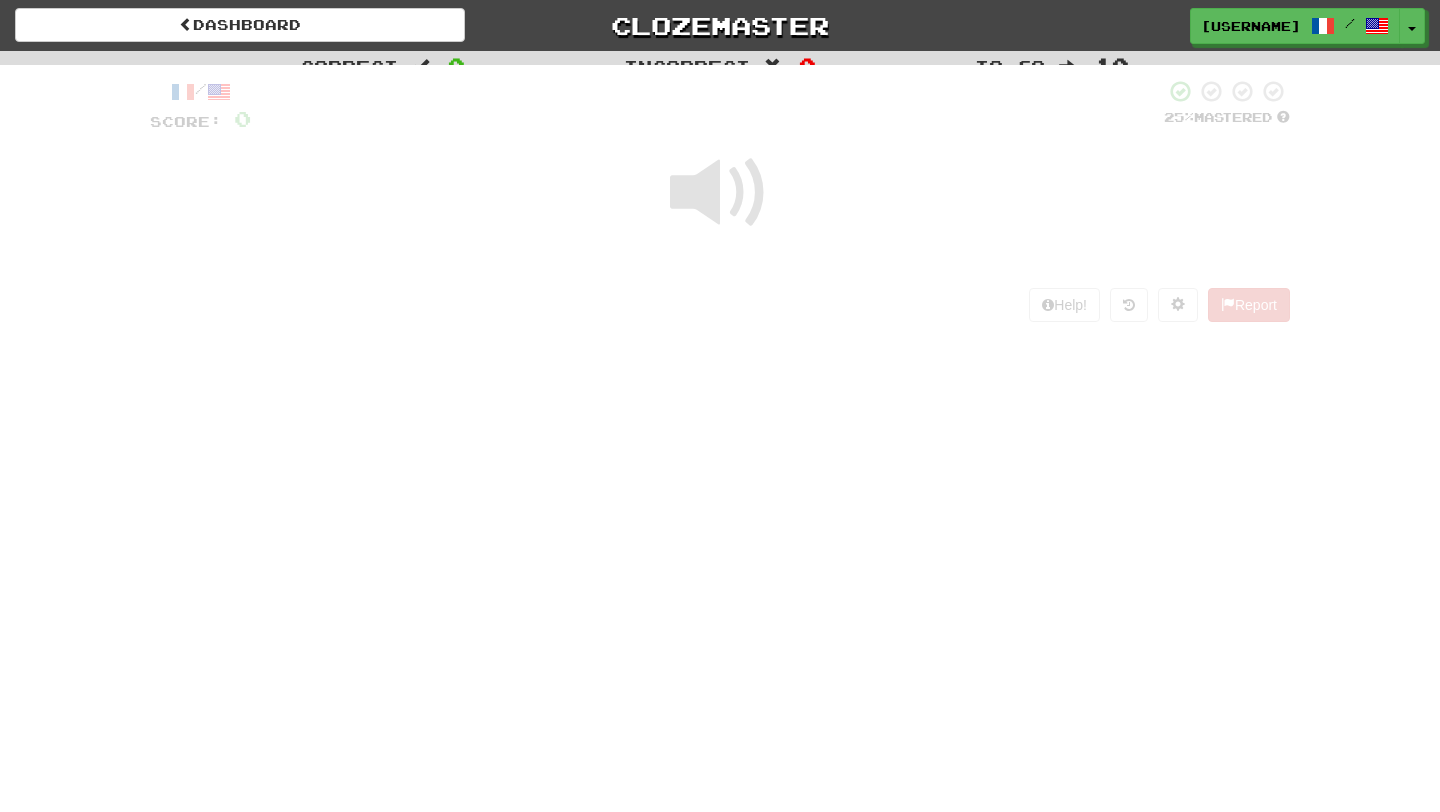 scroll, scrollTop: 0, scrollLeft: 0, axis: both 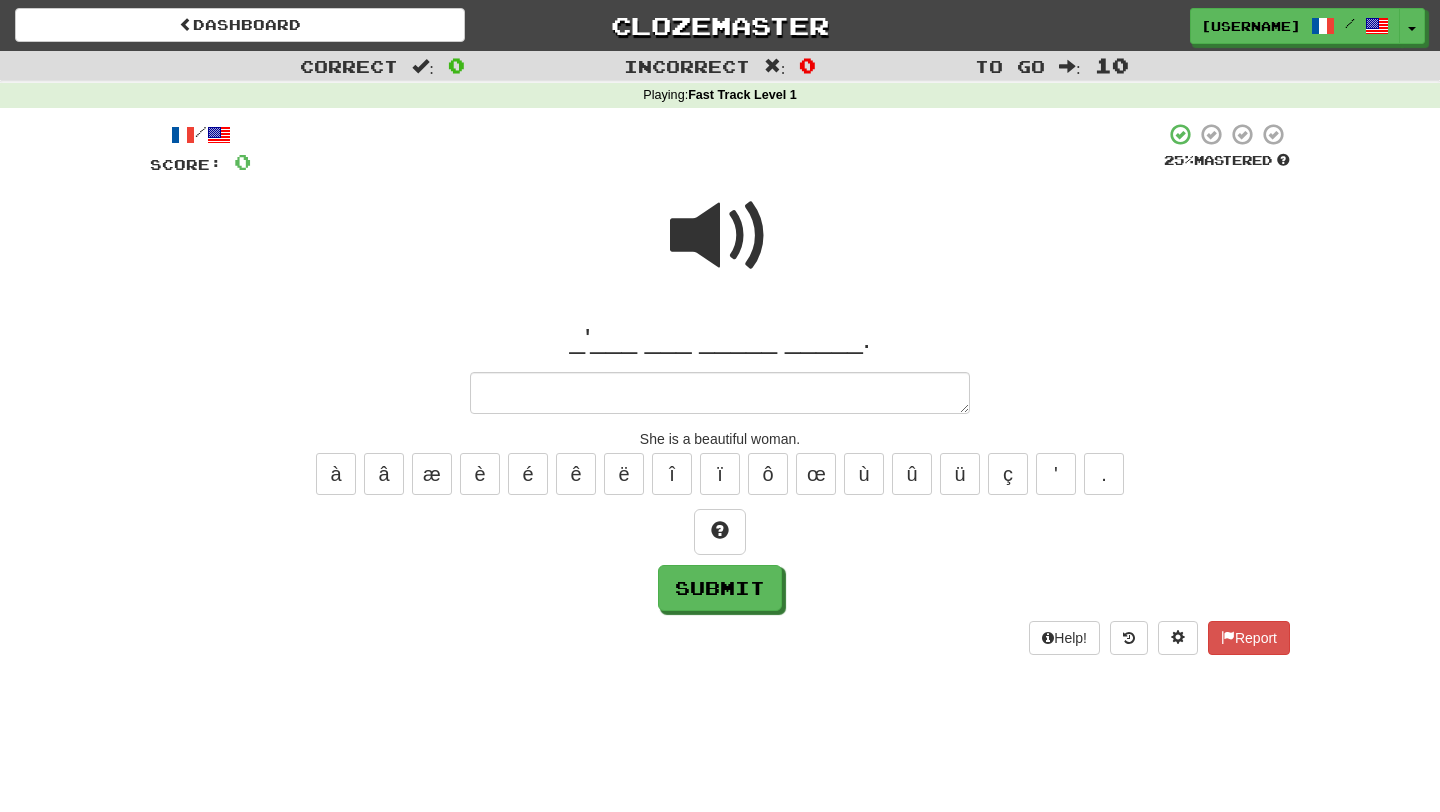 type on "*" 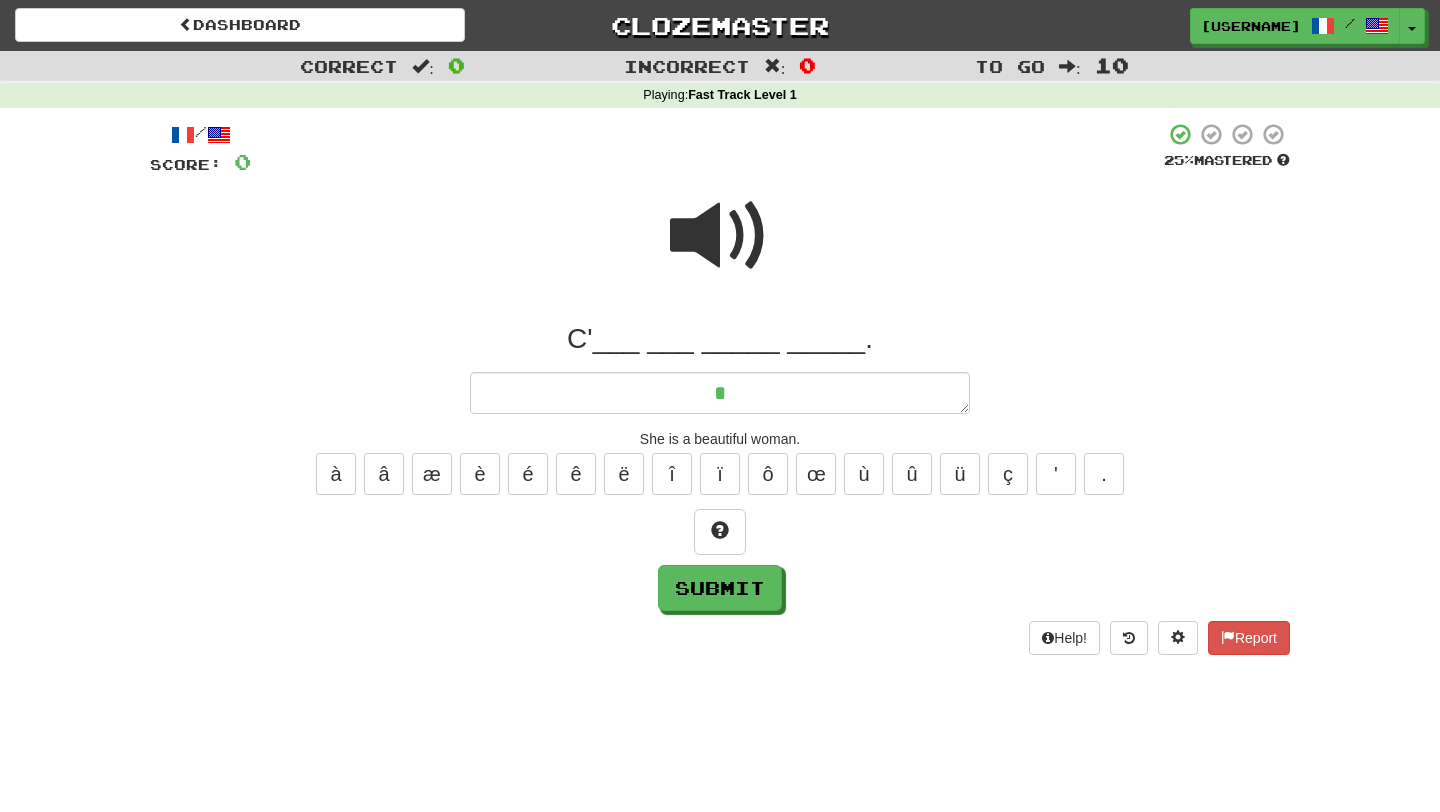 type on "*" 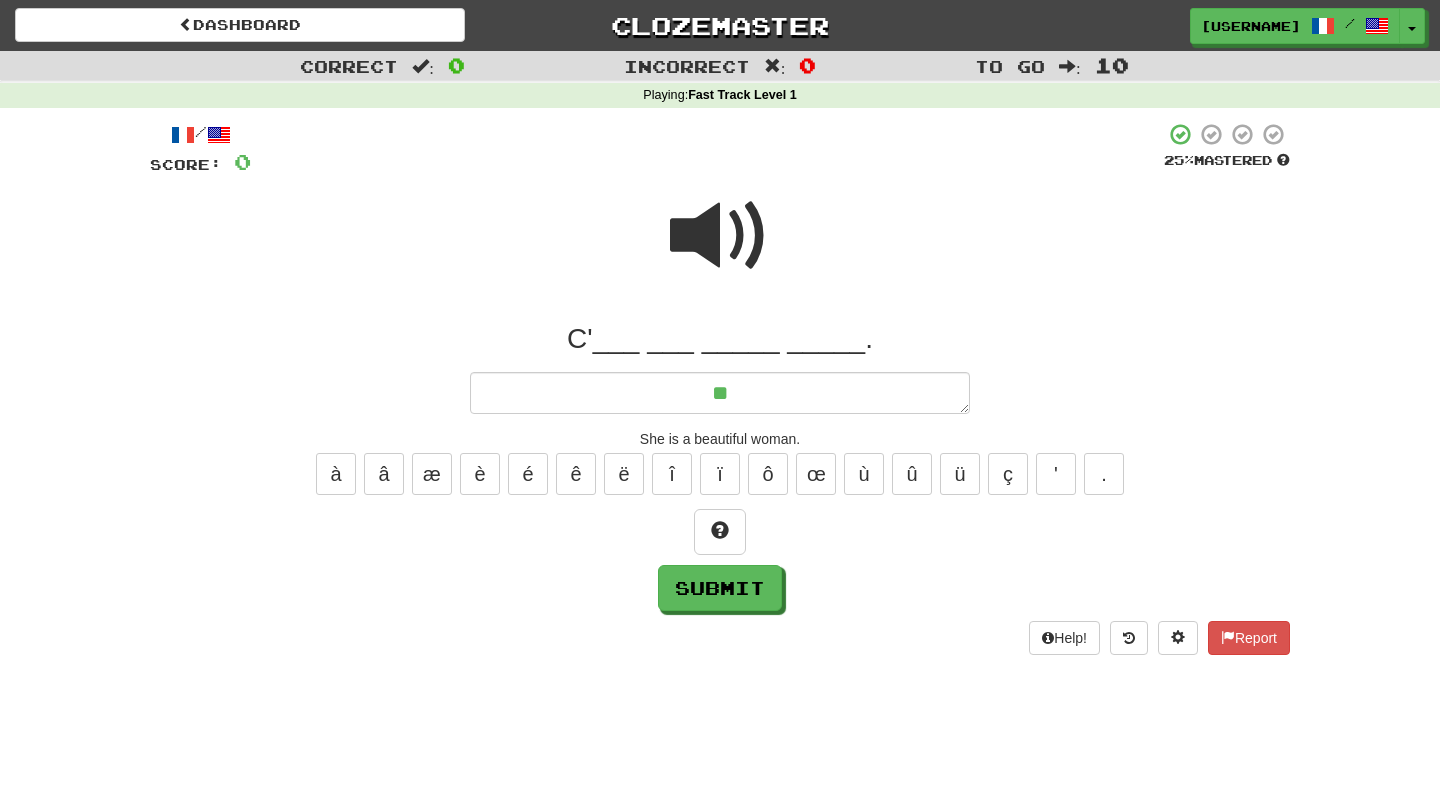 type on "*" 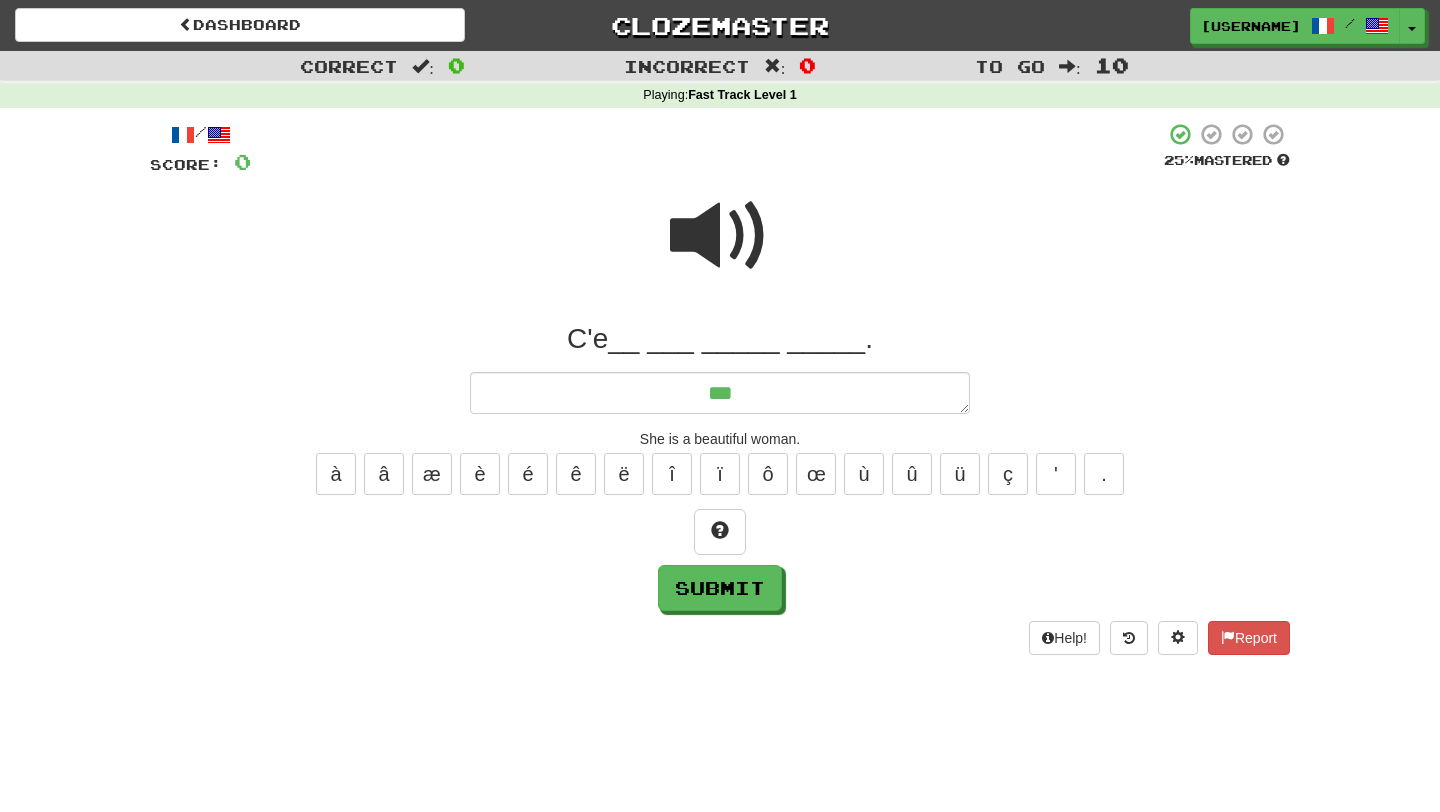 type on "*" 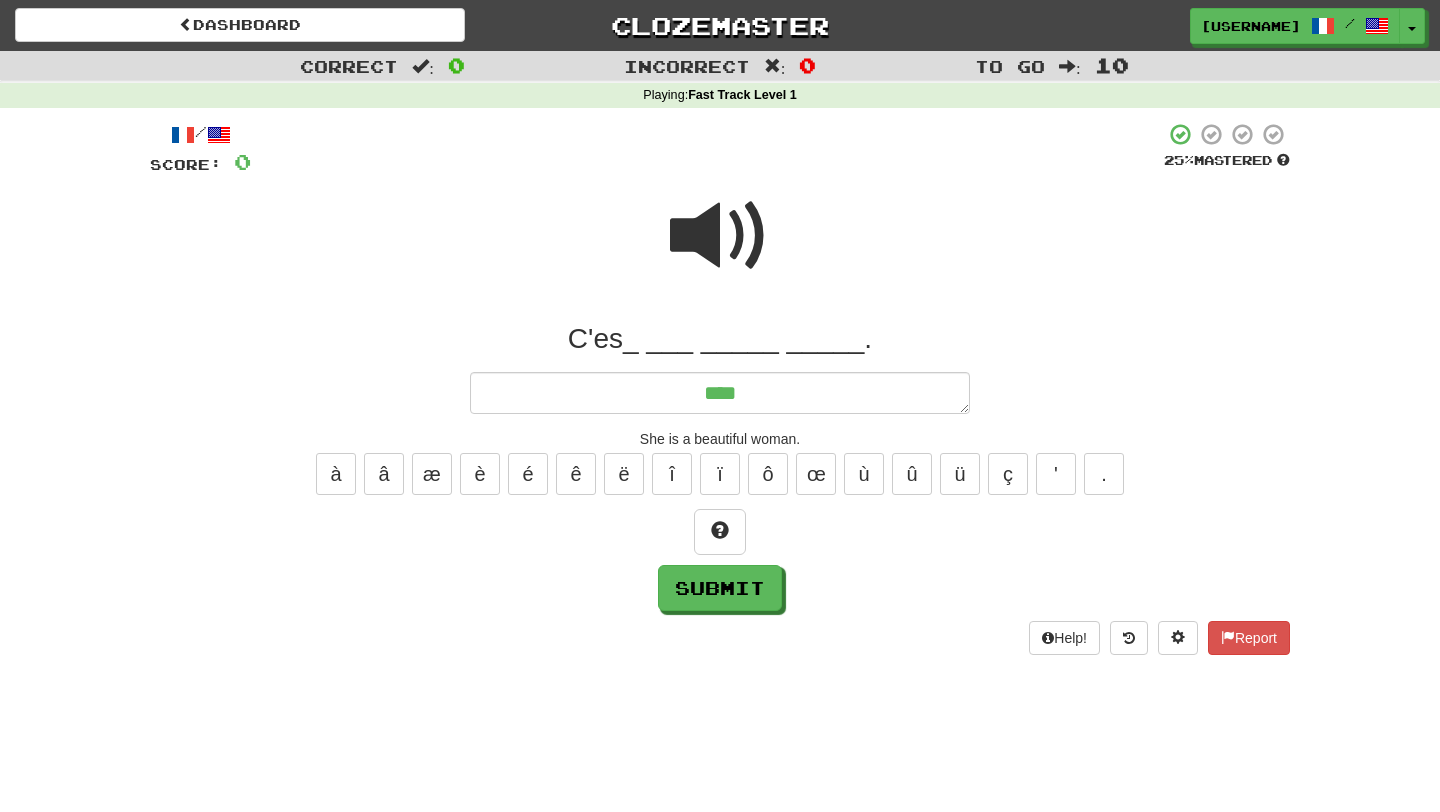type on "*" 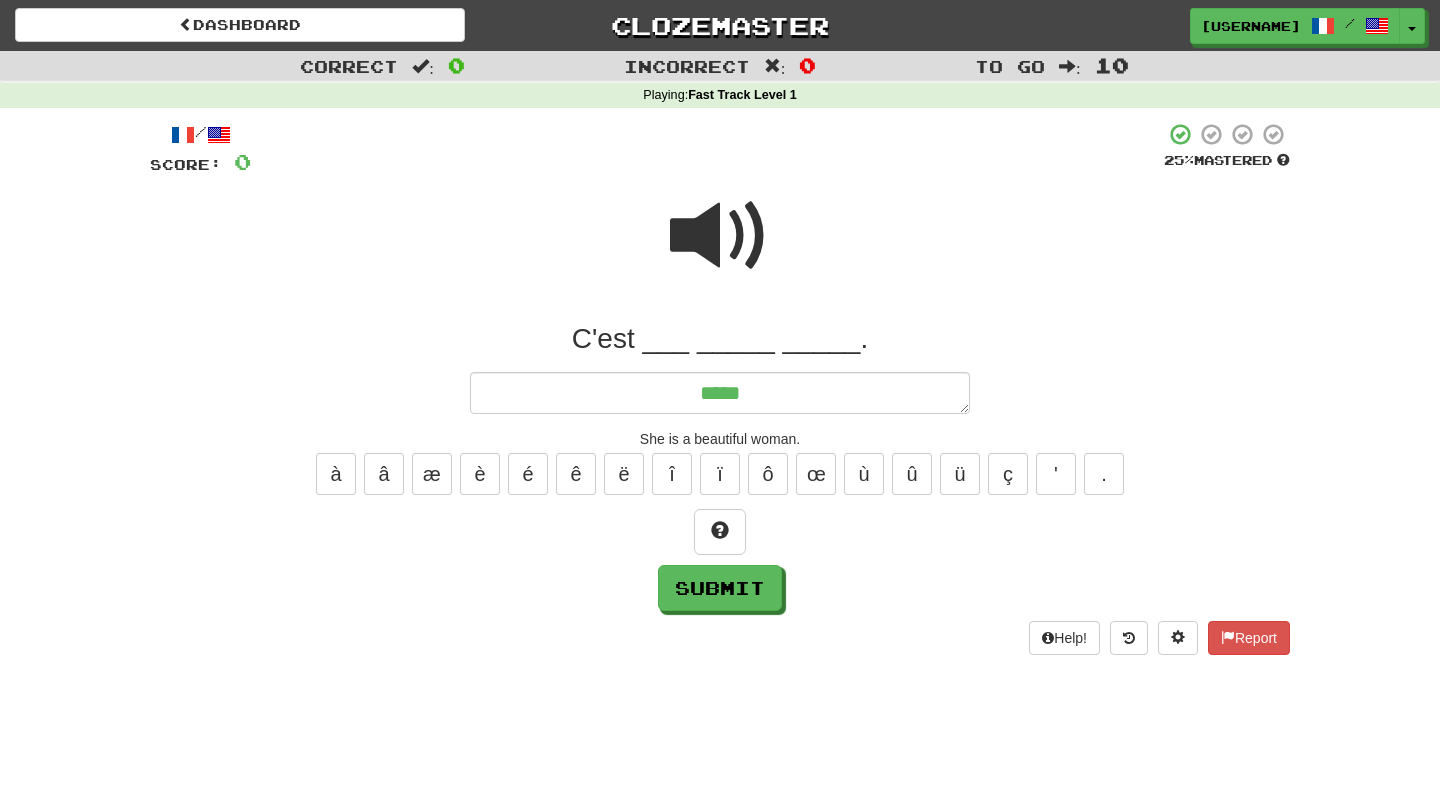 type on "*" 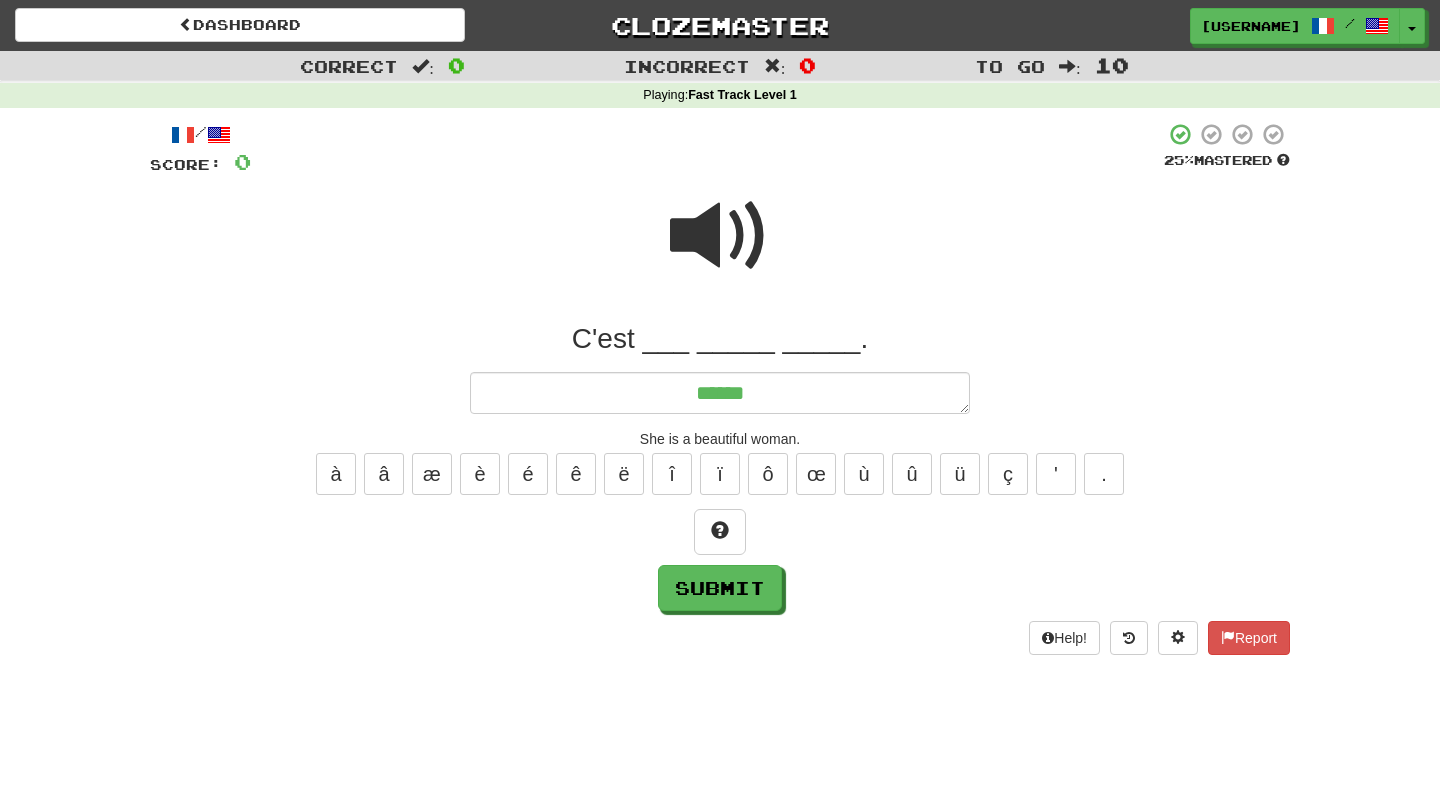 type on "*" 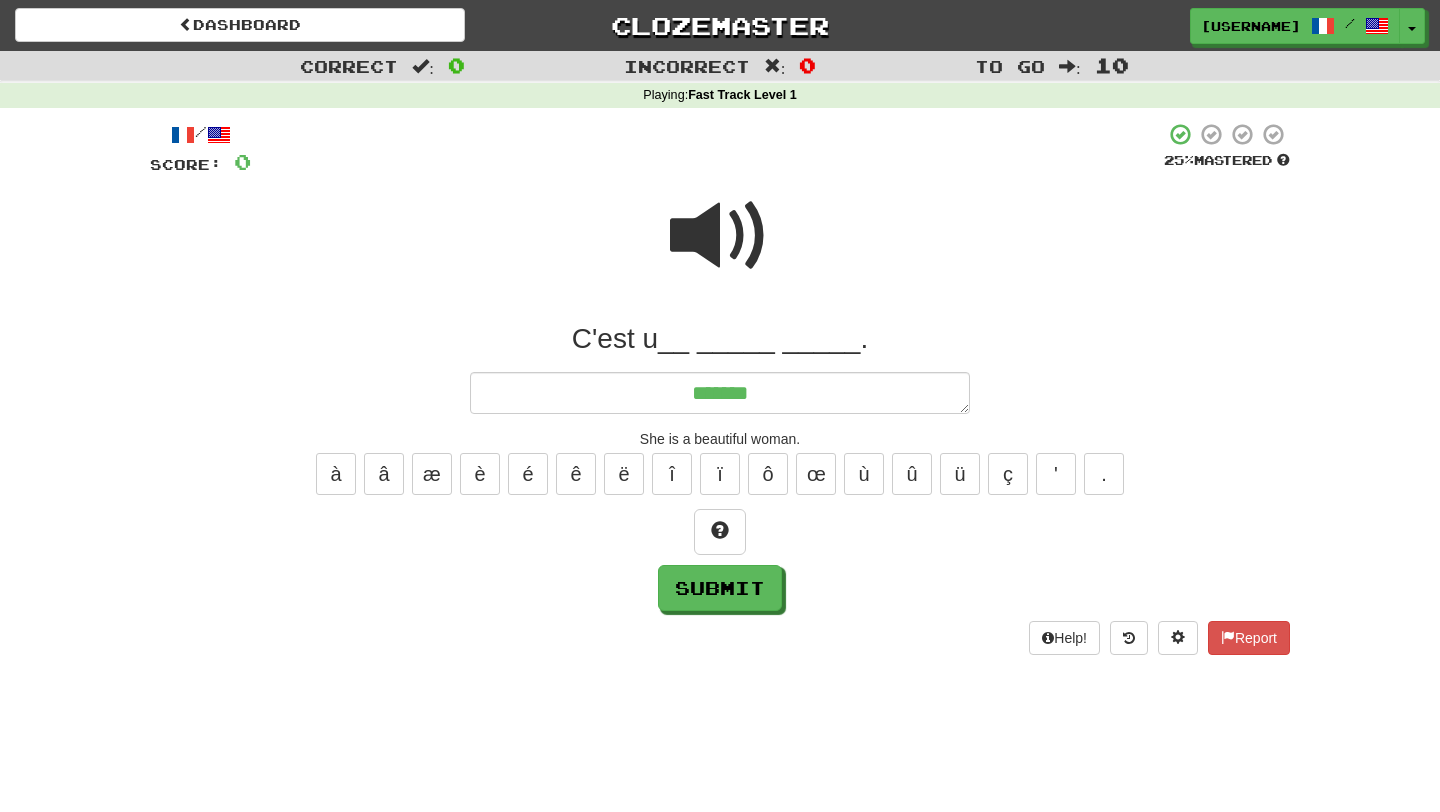 type on "*" 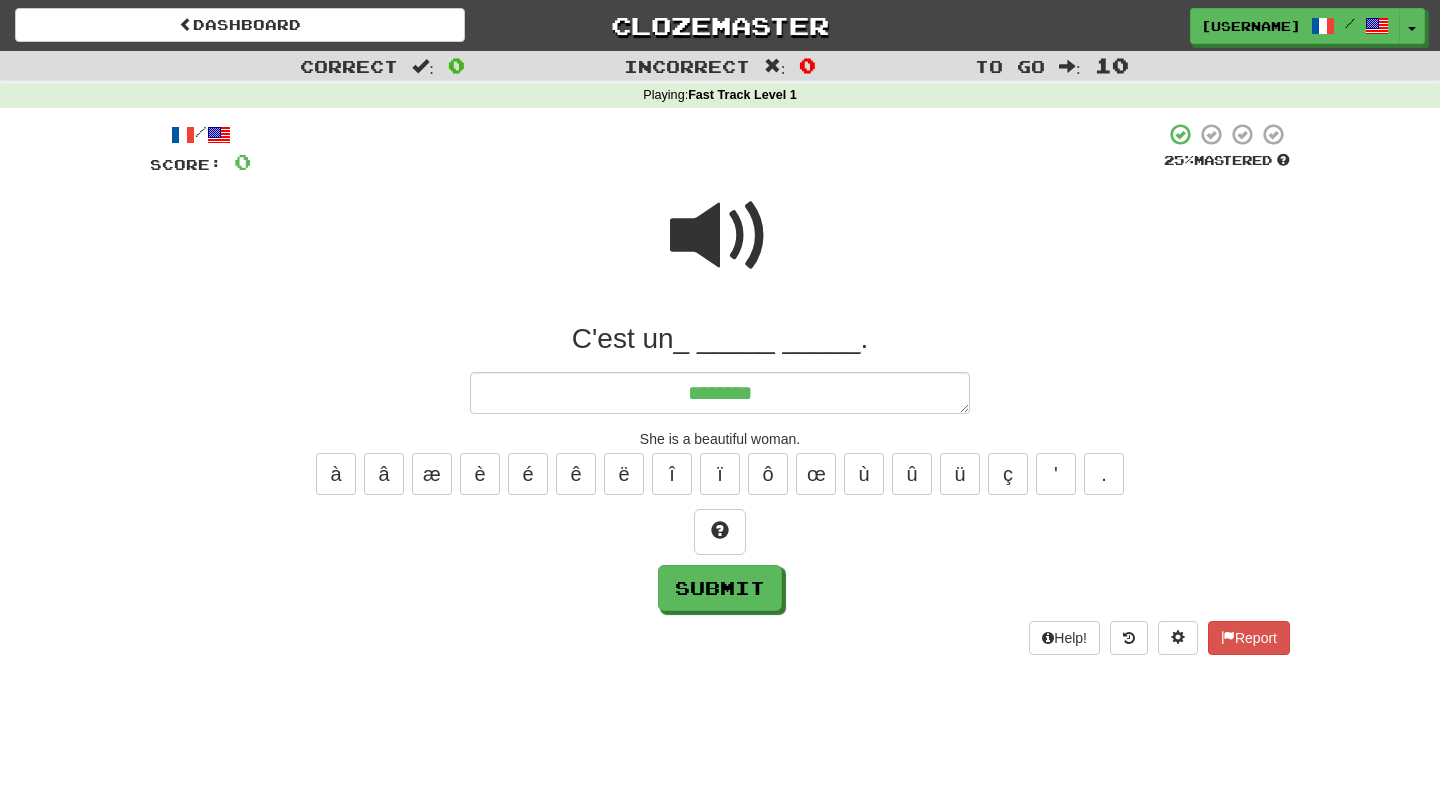 type on "*" 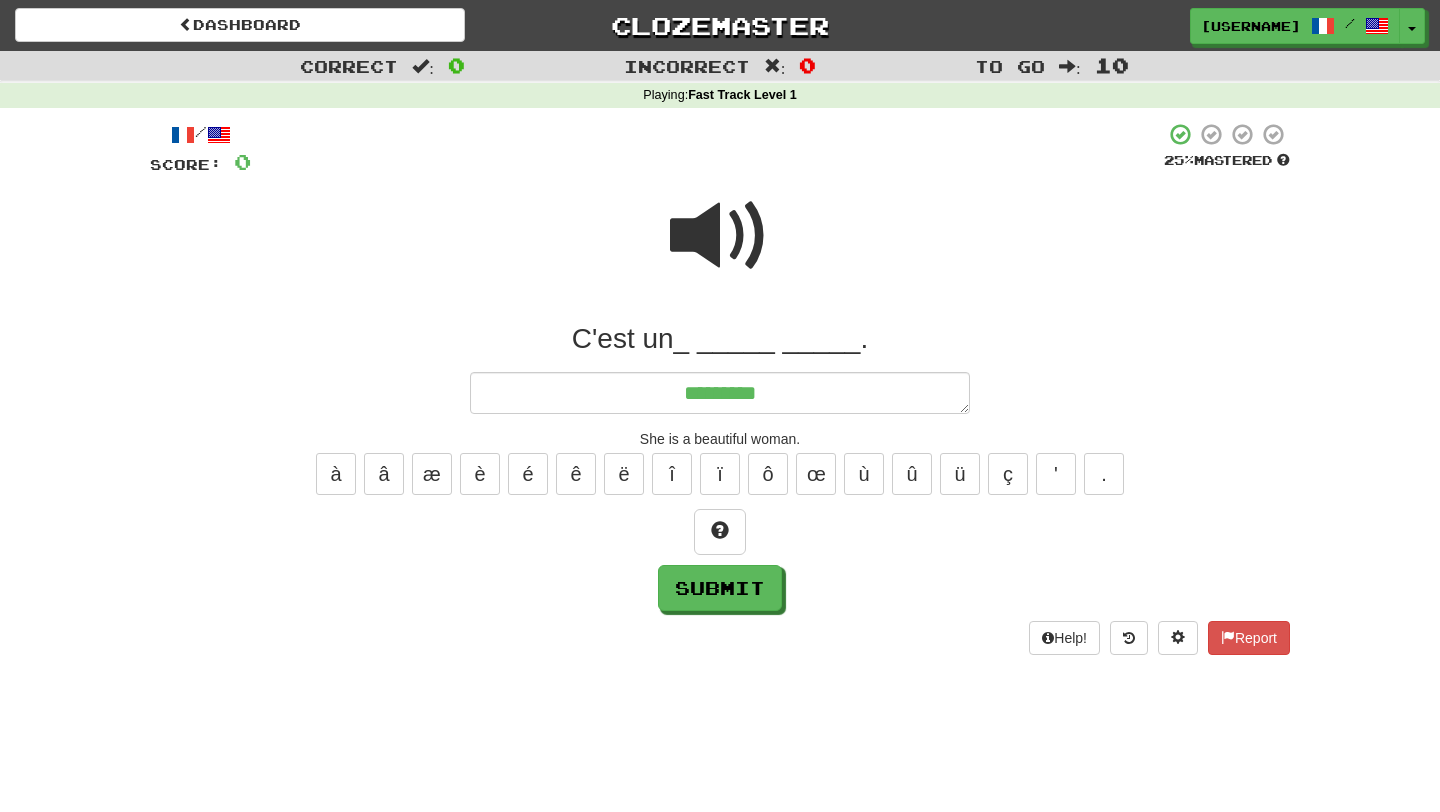 type on "*" 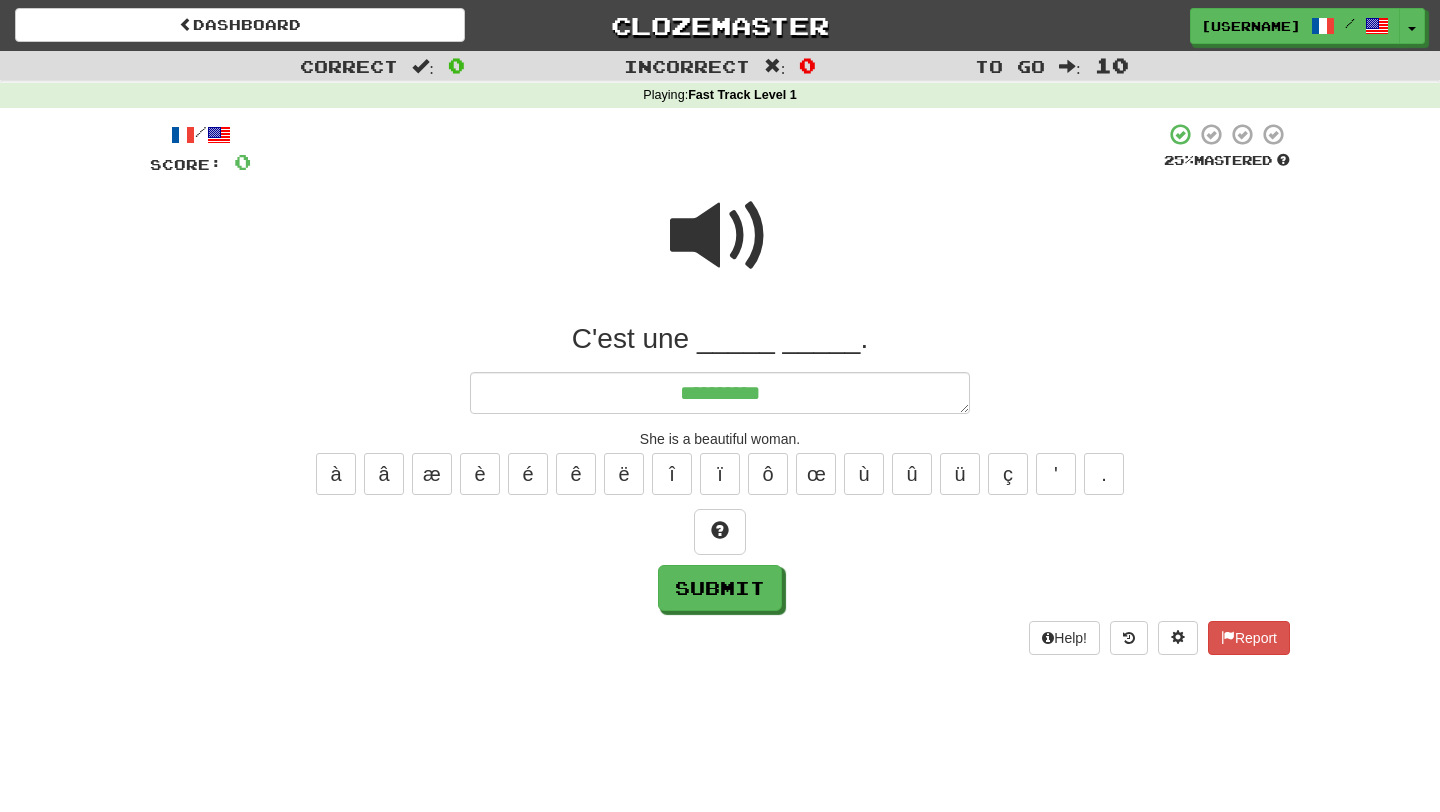 type on "*" 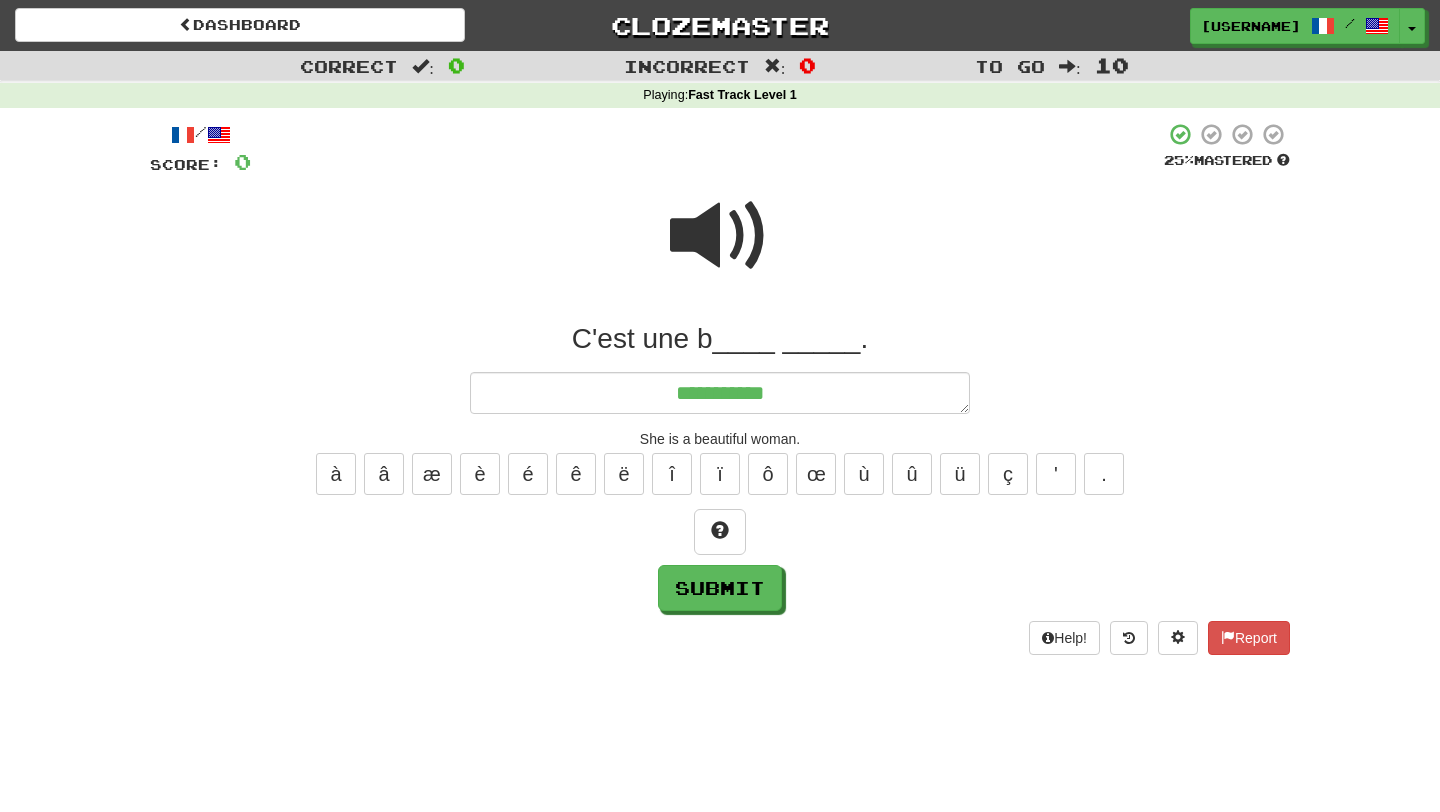 type on "*" 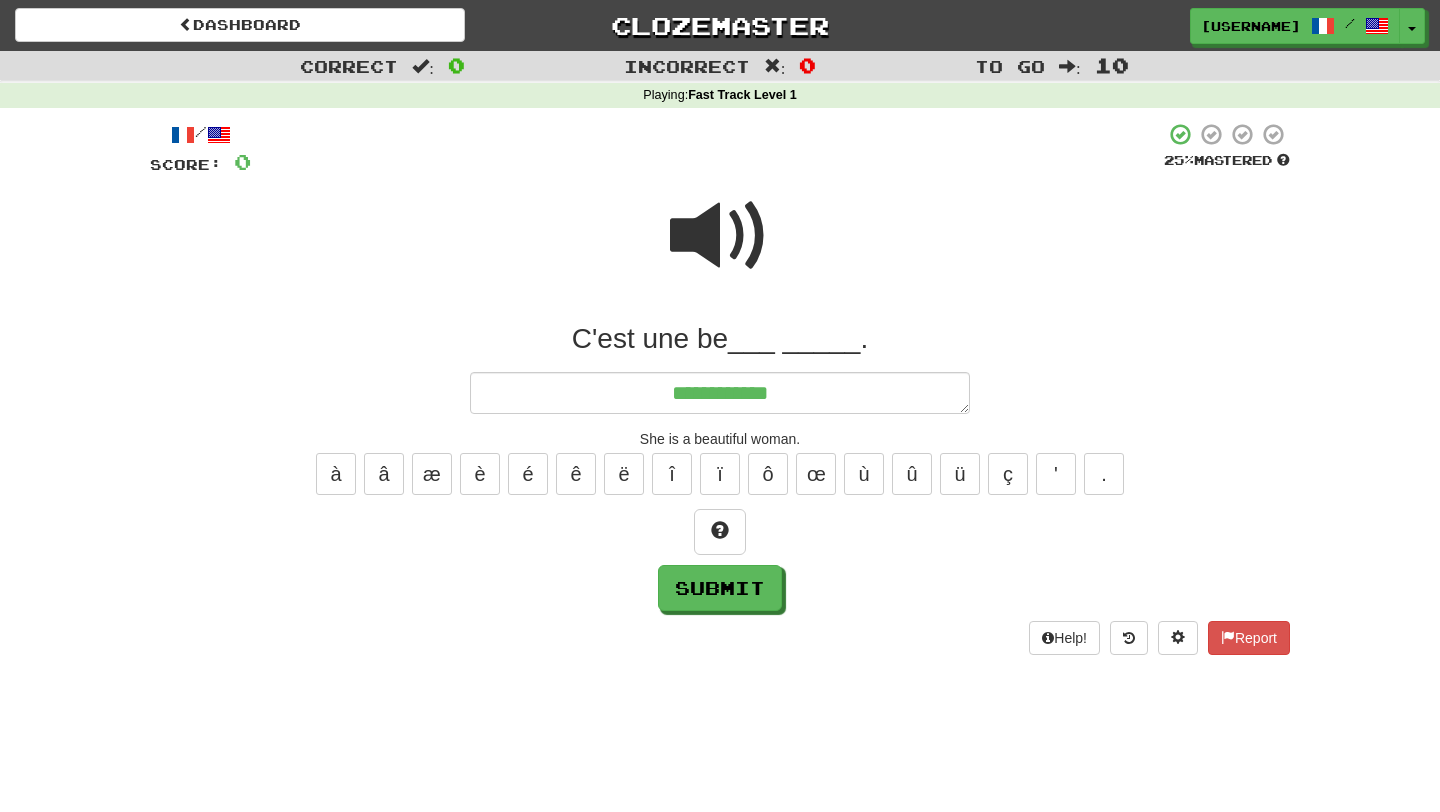 type on "*" 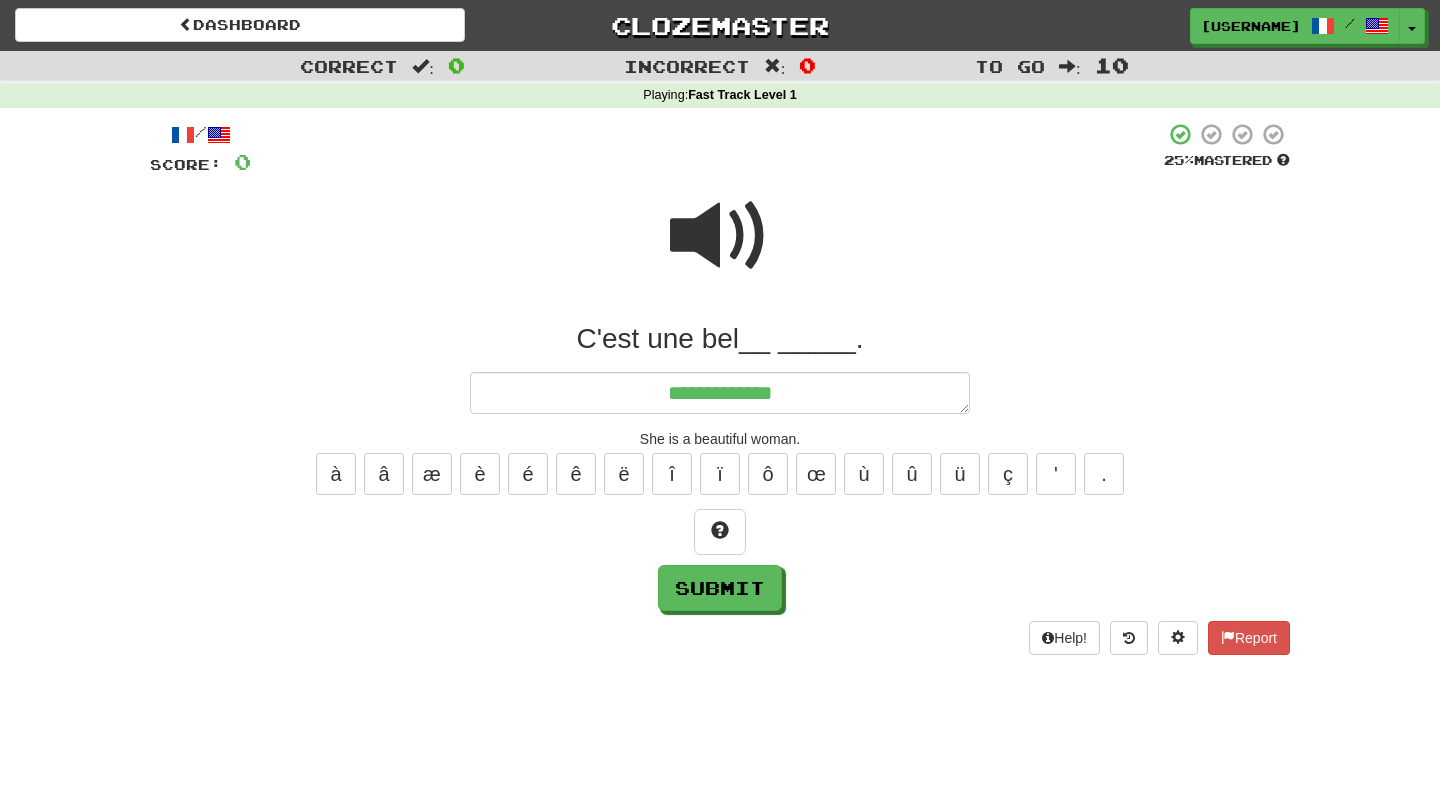 type on "*" 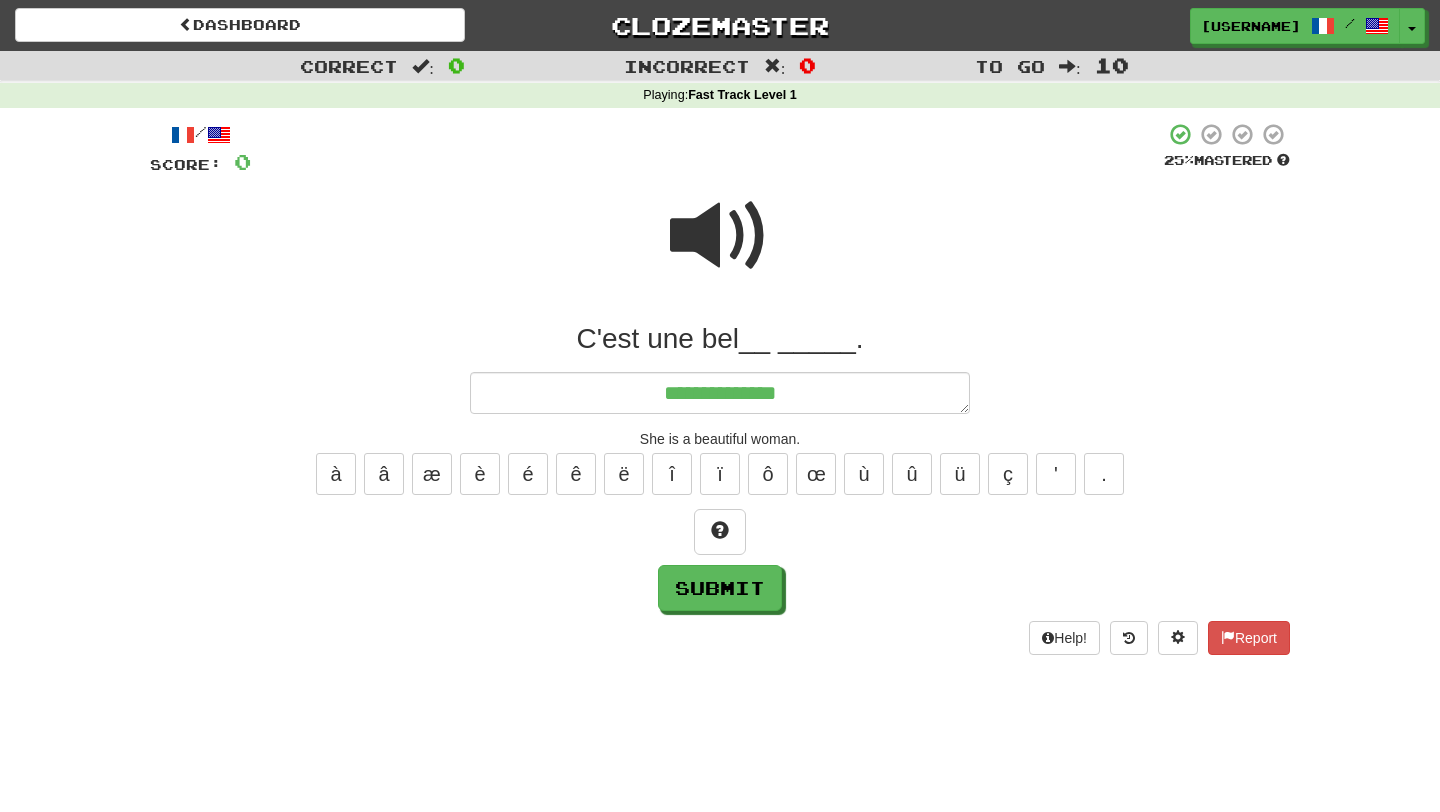 type on "*" 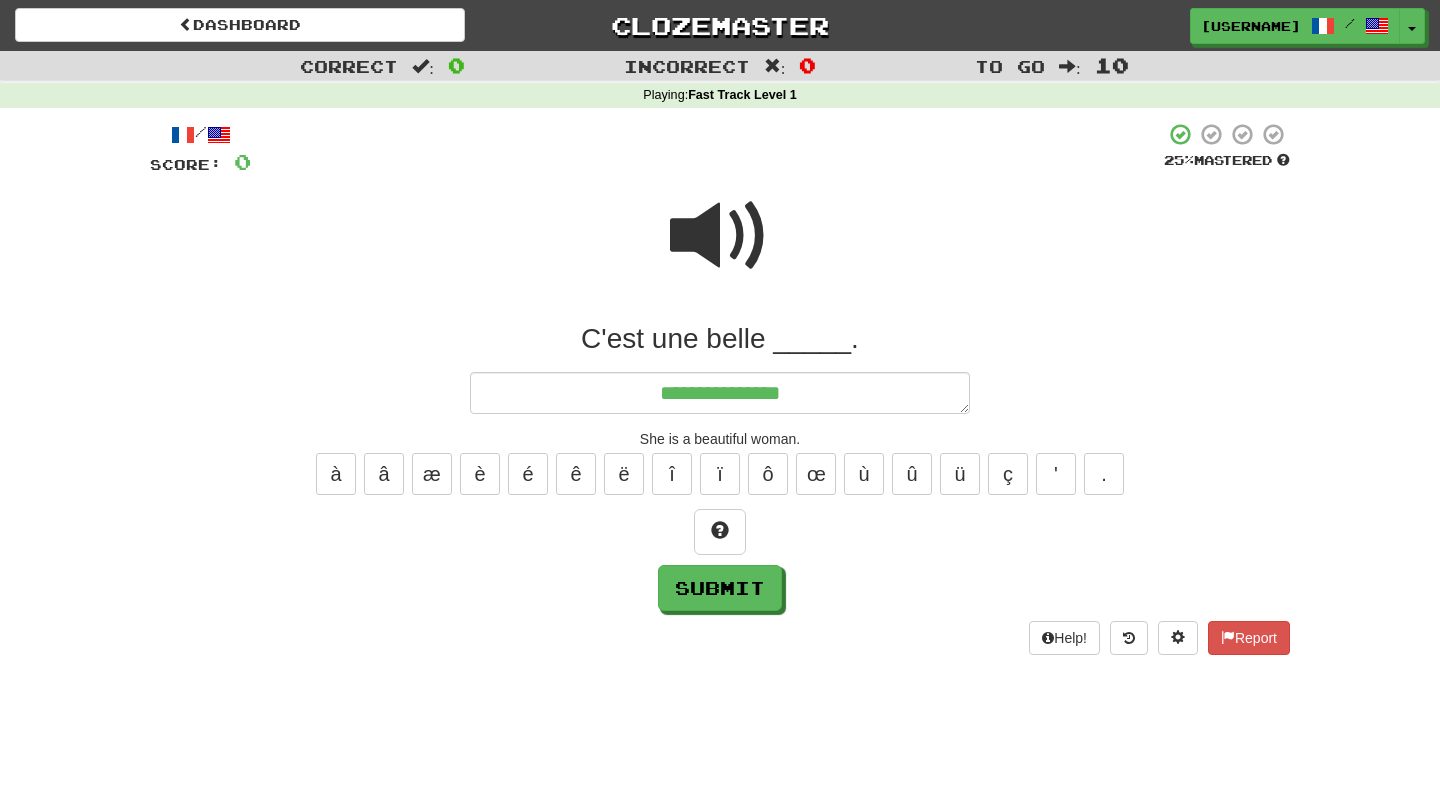 type on "*" 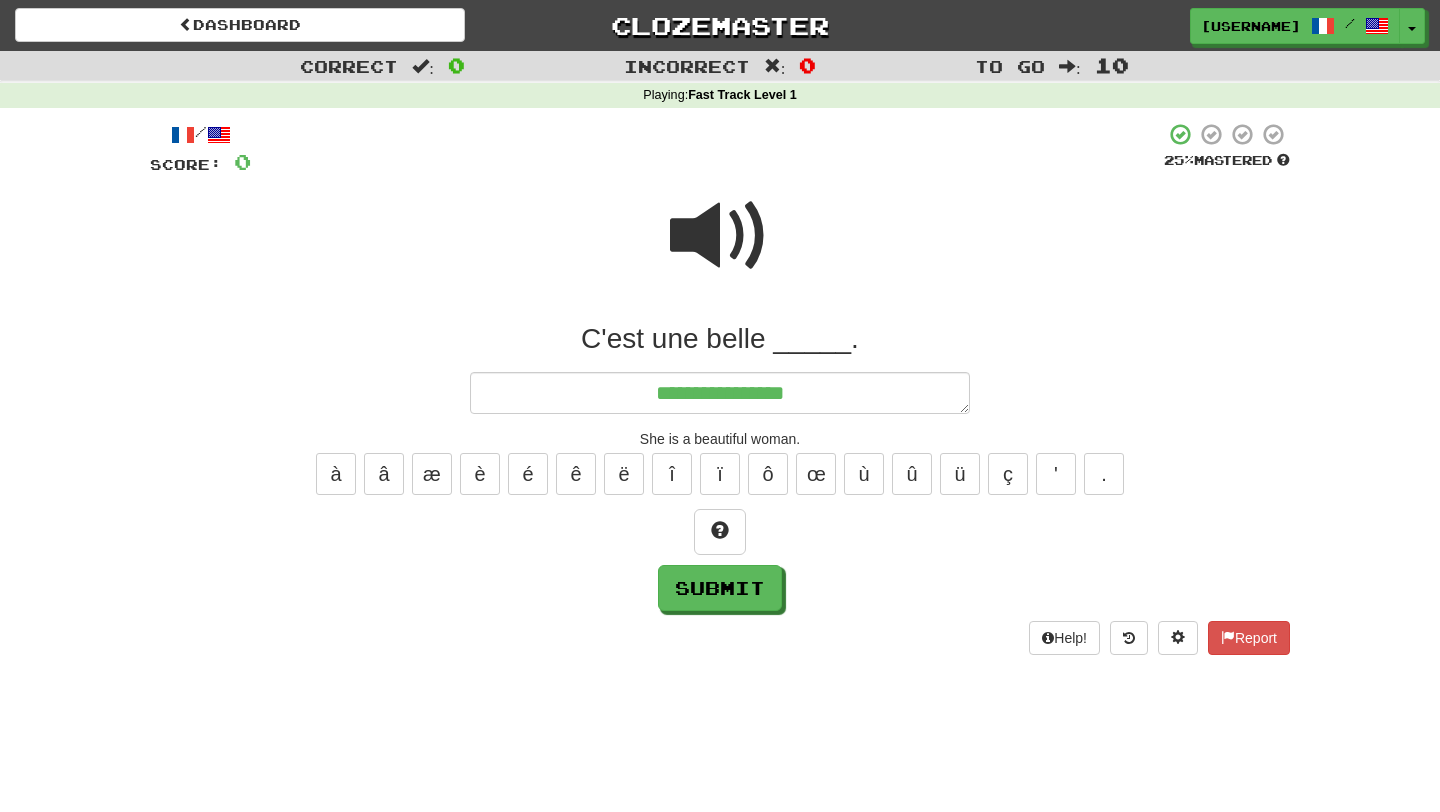 type on "*" 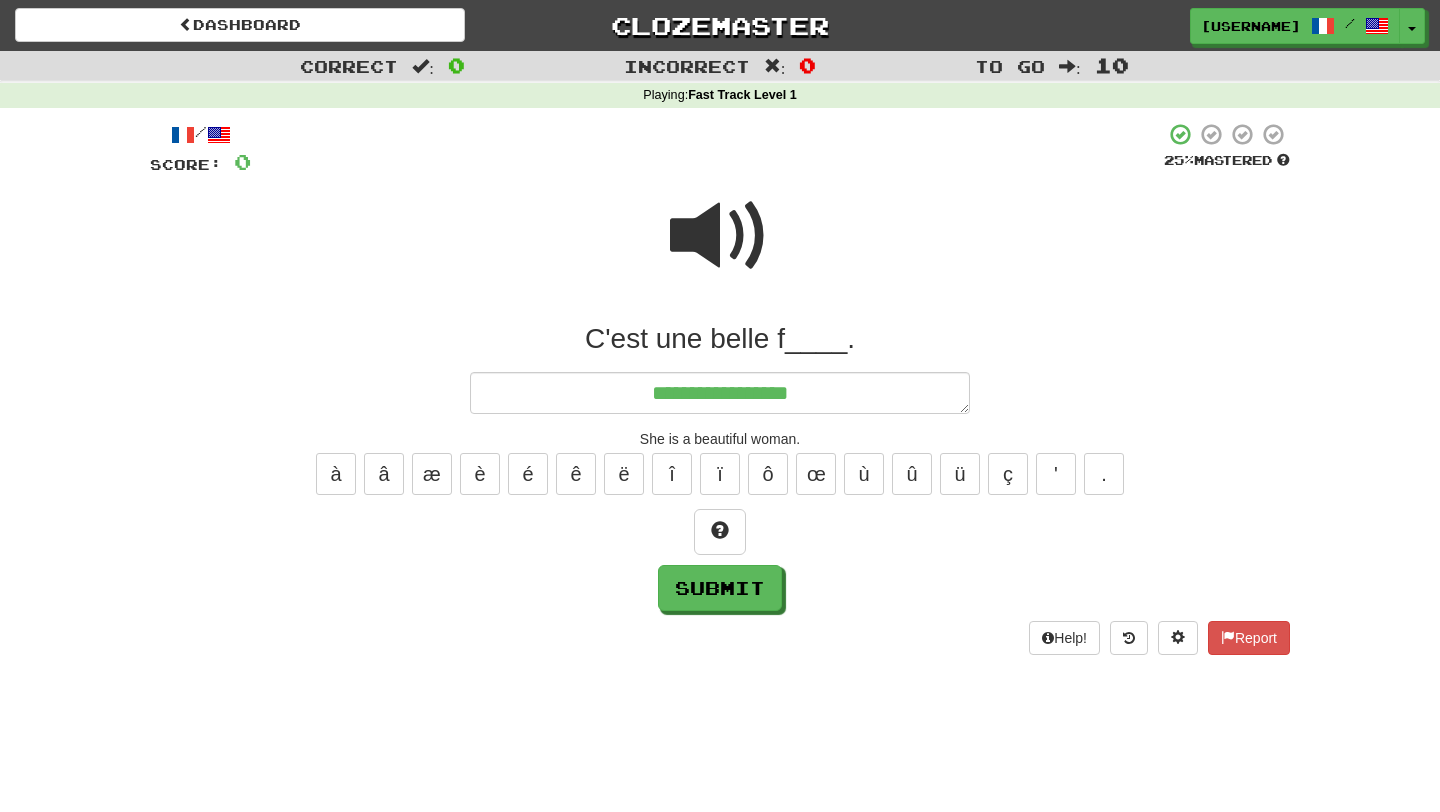 type on "*" 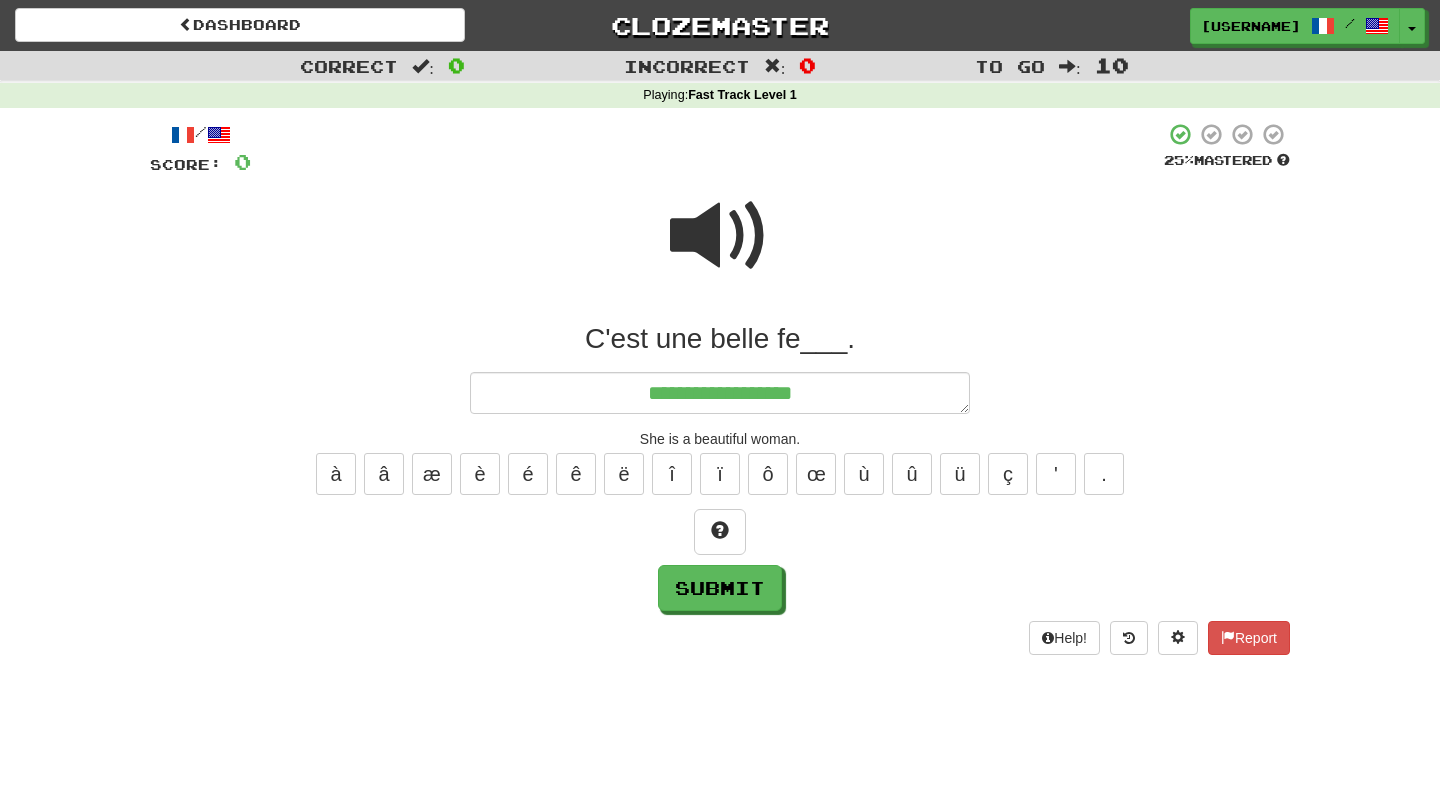 type on "*" 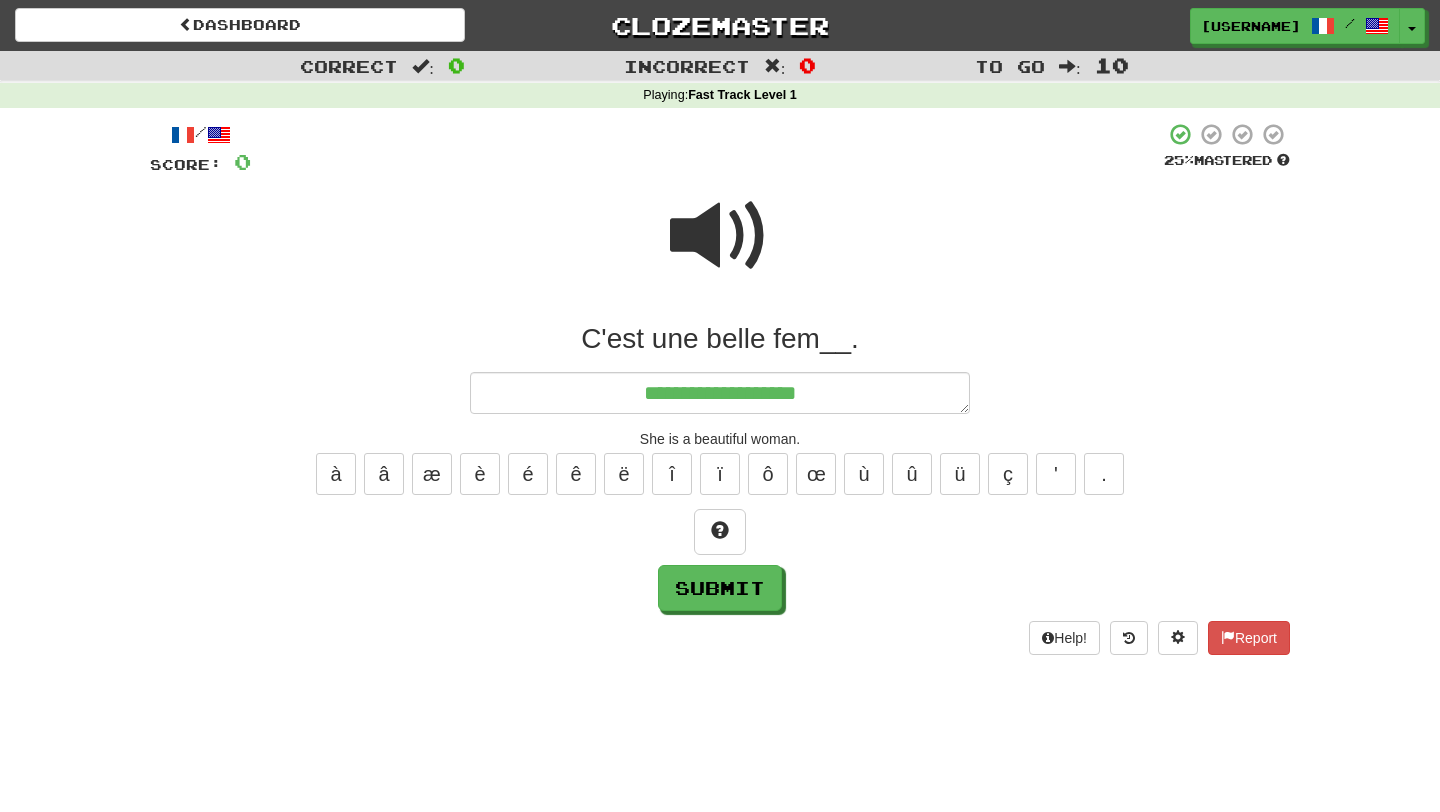 type on "*" 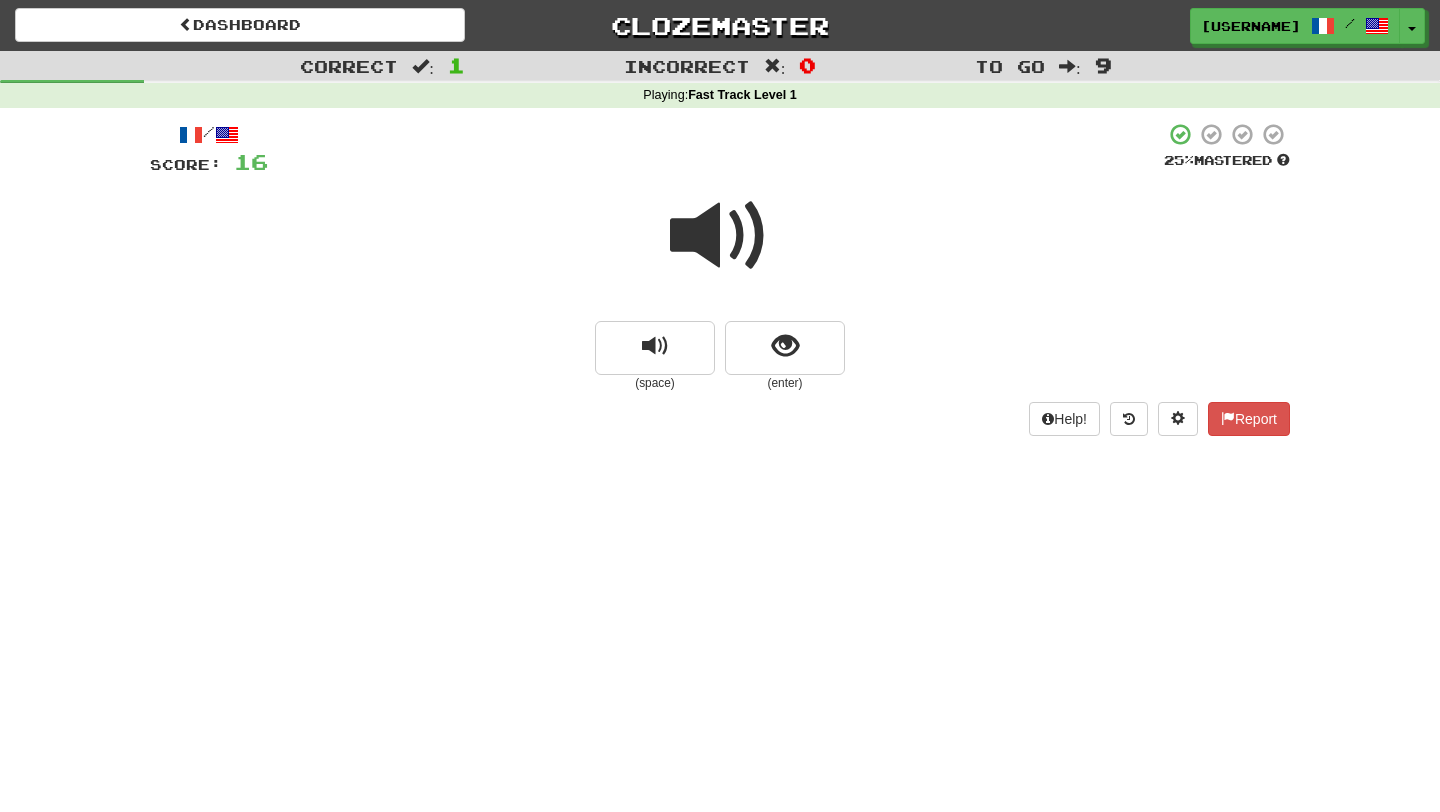 click at bounding box center [720, 236] 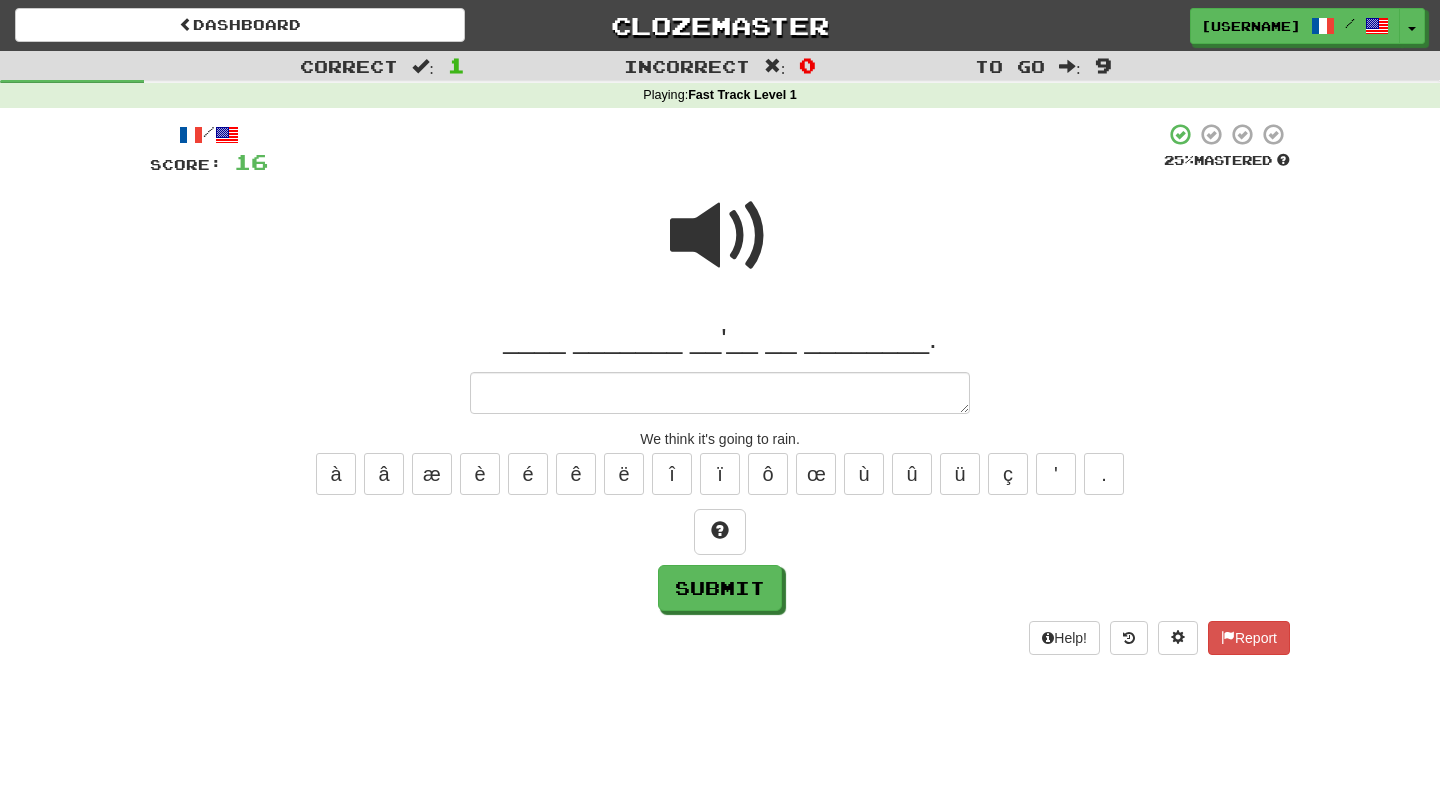 type on "*" 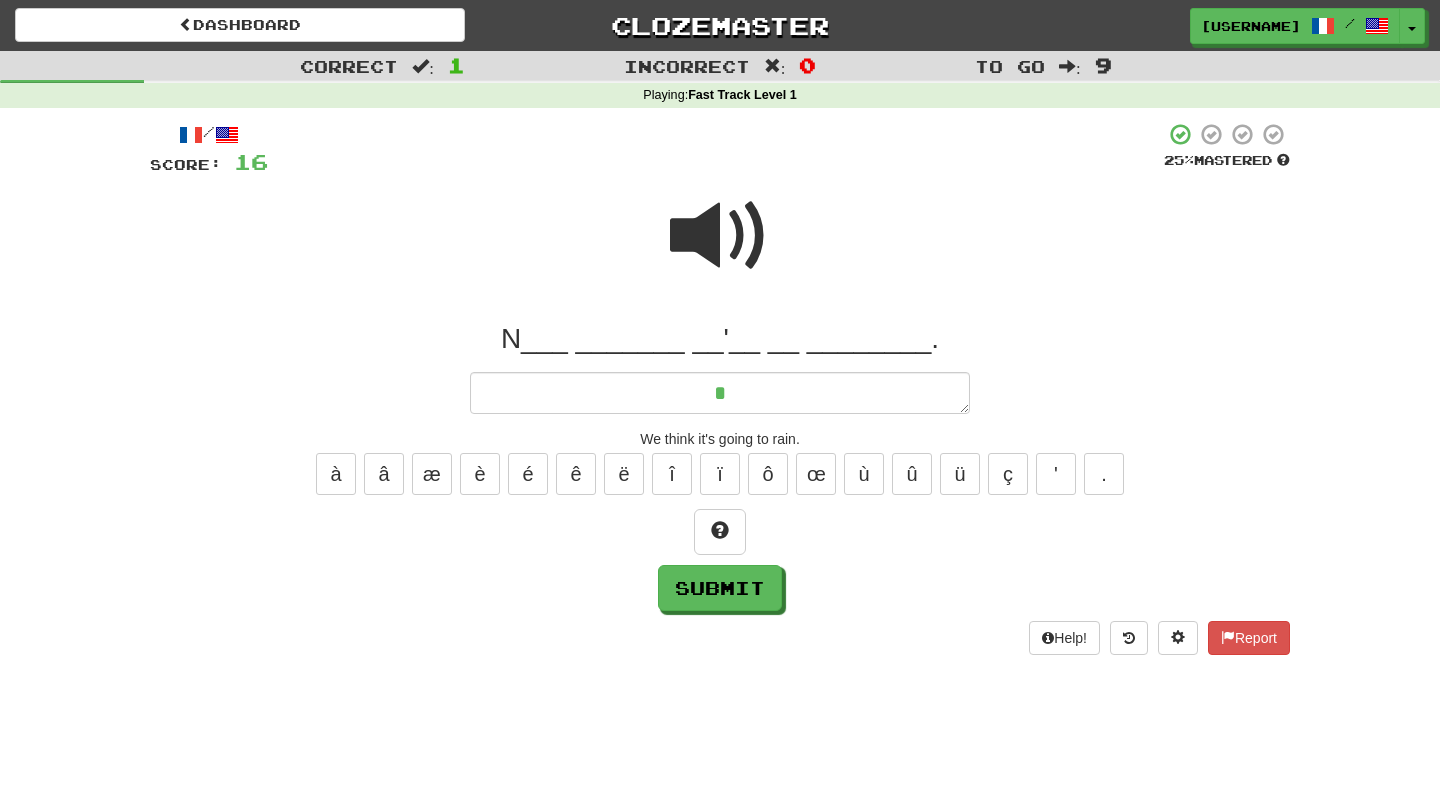 type on "*" 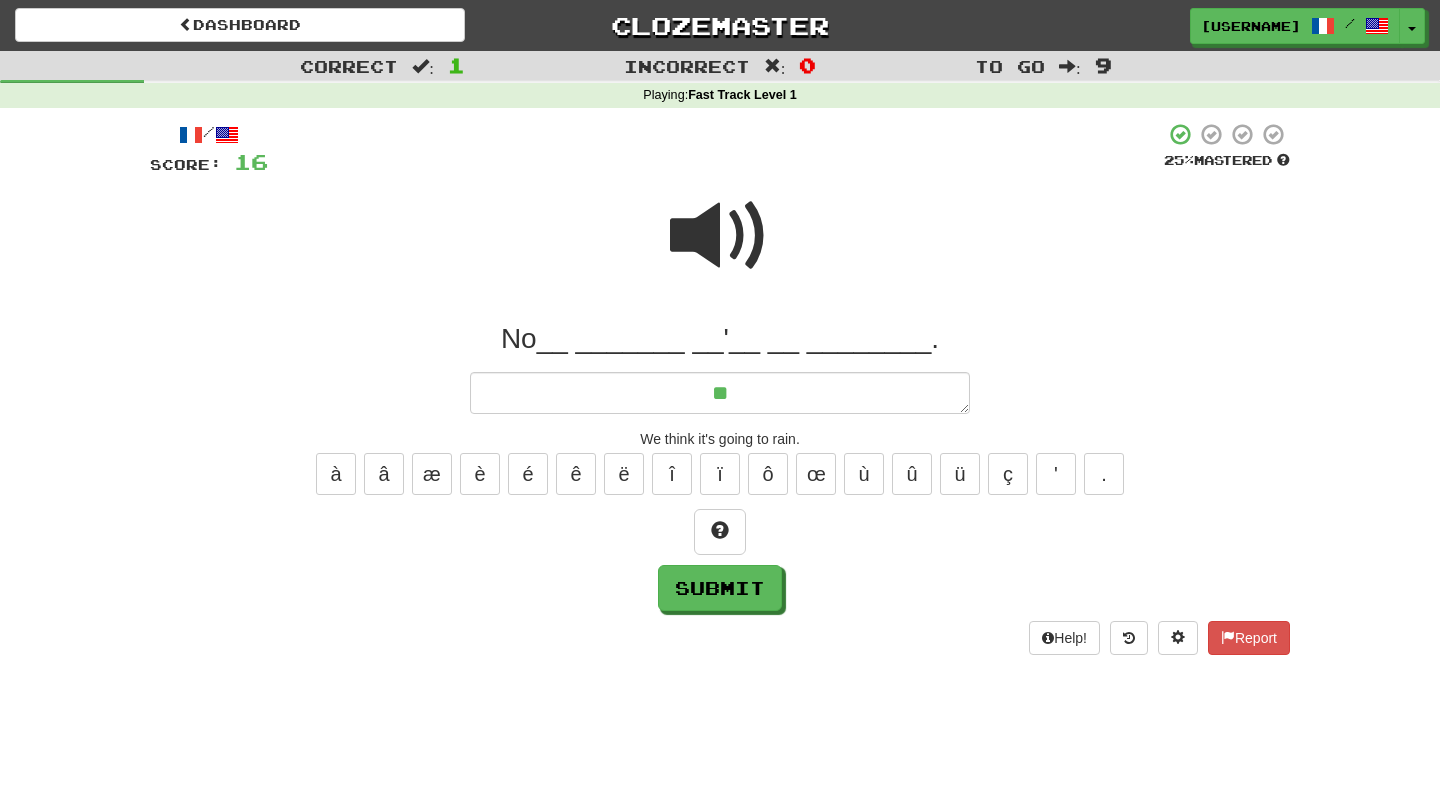 type on "*" 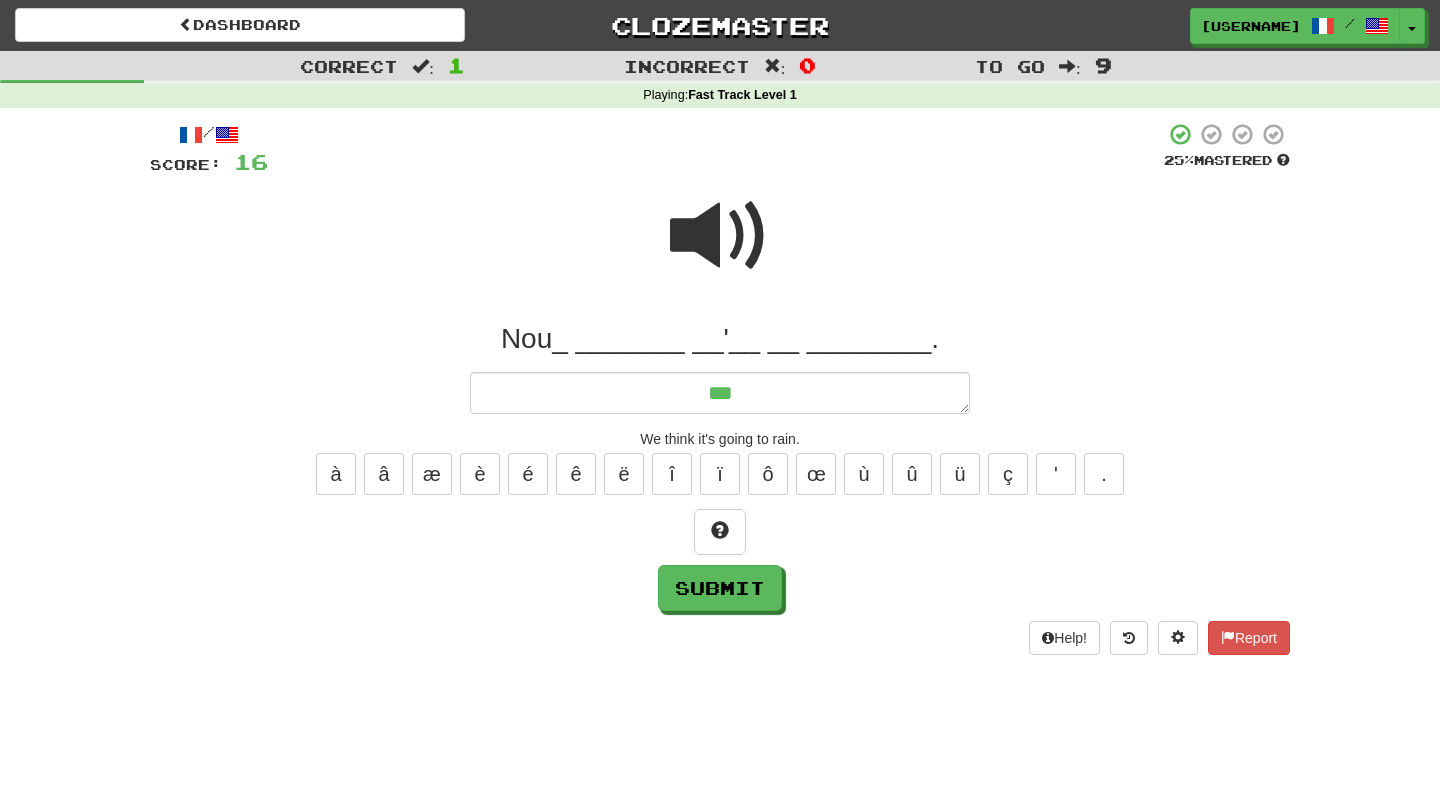 type on "*" 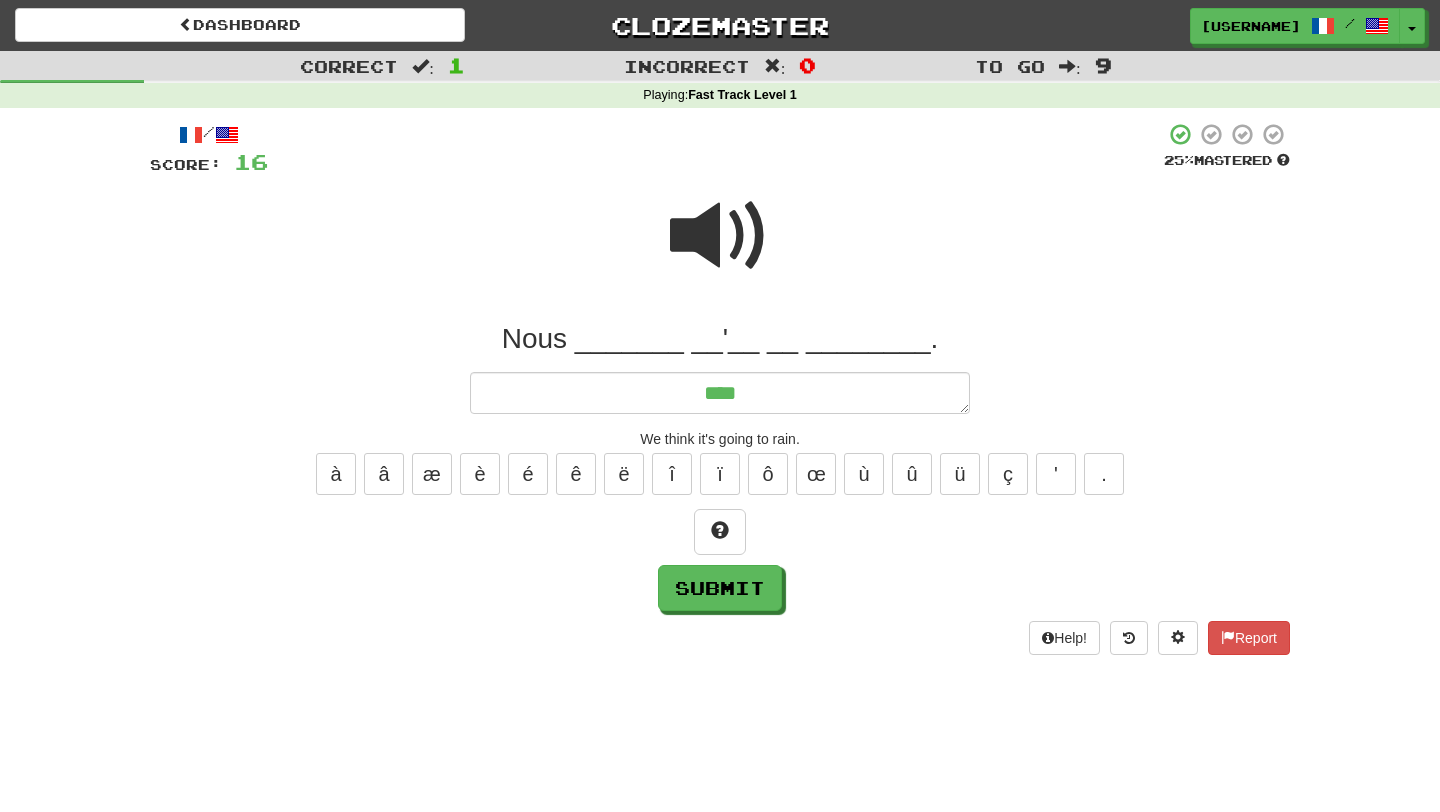 type on "****" 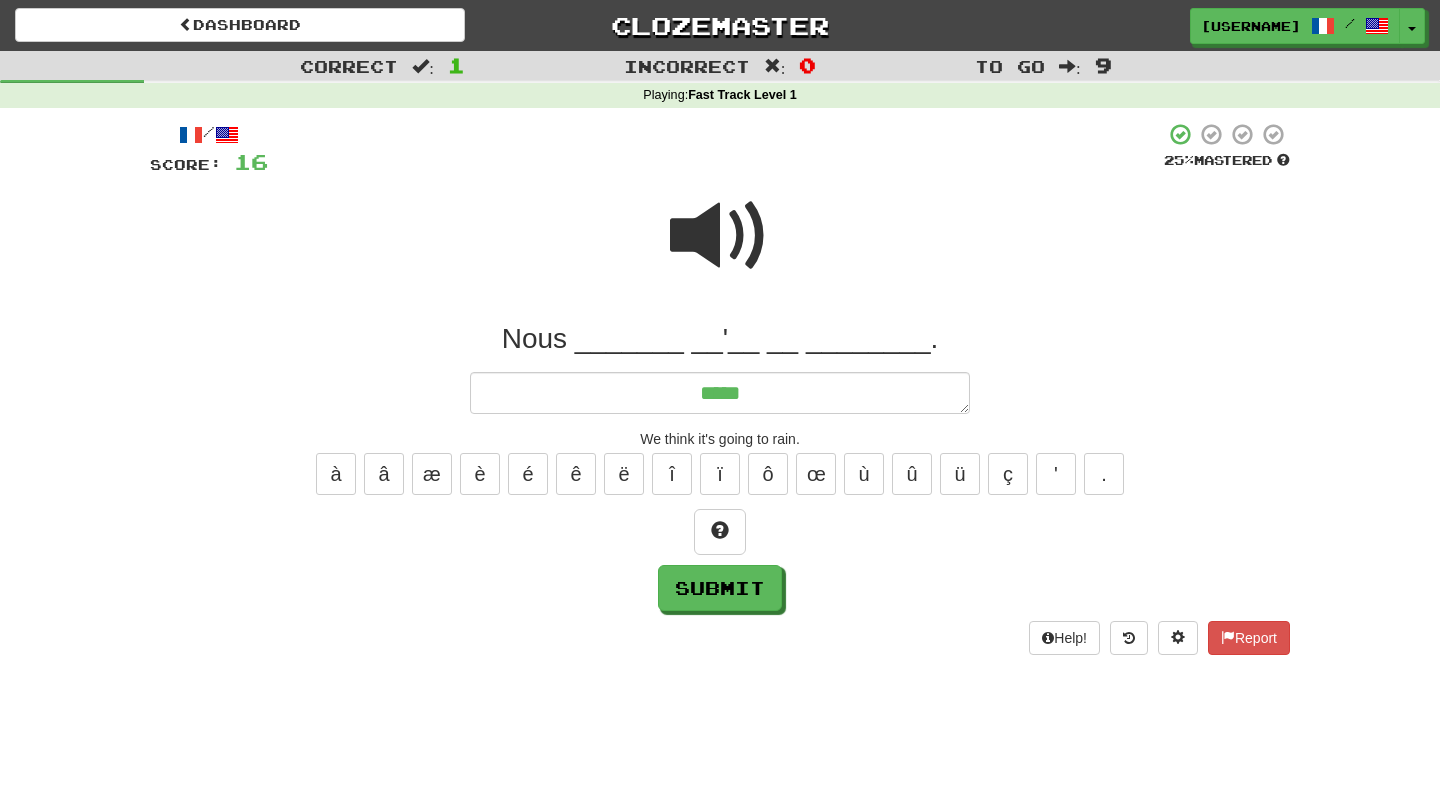 type on "*" 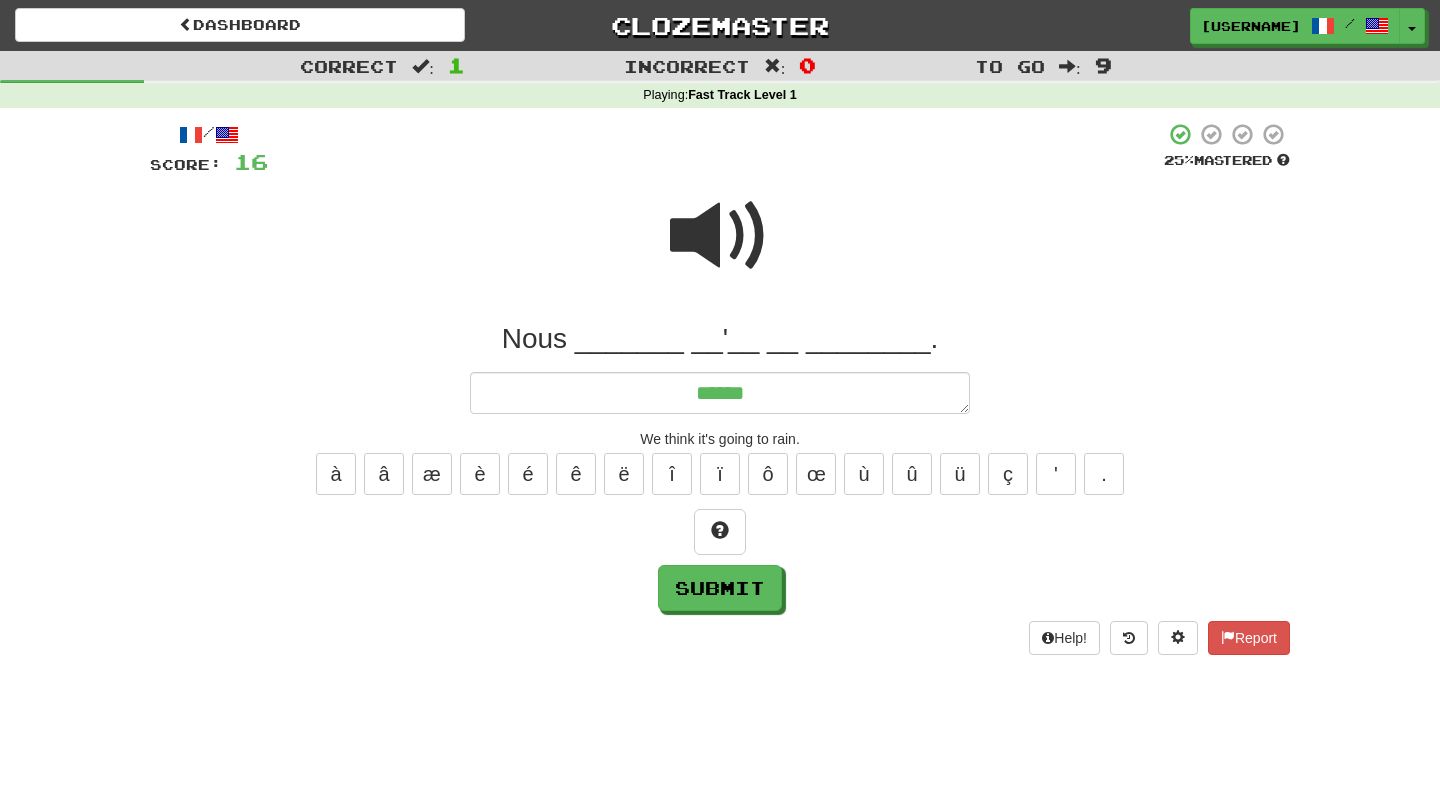type on "*" 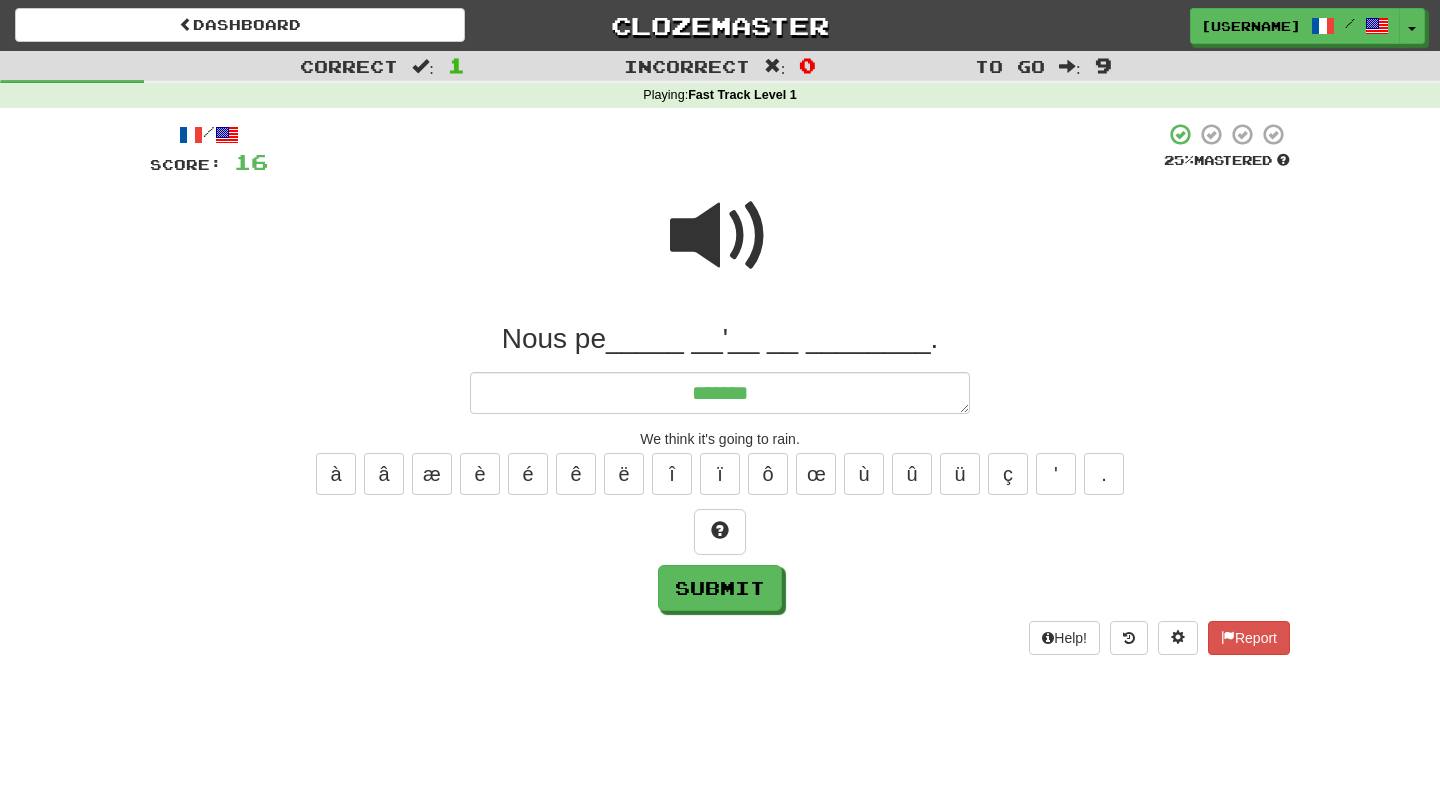 type on "*" 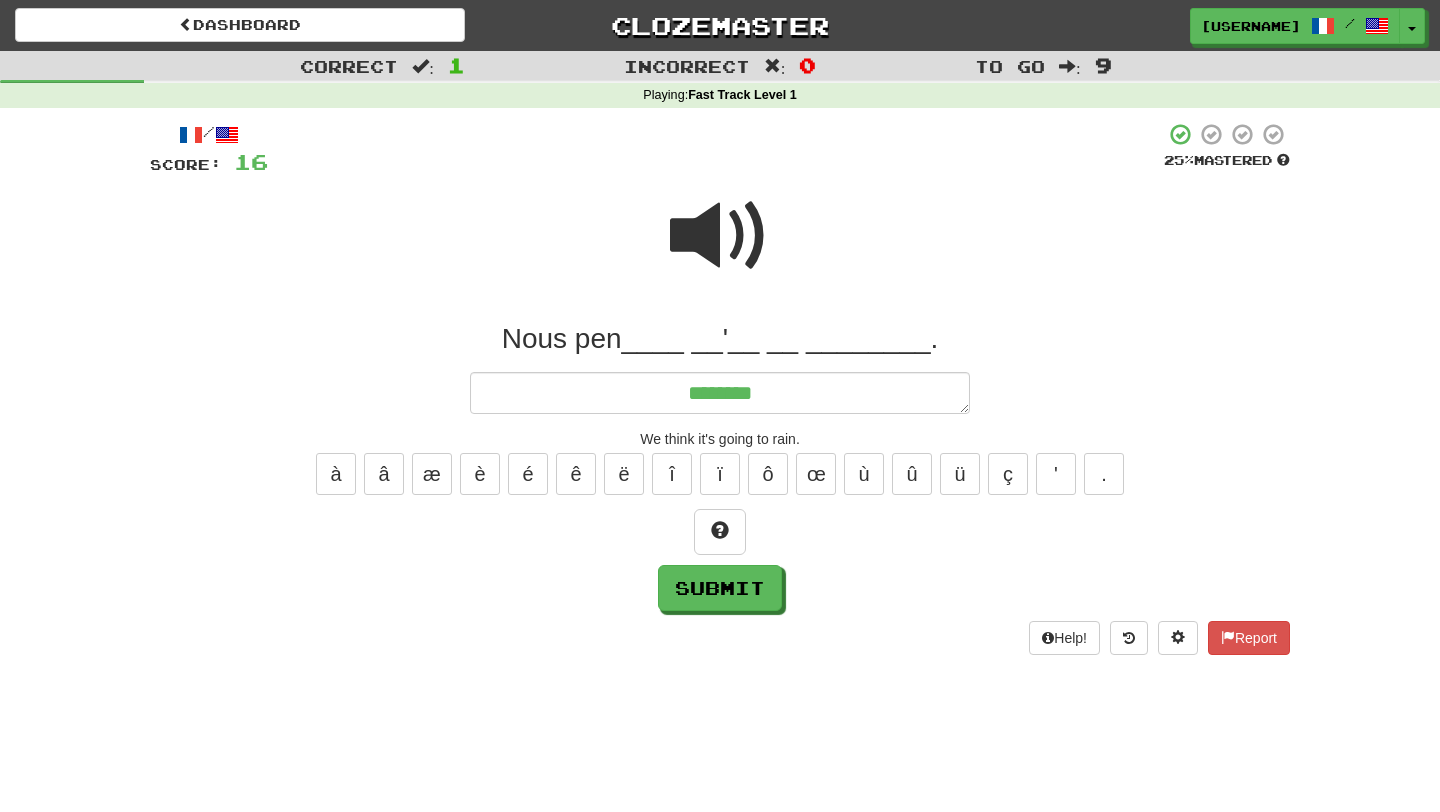 type on "*" 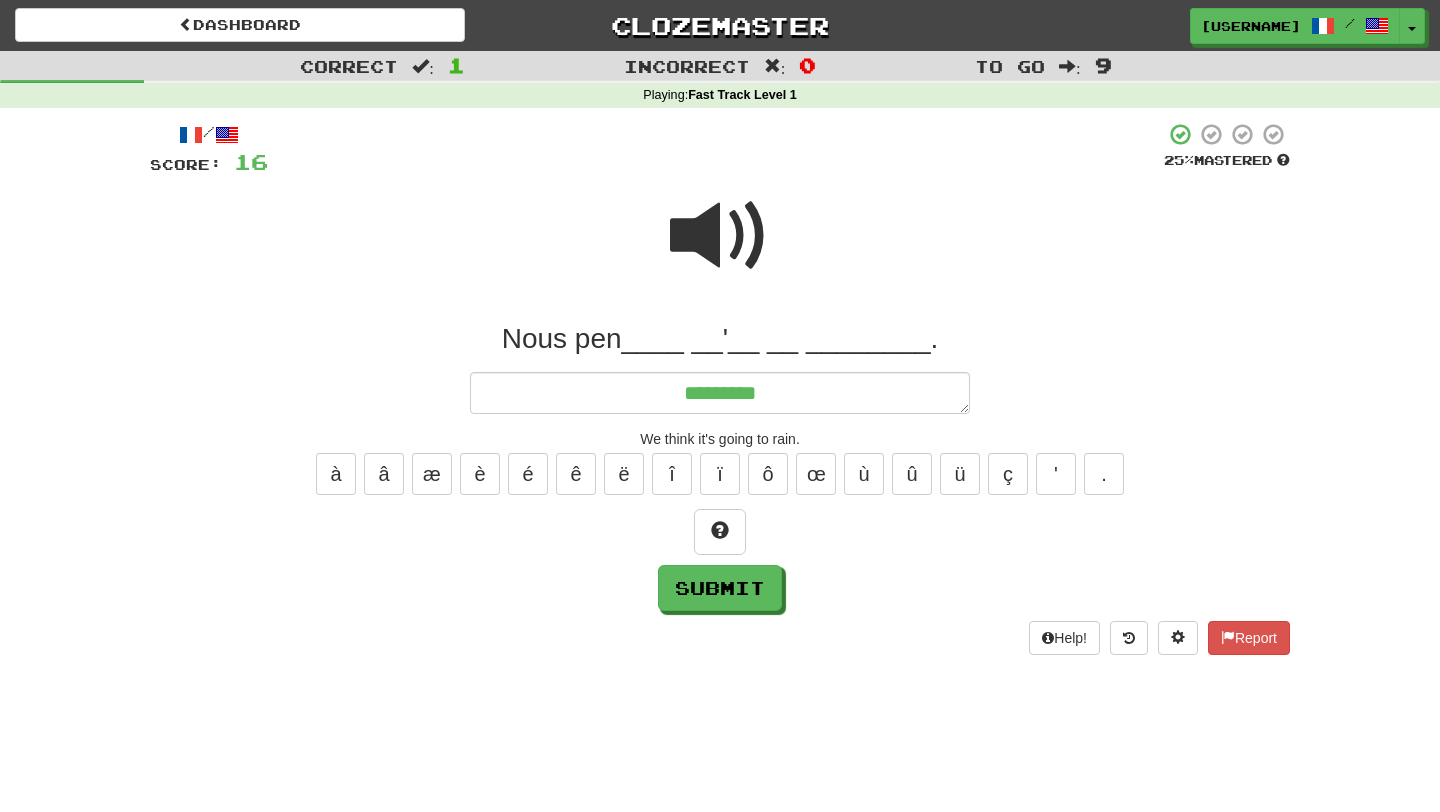 type on "*" 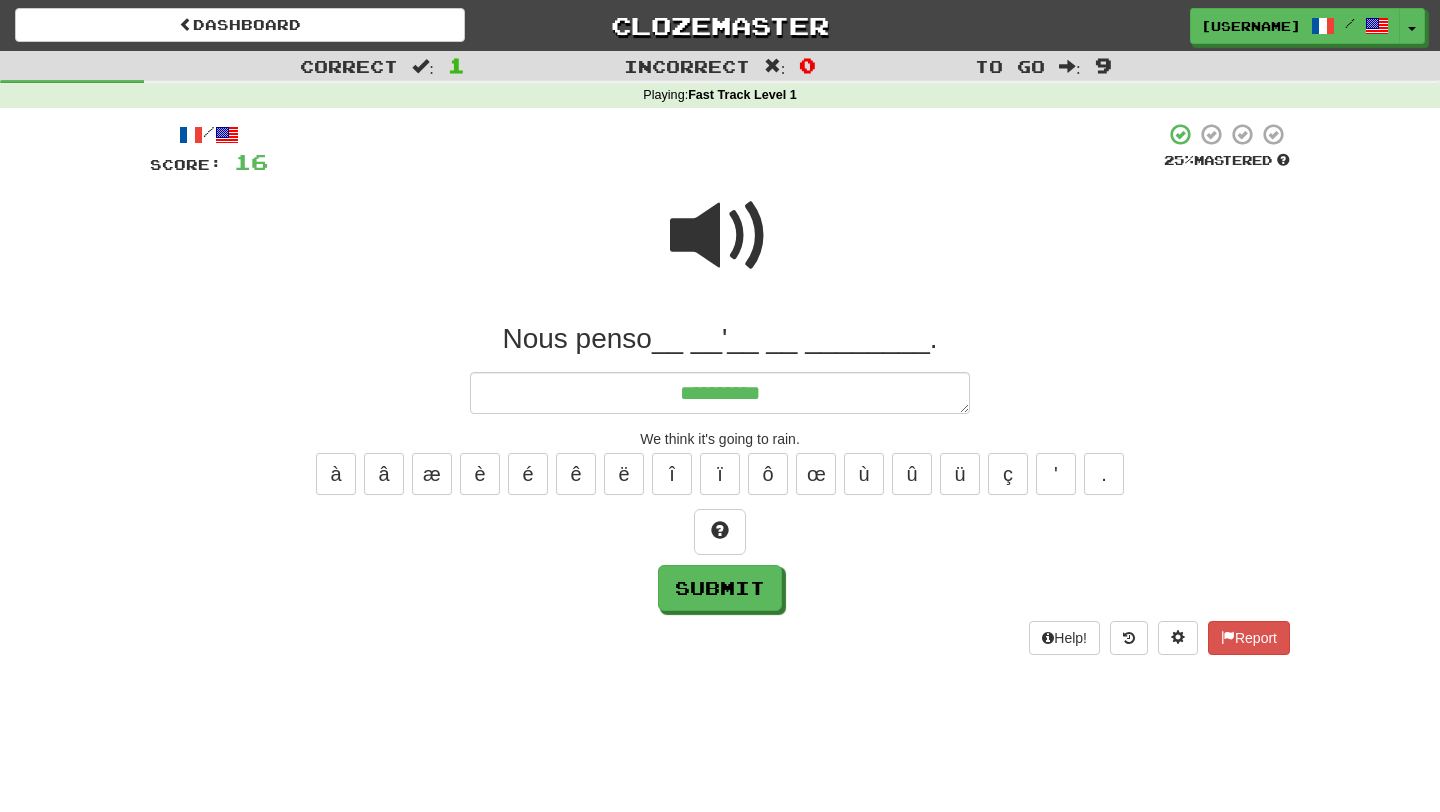 type on "**********" 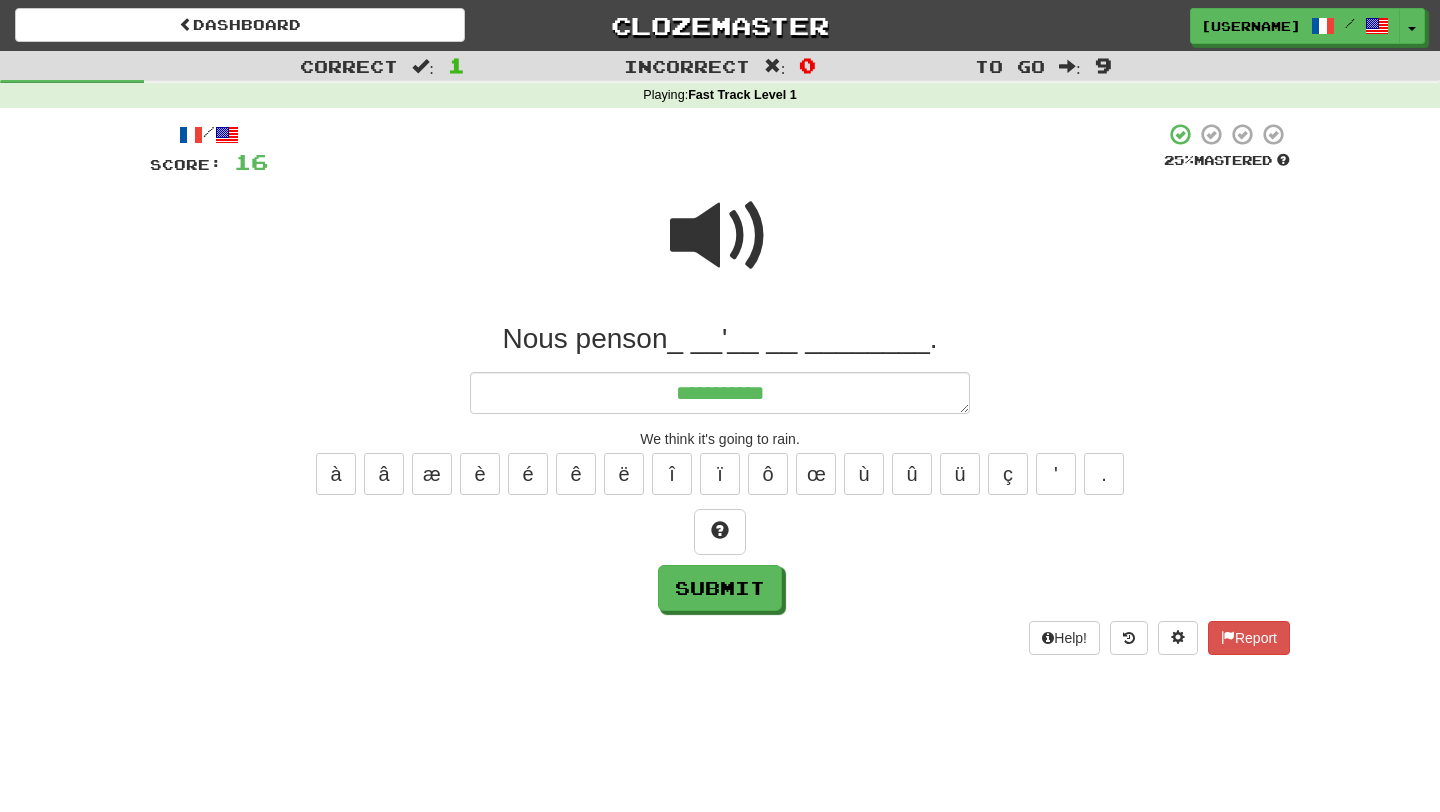 type on "*" 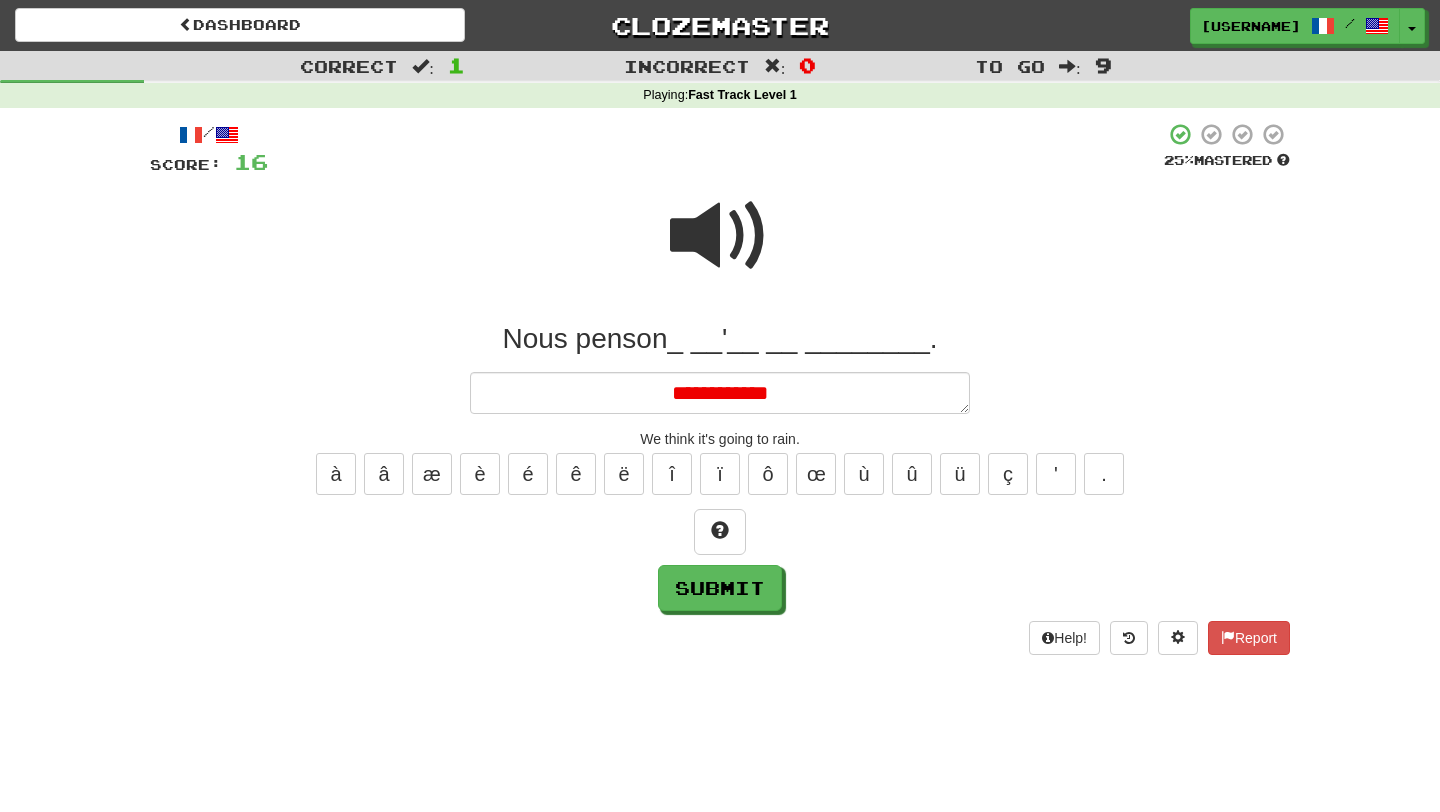 type on "*" 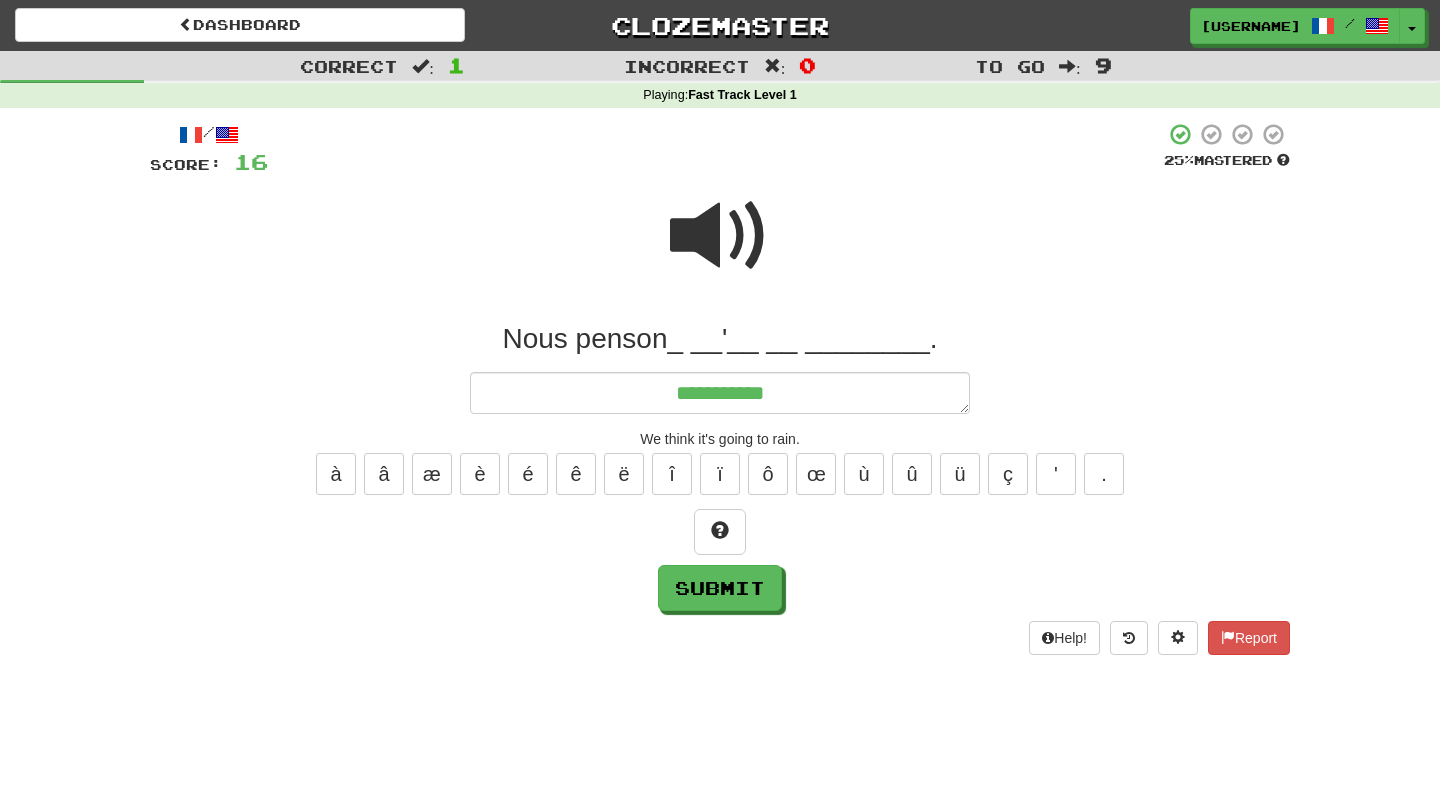 type on "*" 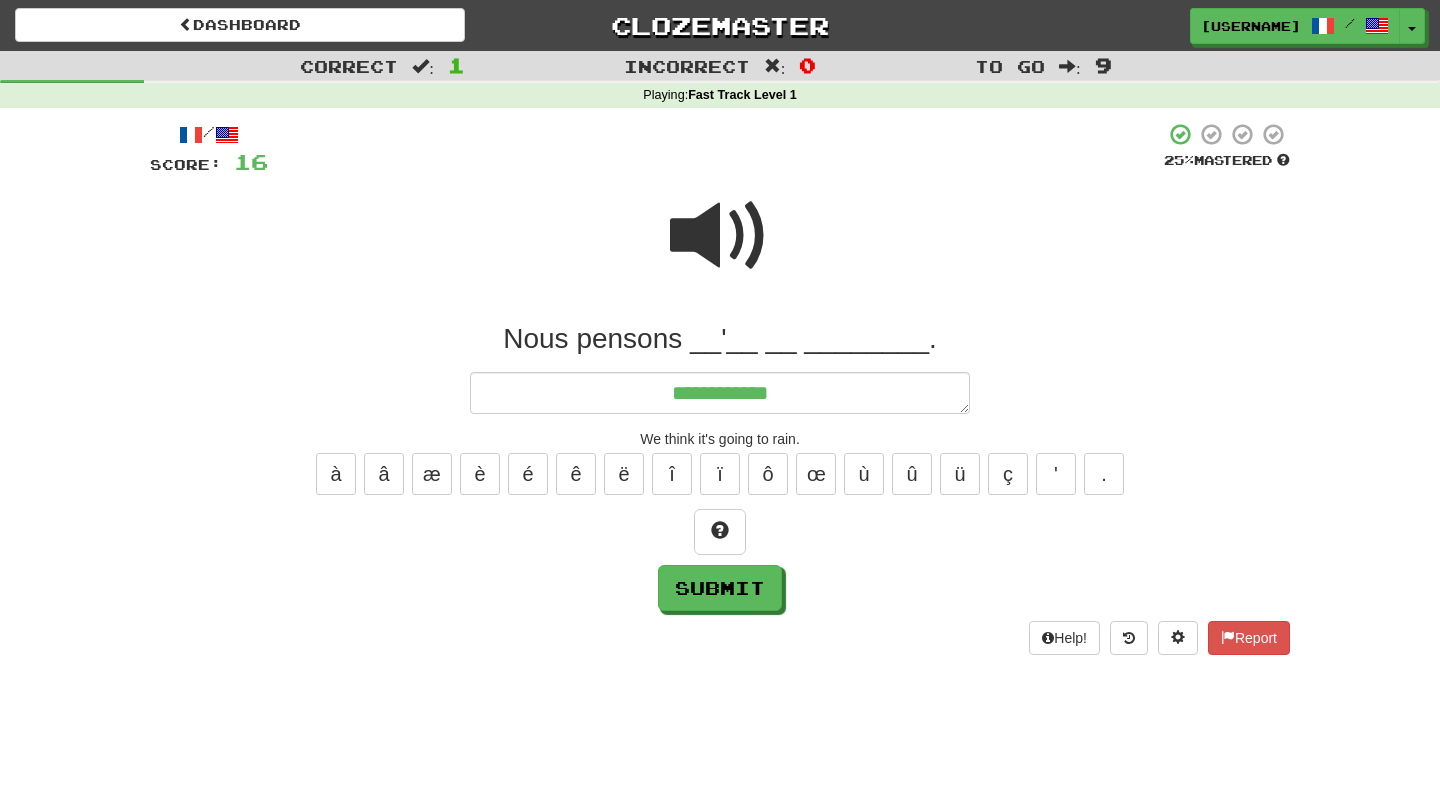 type on "*" 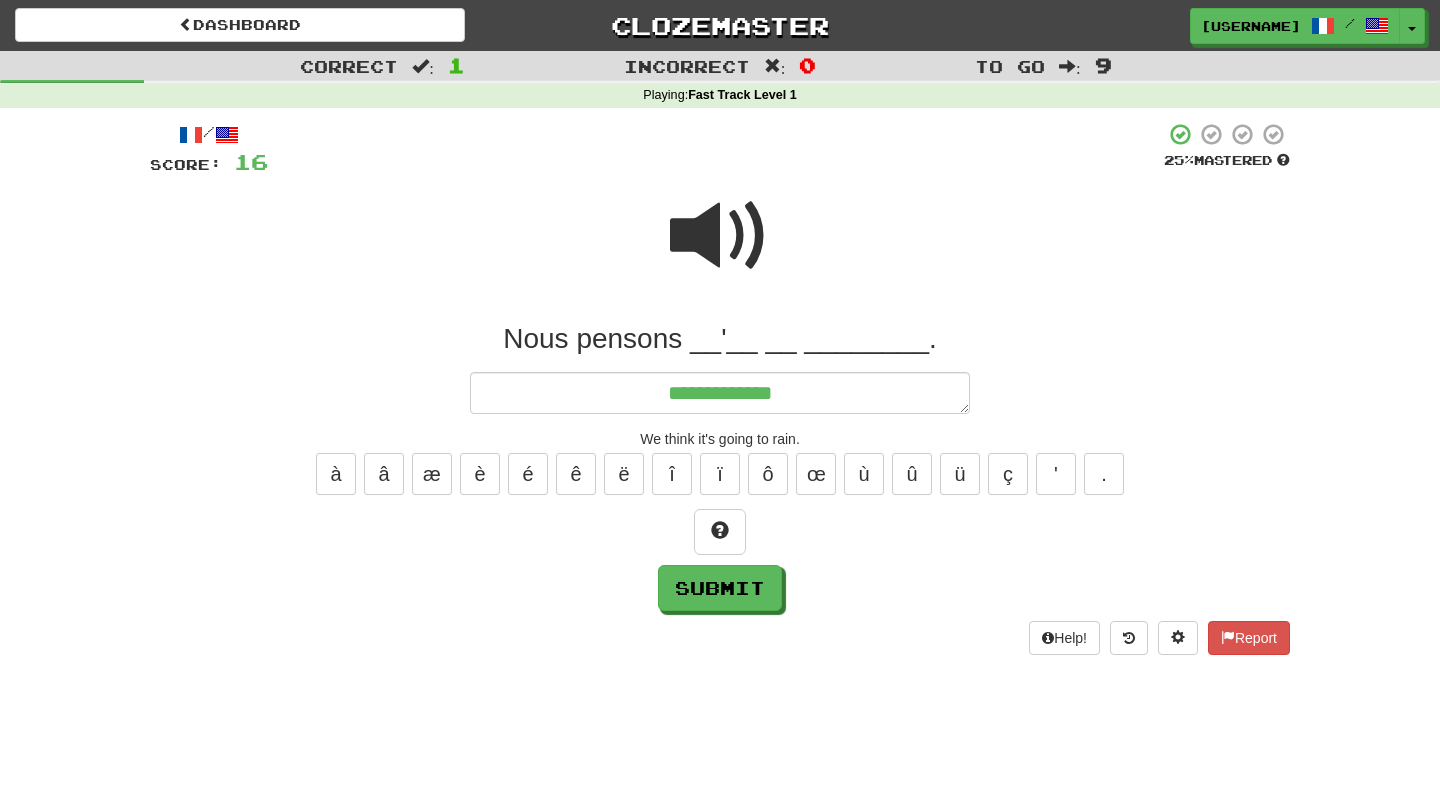 type on "*" 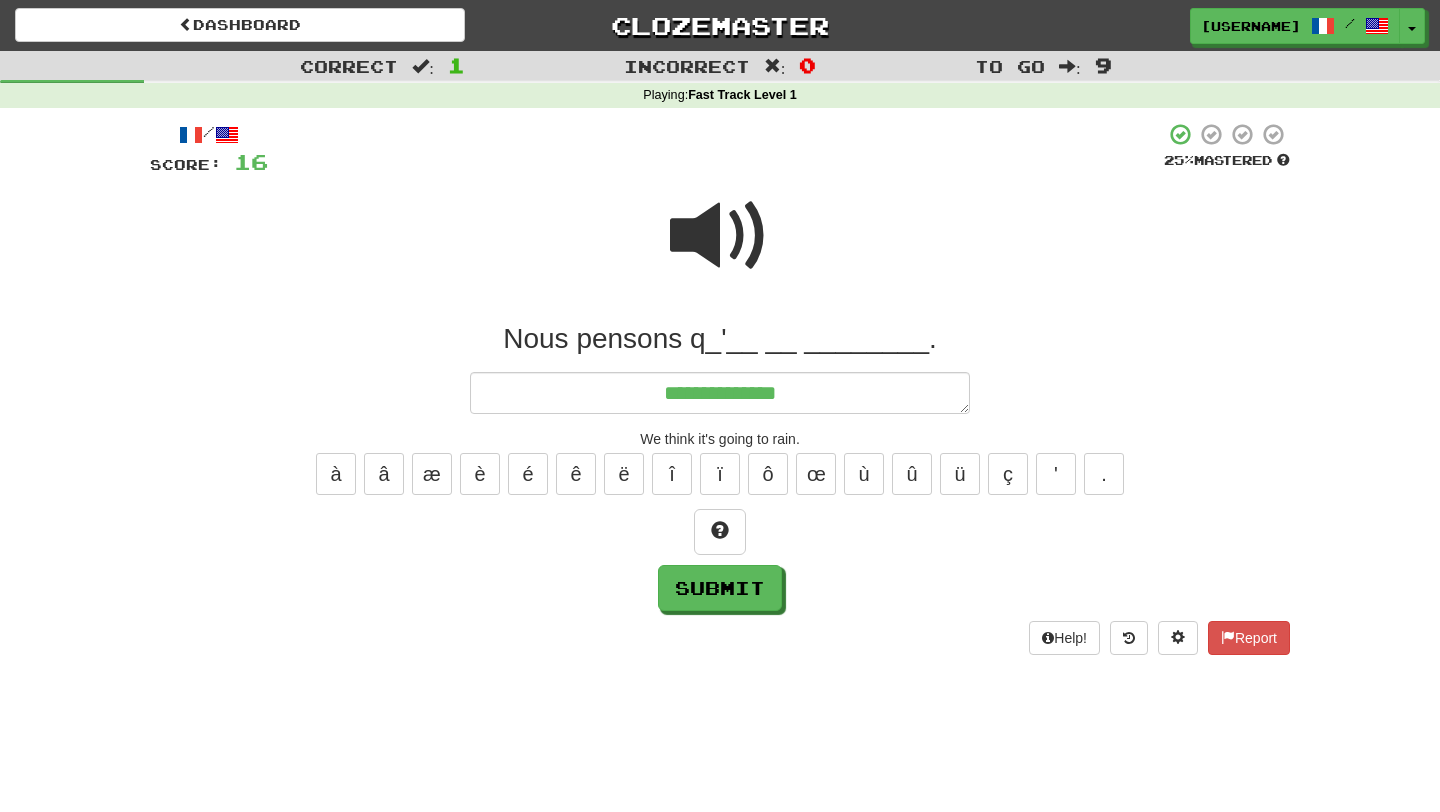 type on "*" 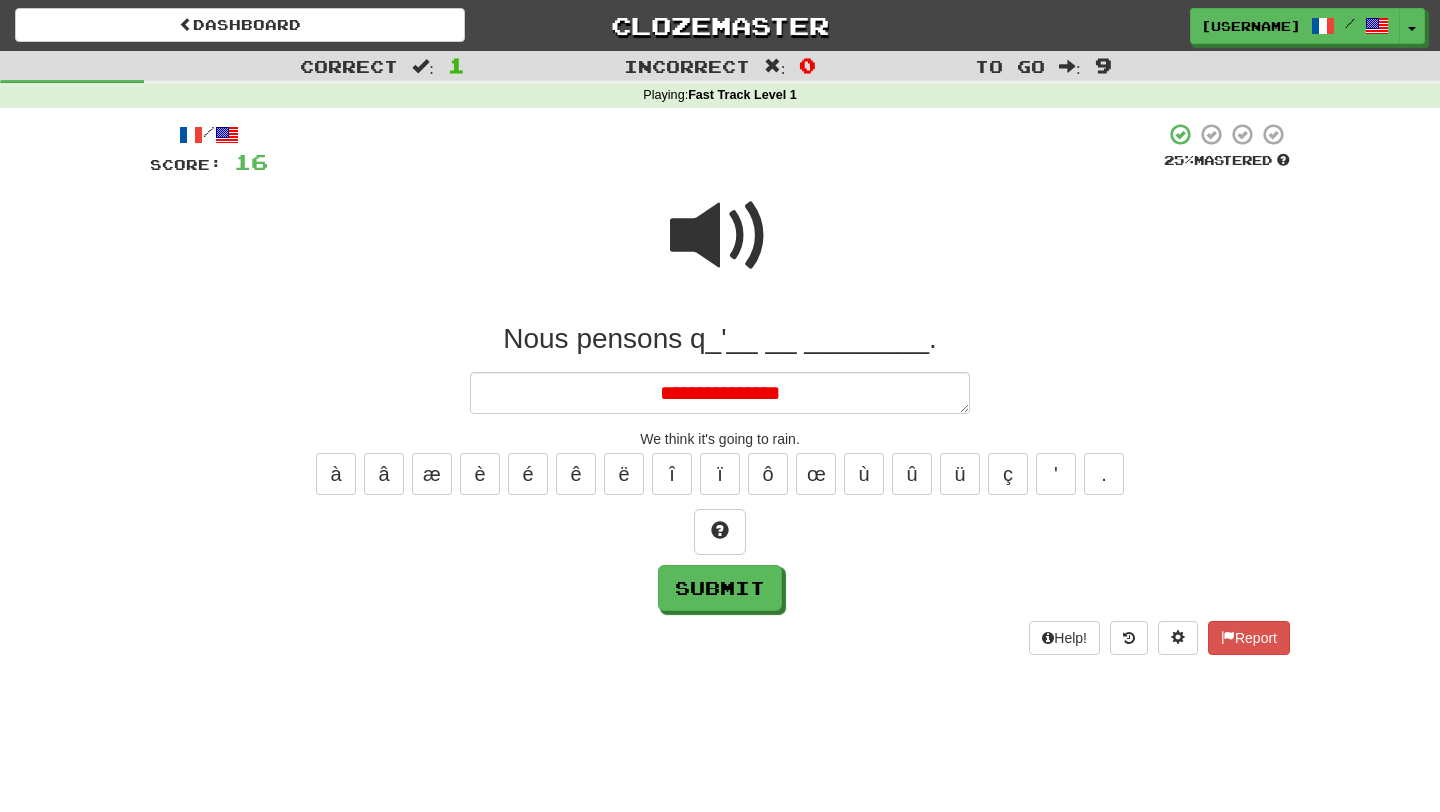 type on "*" 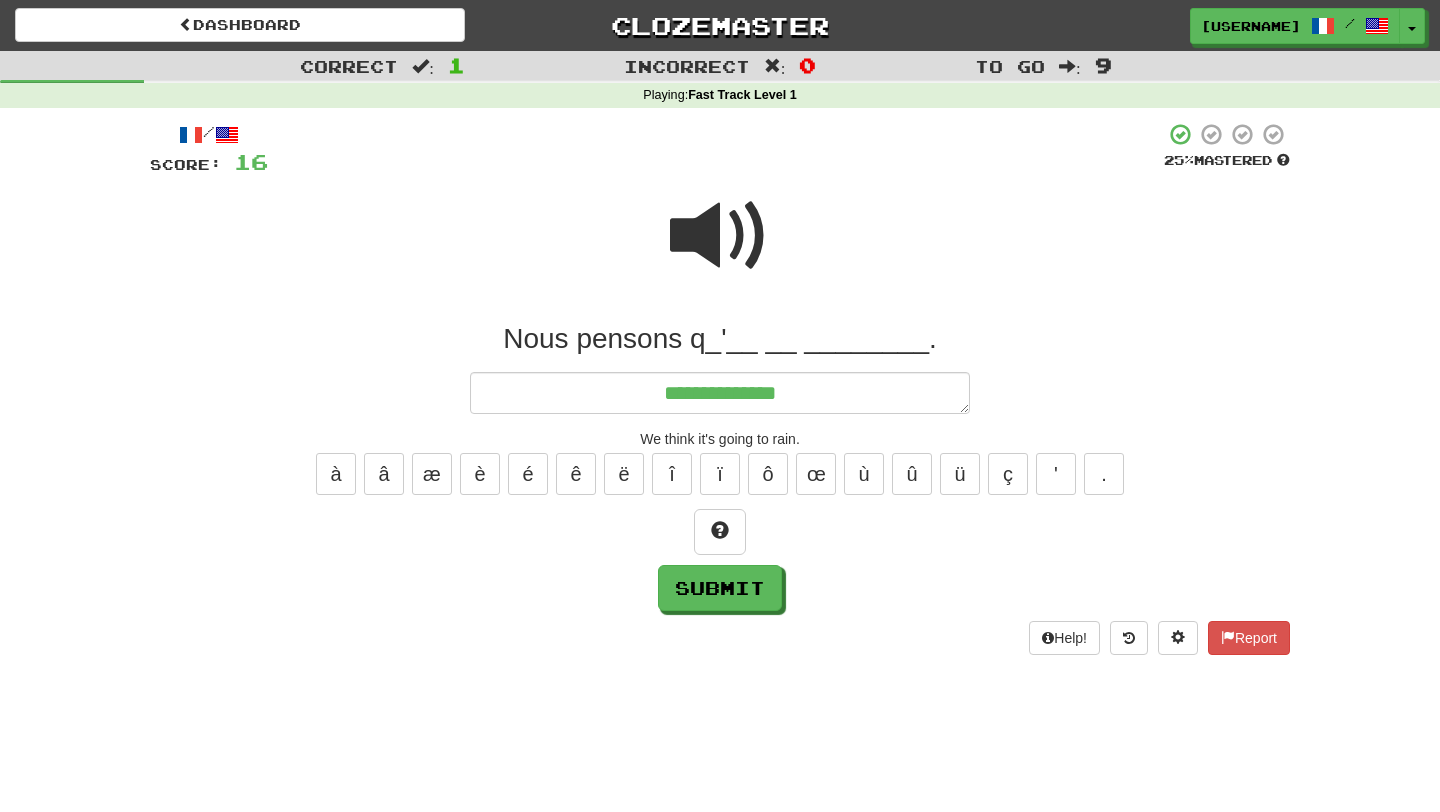 type on "*" 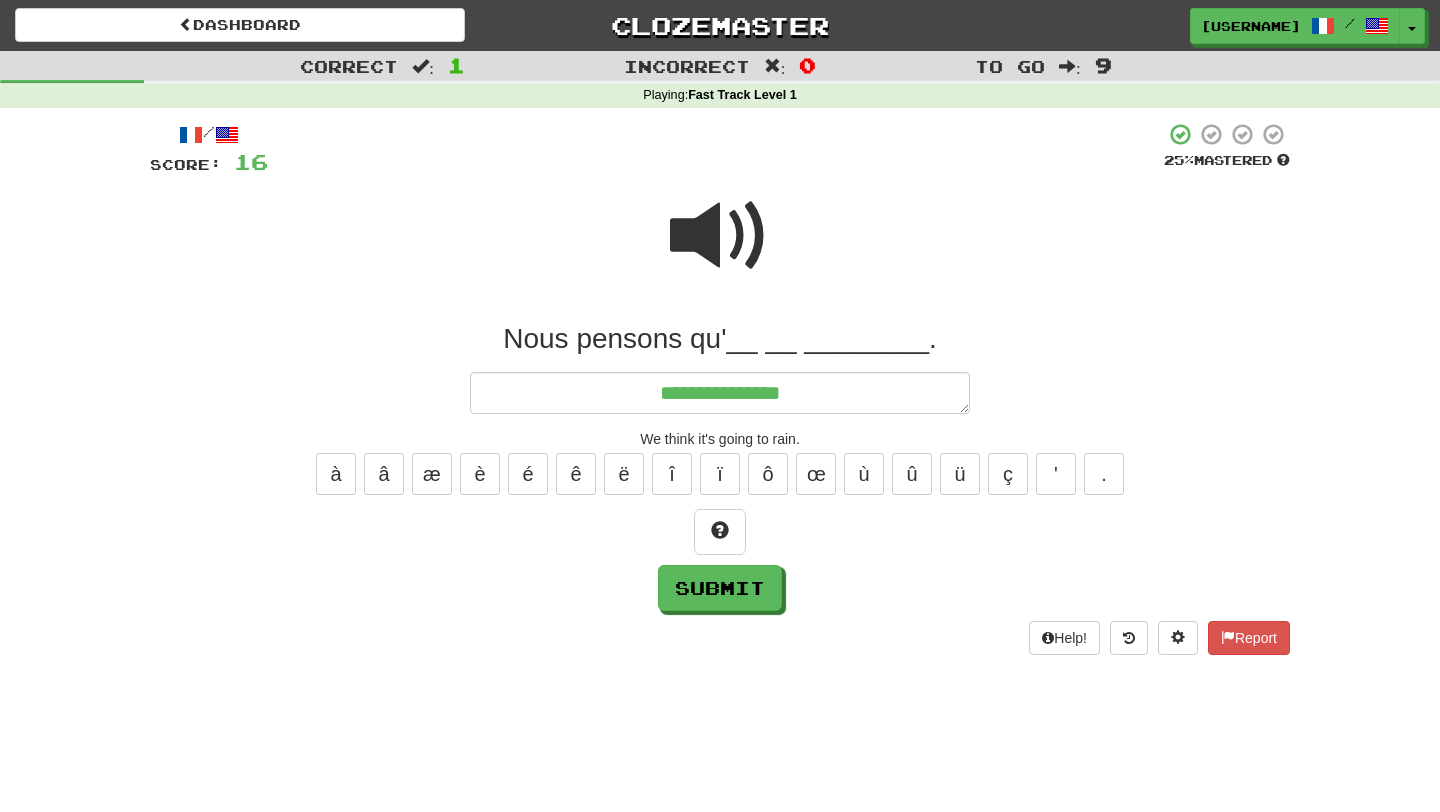 type on "*" 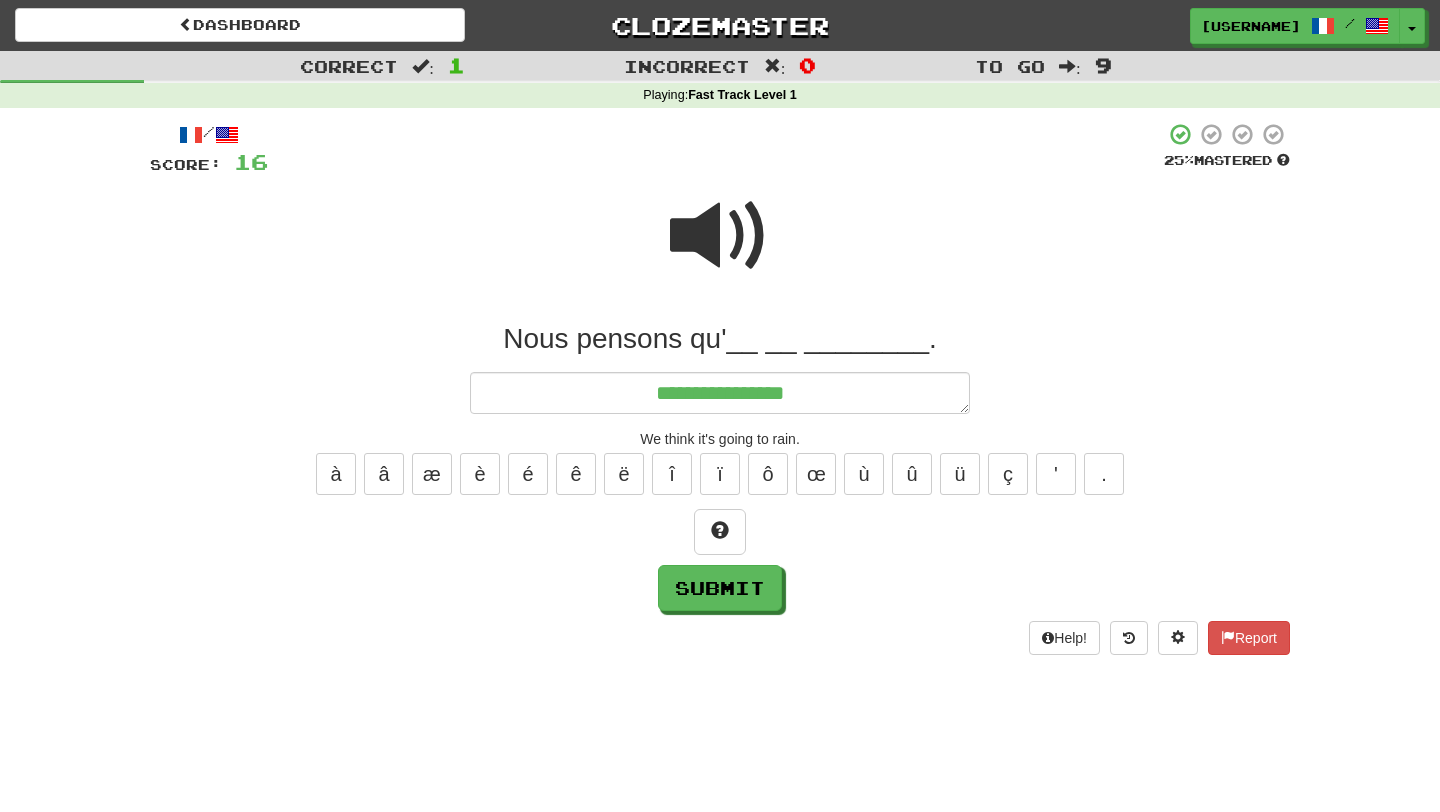 type on "*" 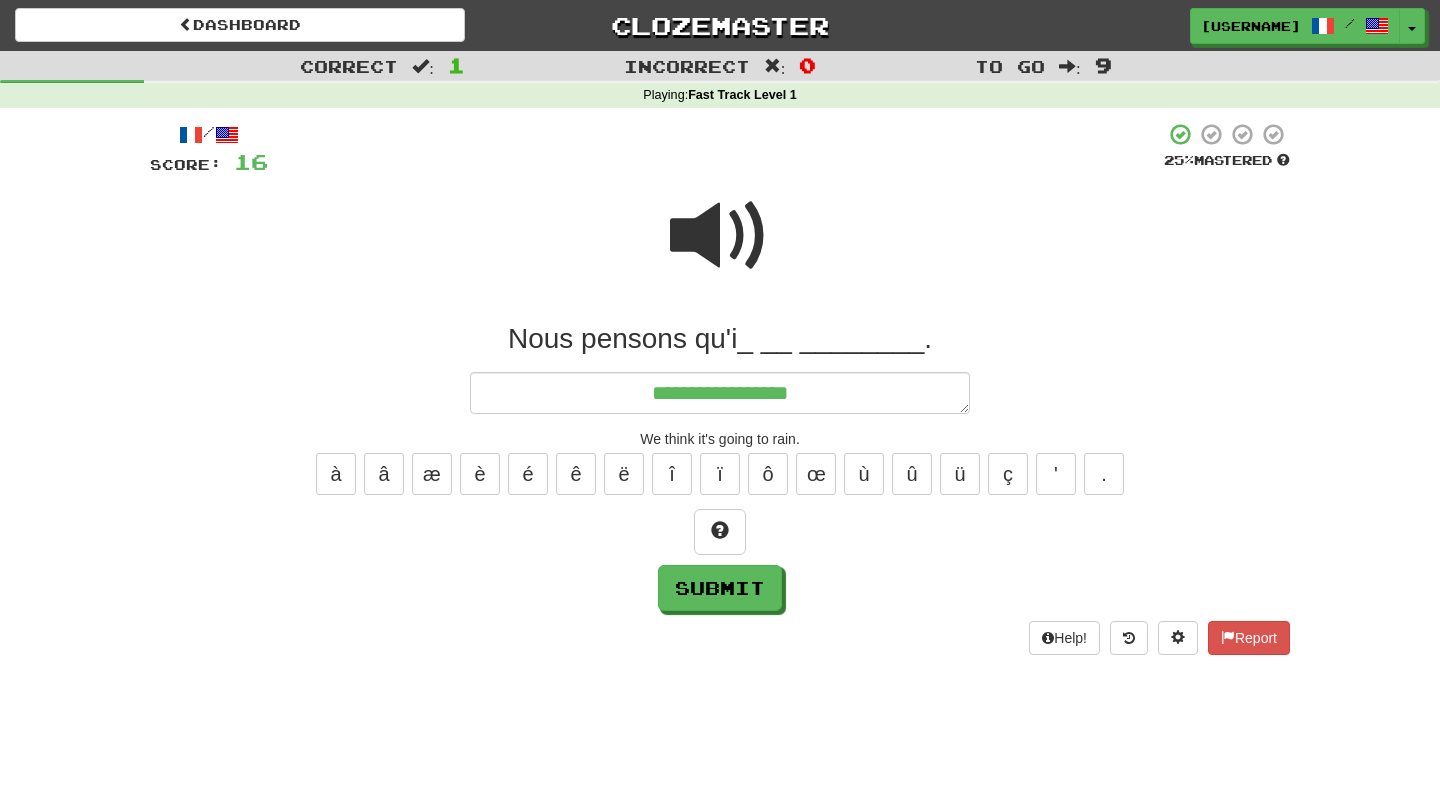 type on "*" 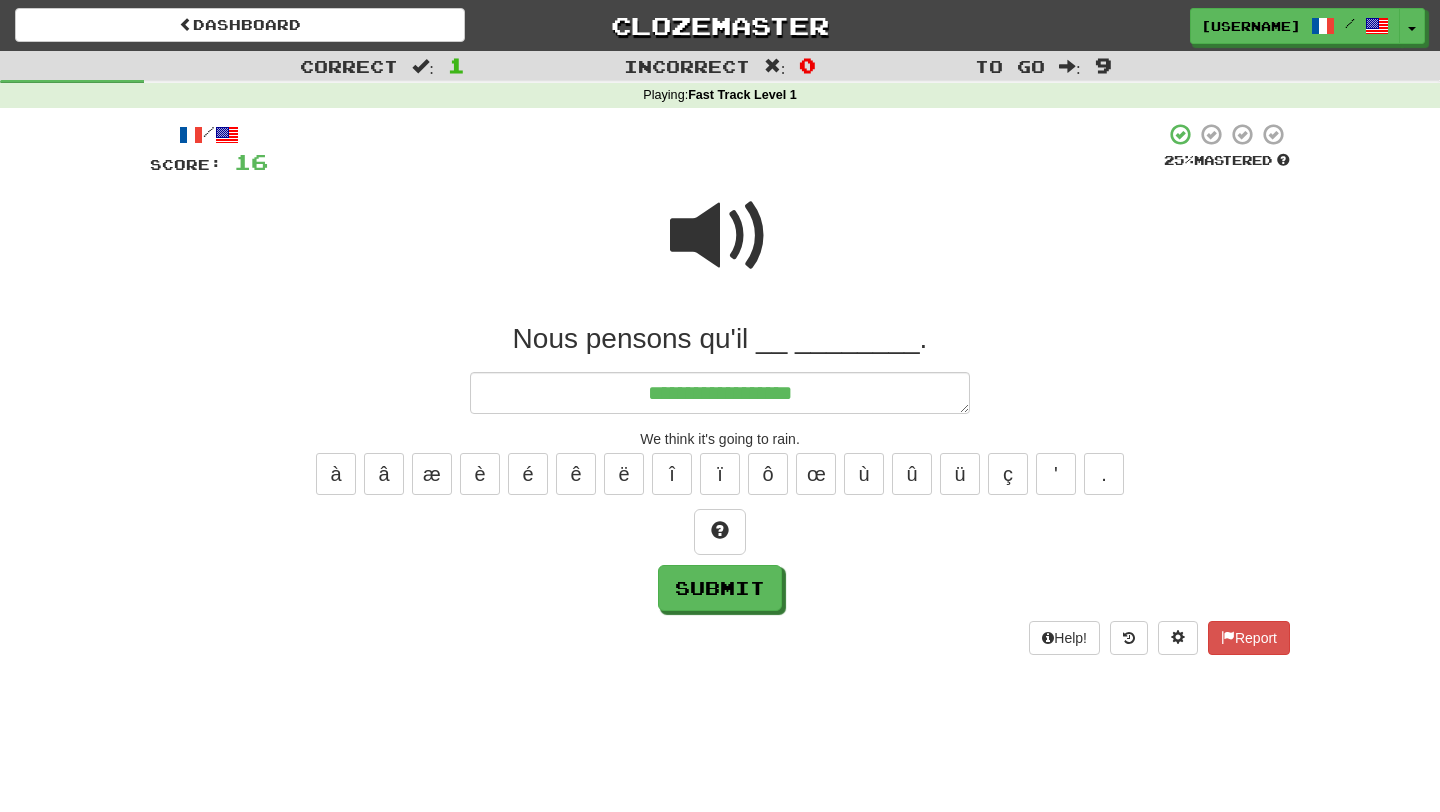 type on "*" 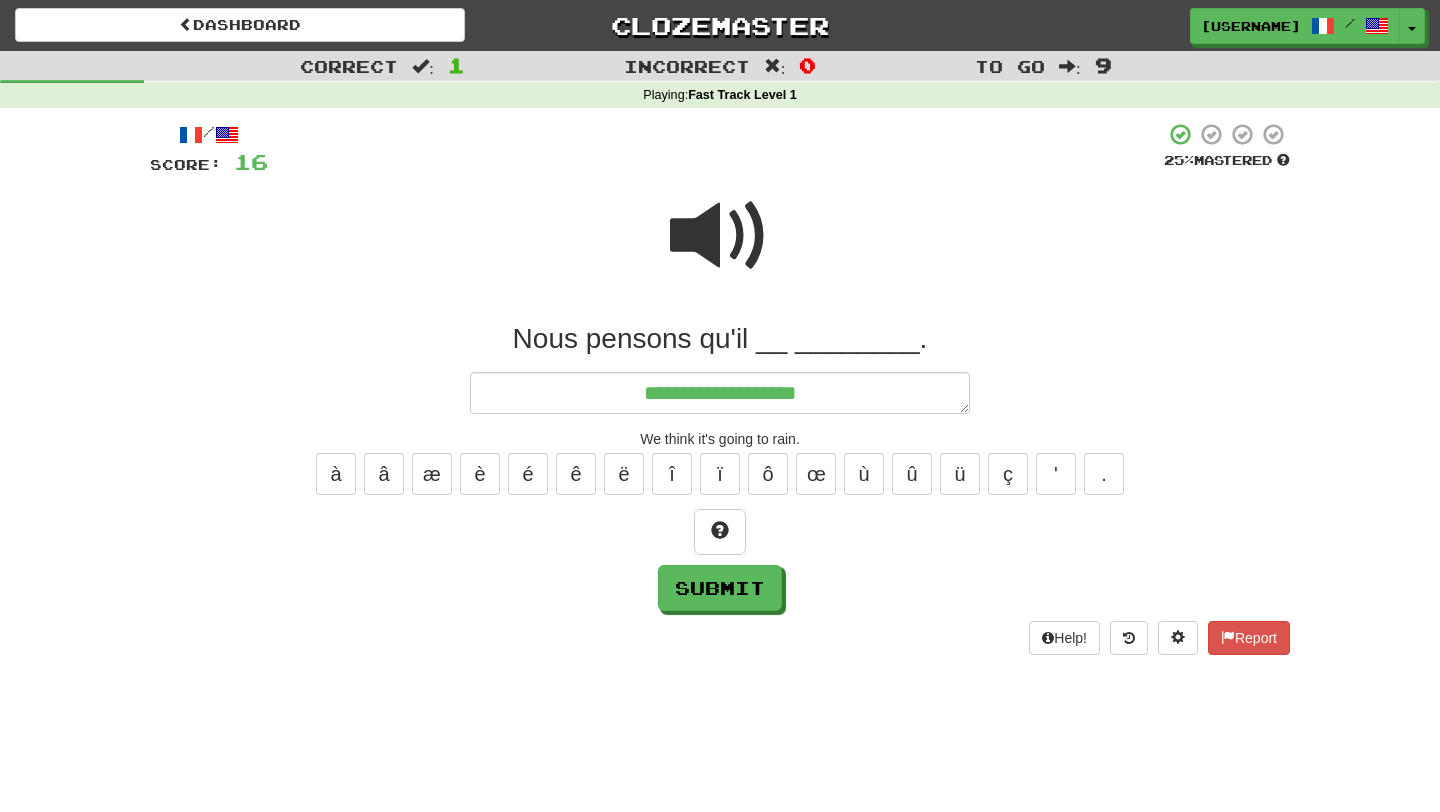 type on "*" 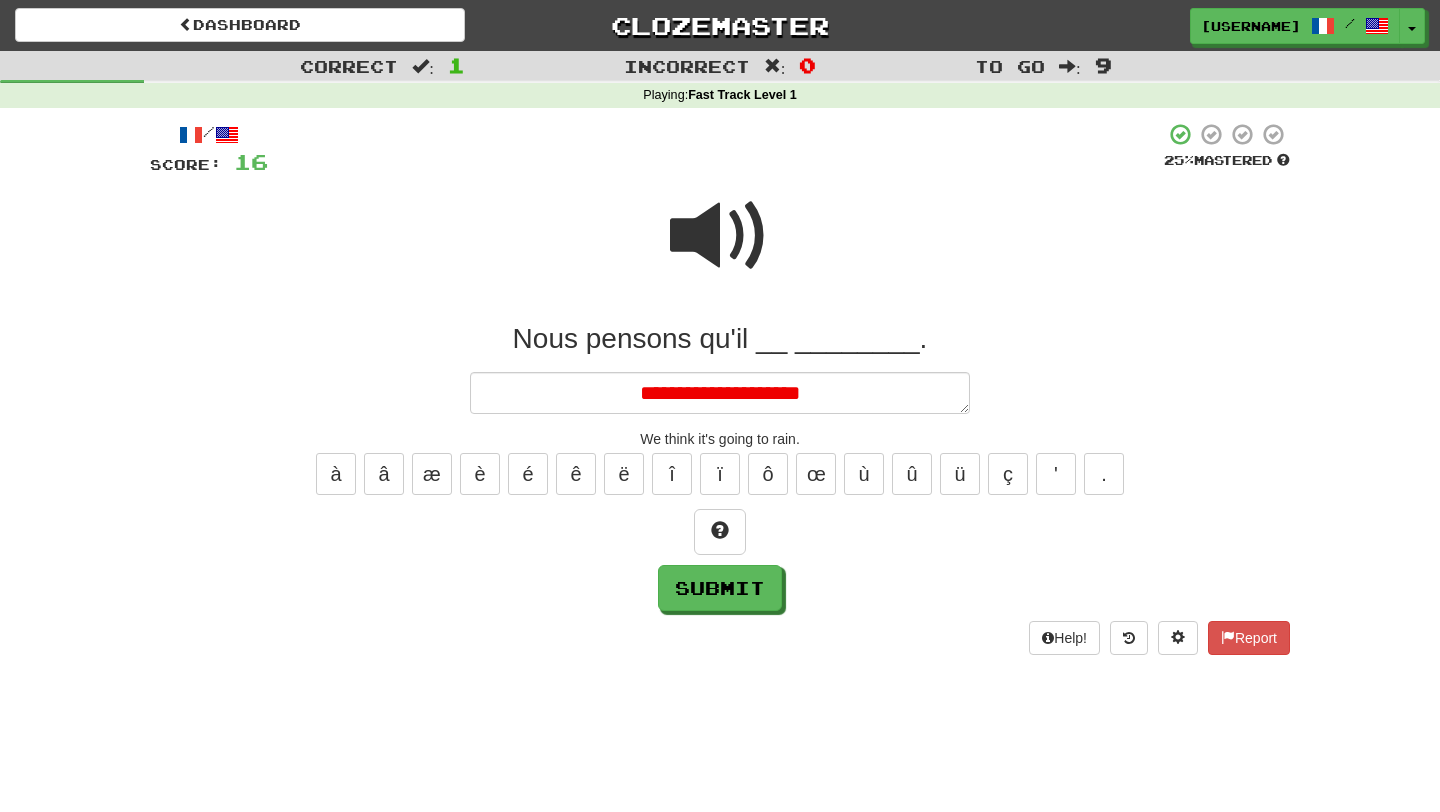 type on "*" 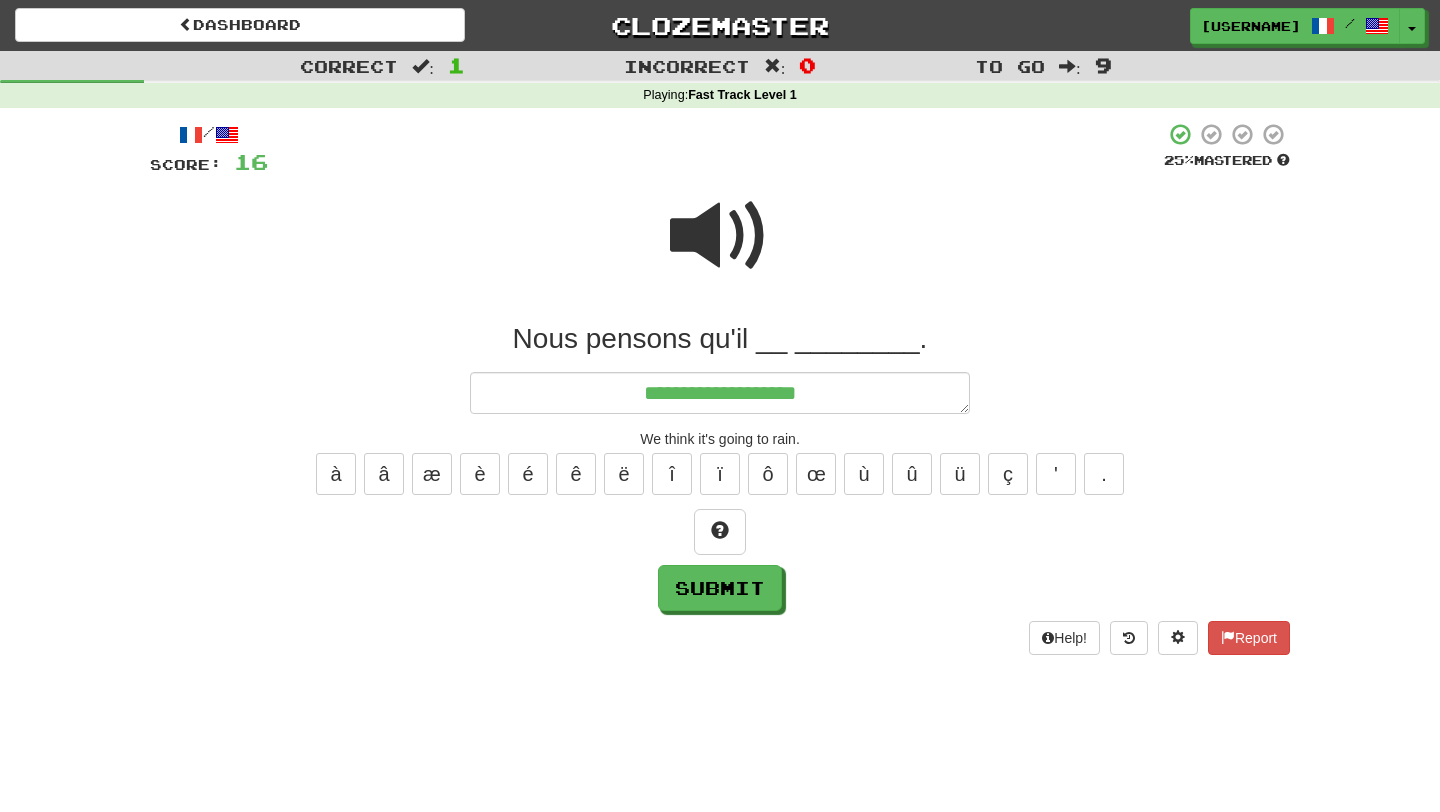 type on "*" 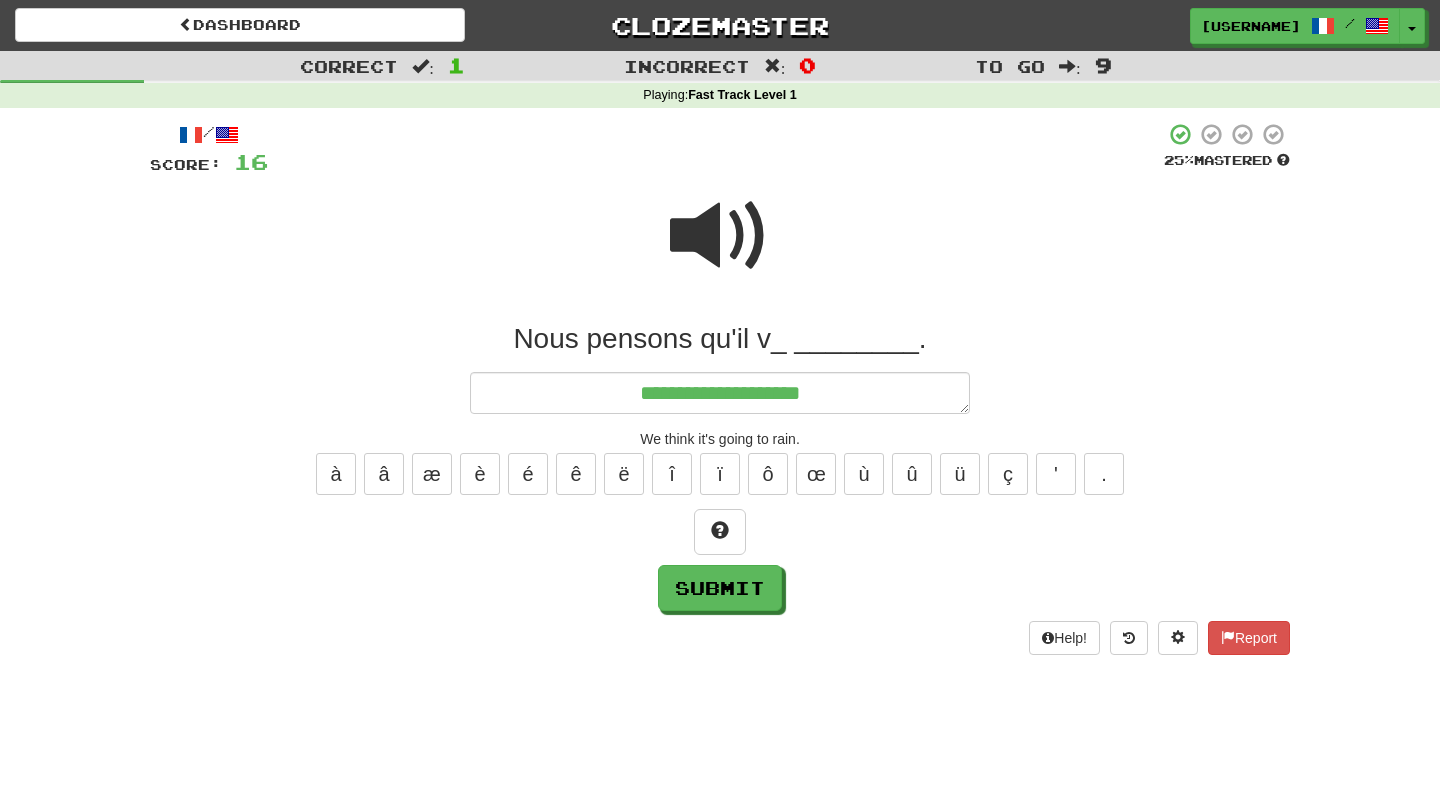 type on "*" 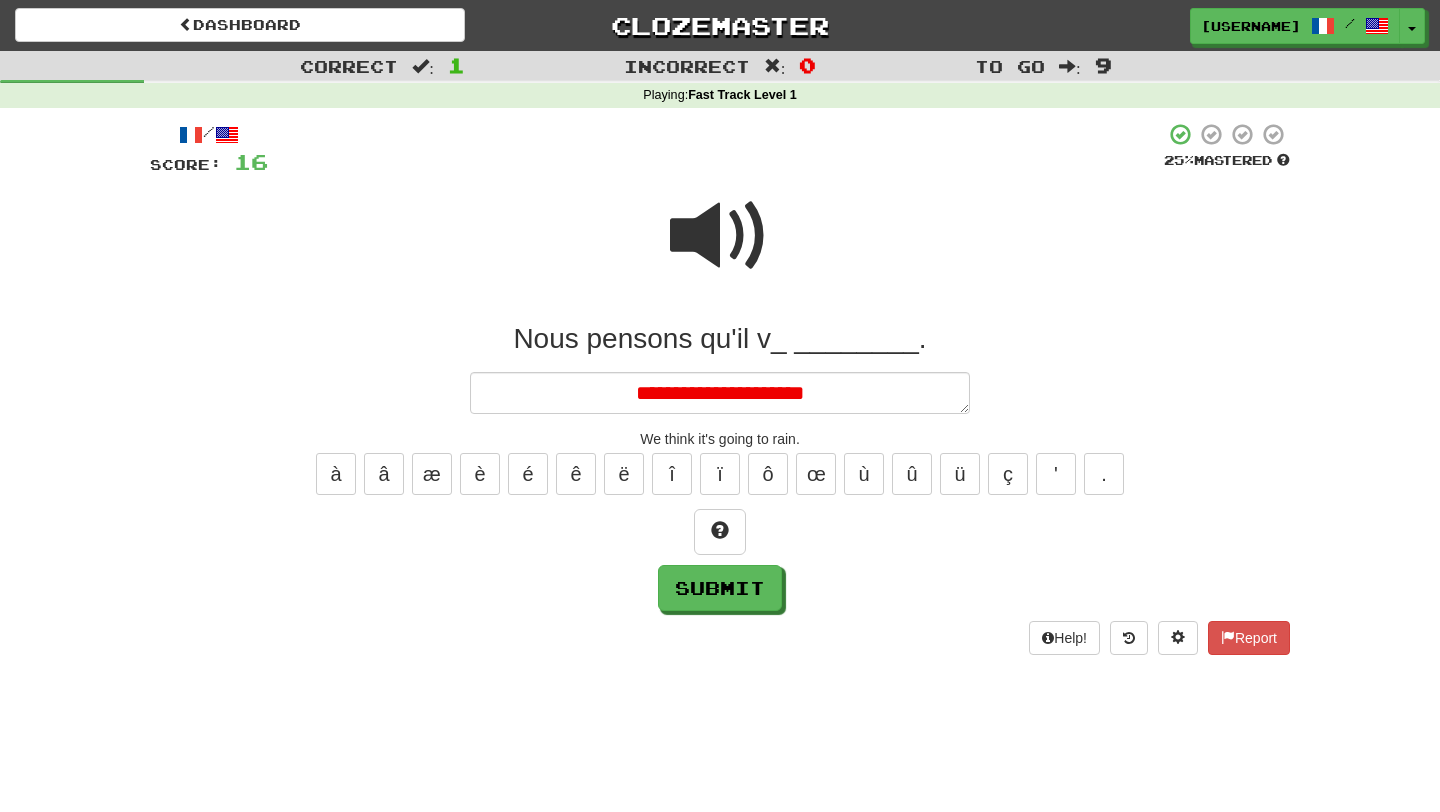 type on "*" 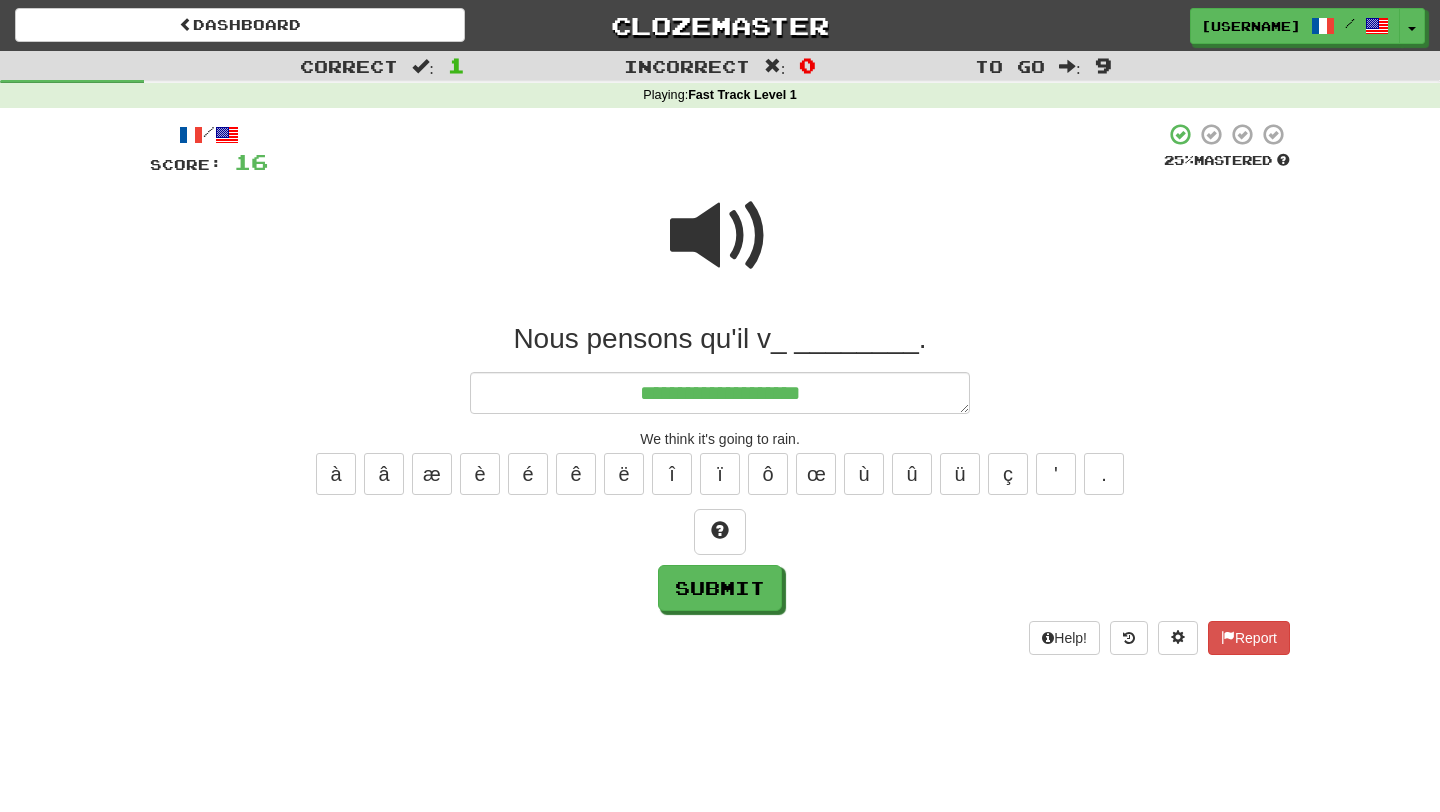 type on "*" 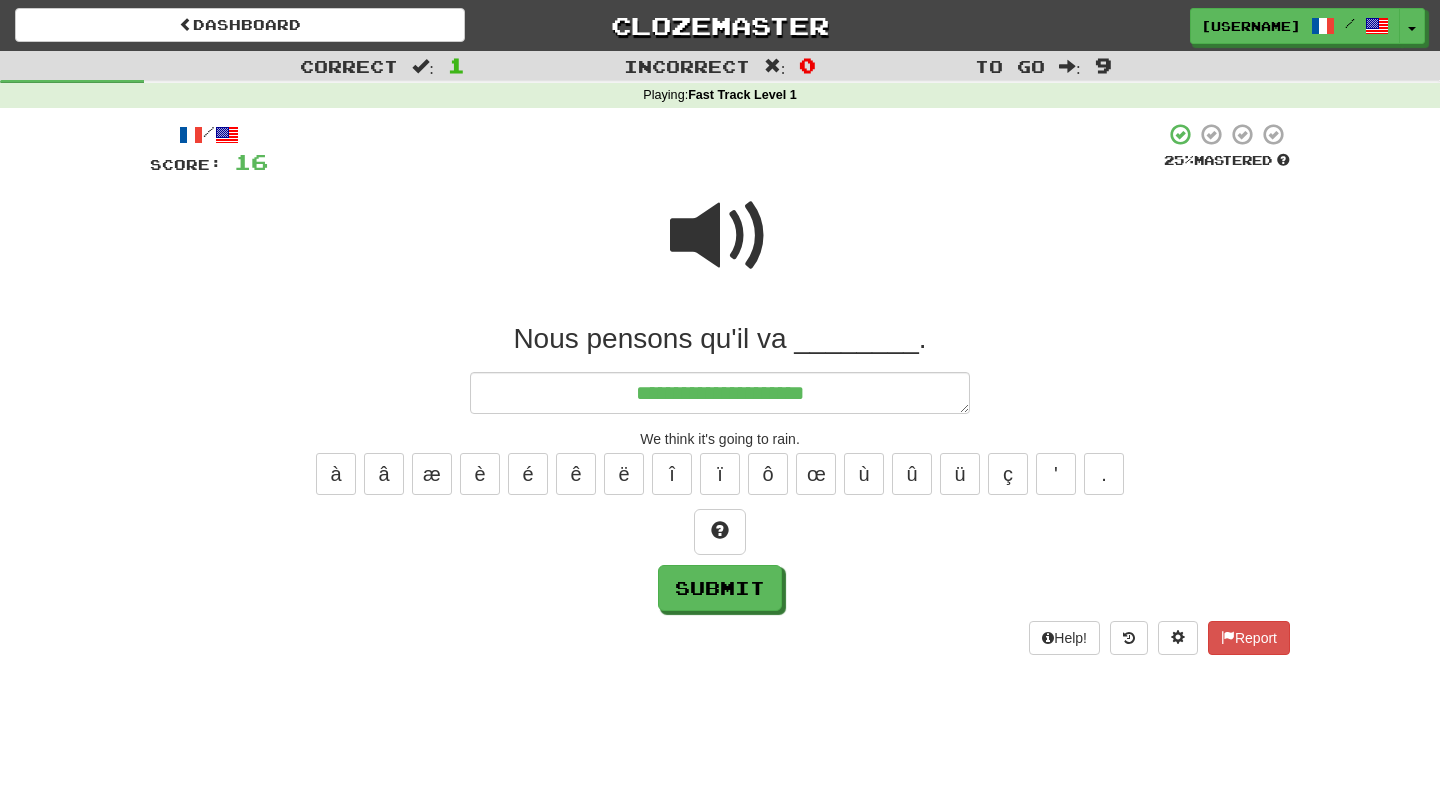 type on "*" 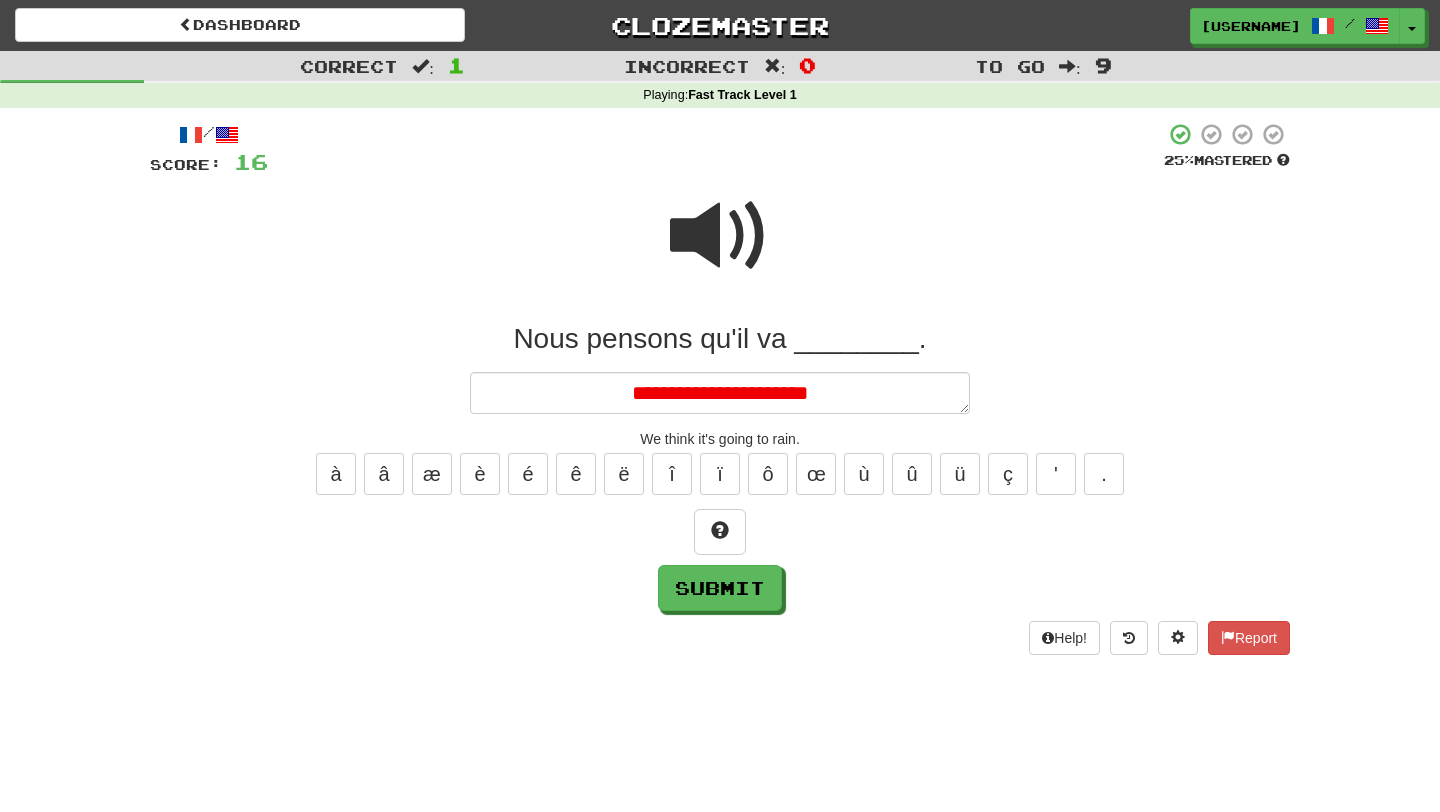 type on "*" 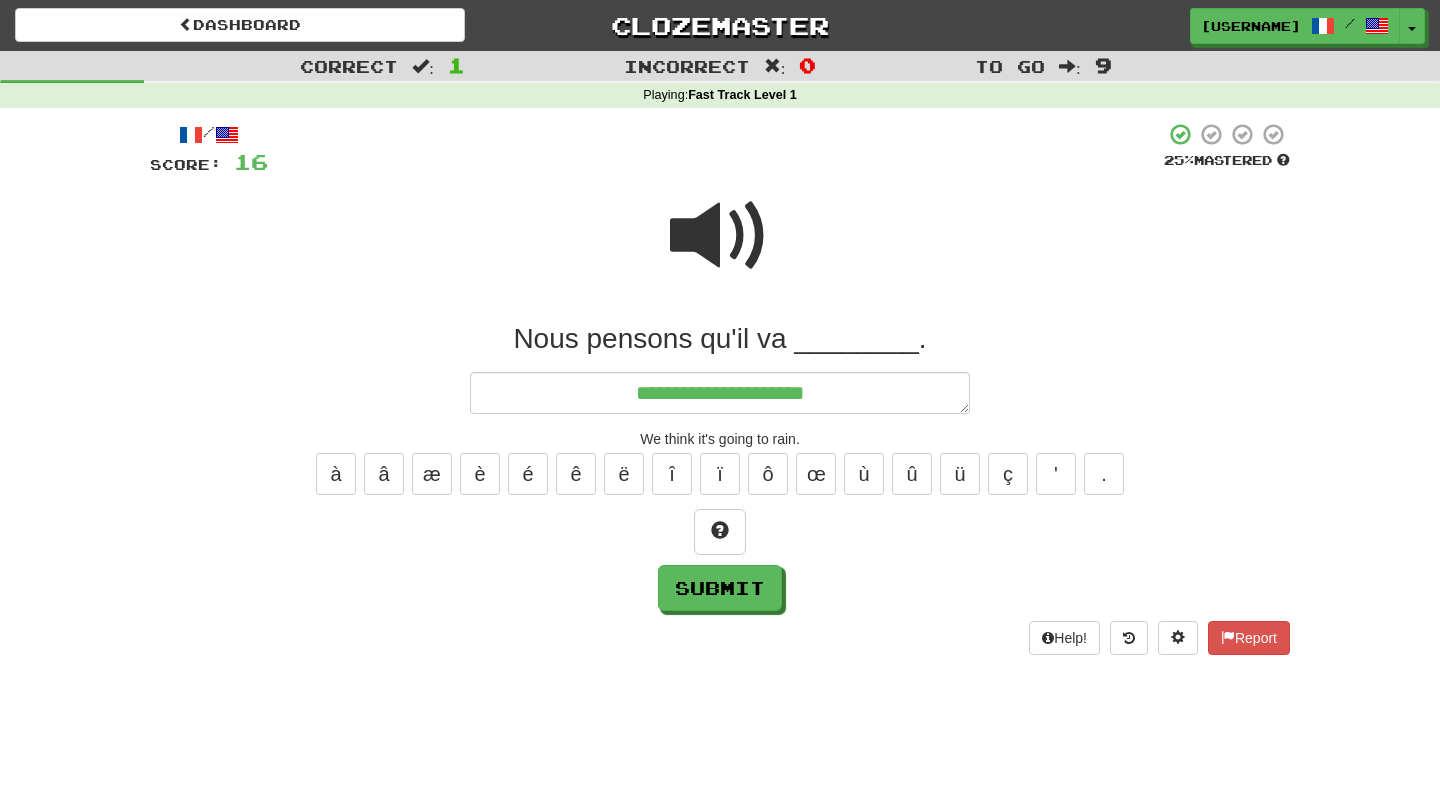 type on "*" 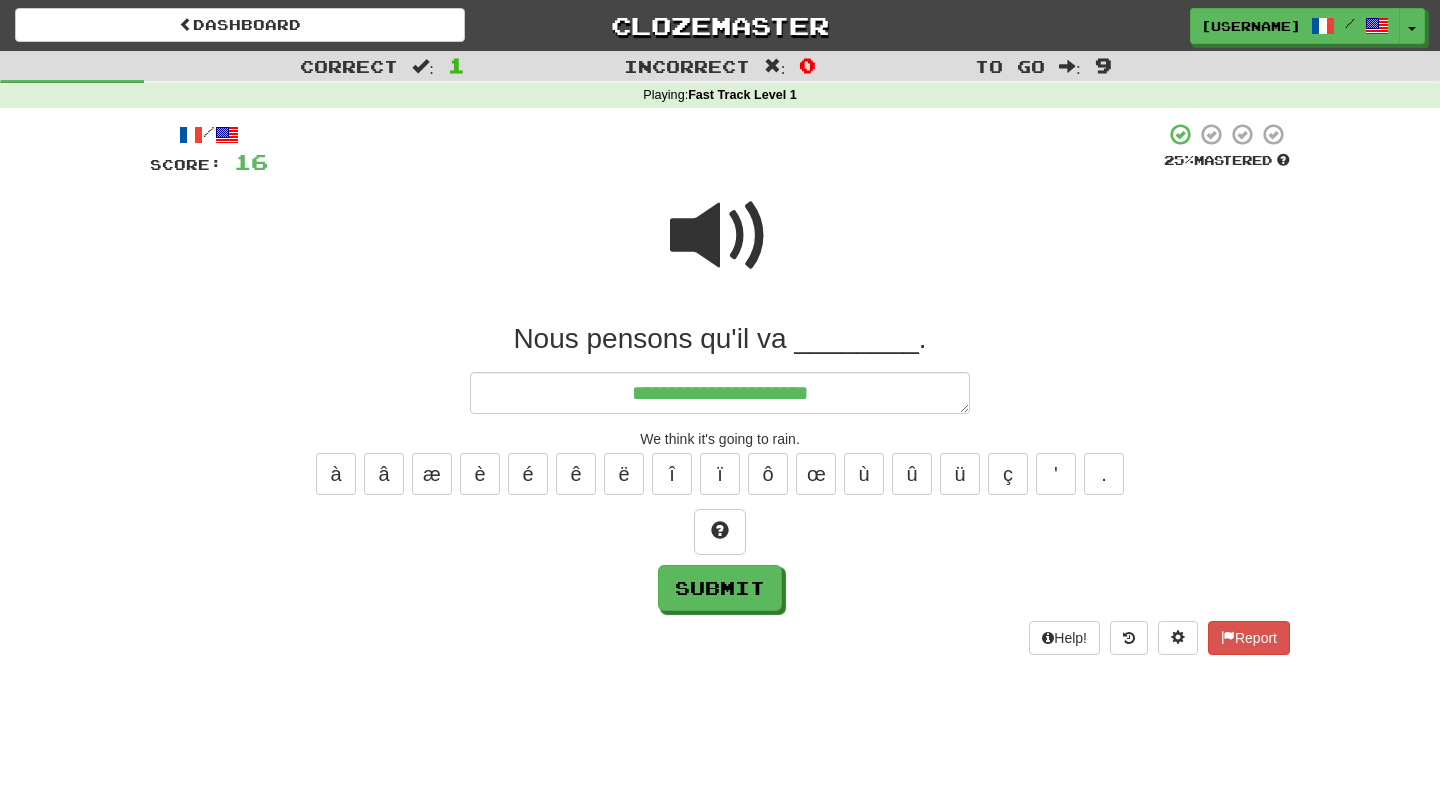 type on "*" 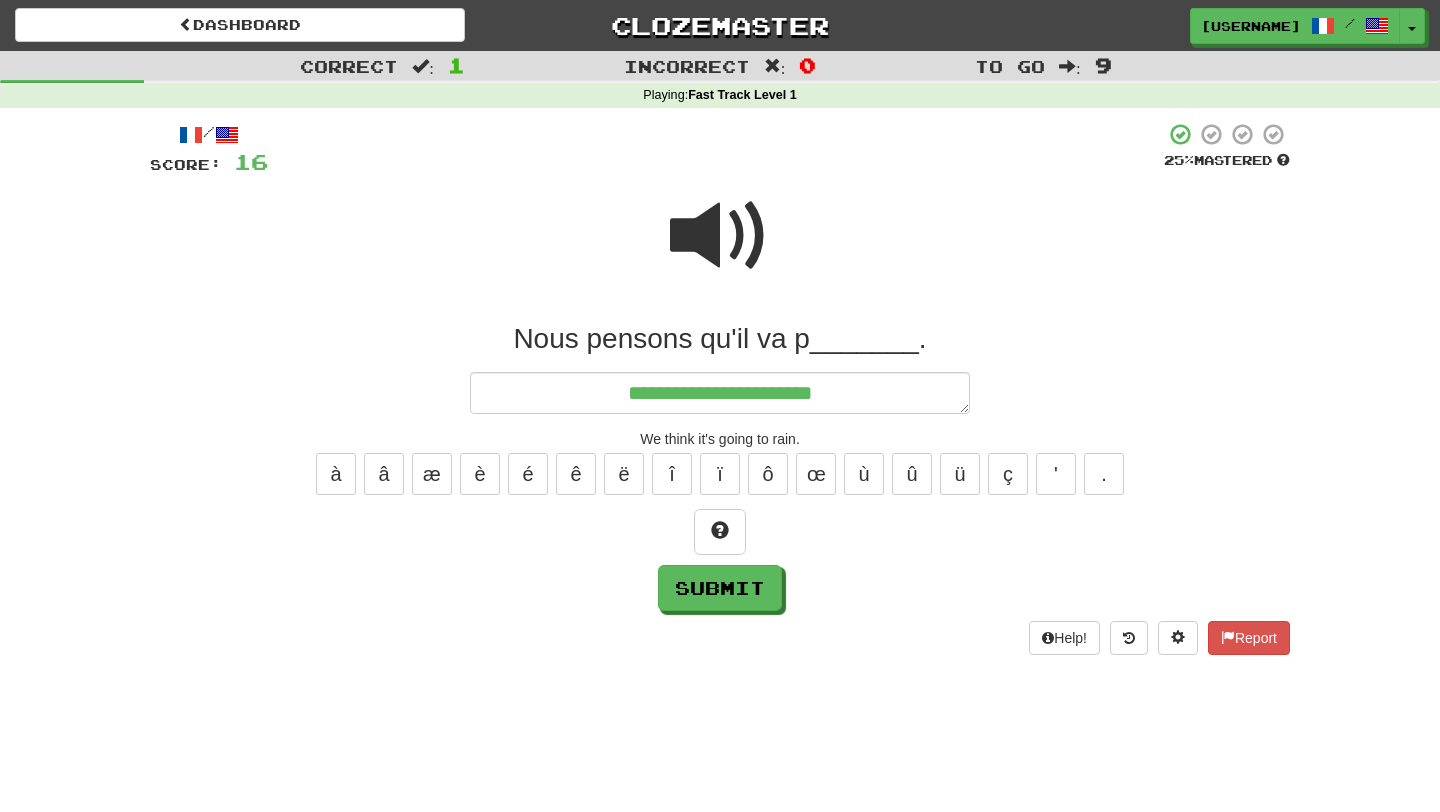 type on "*" 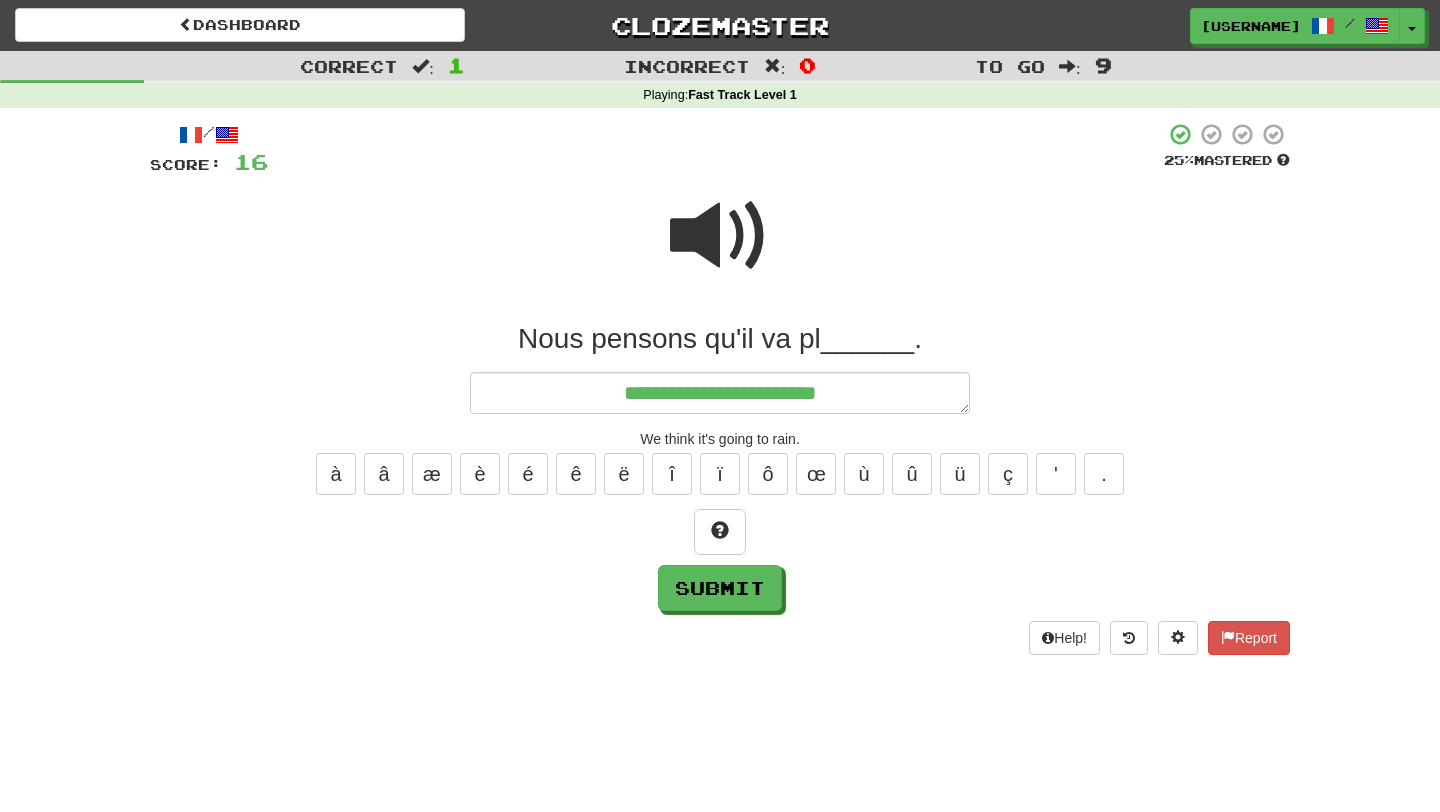 type on "*" 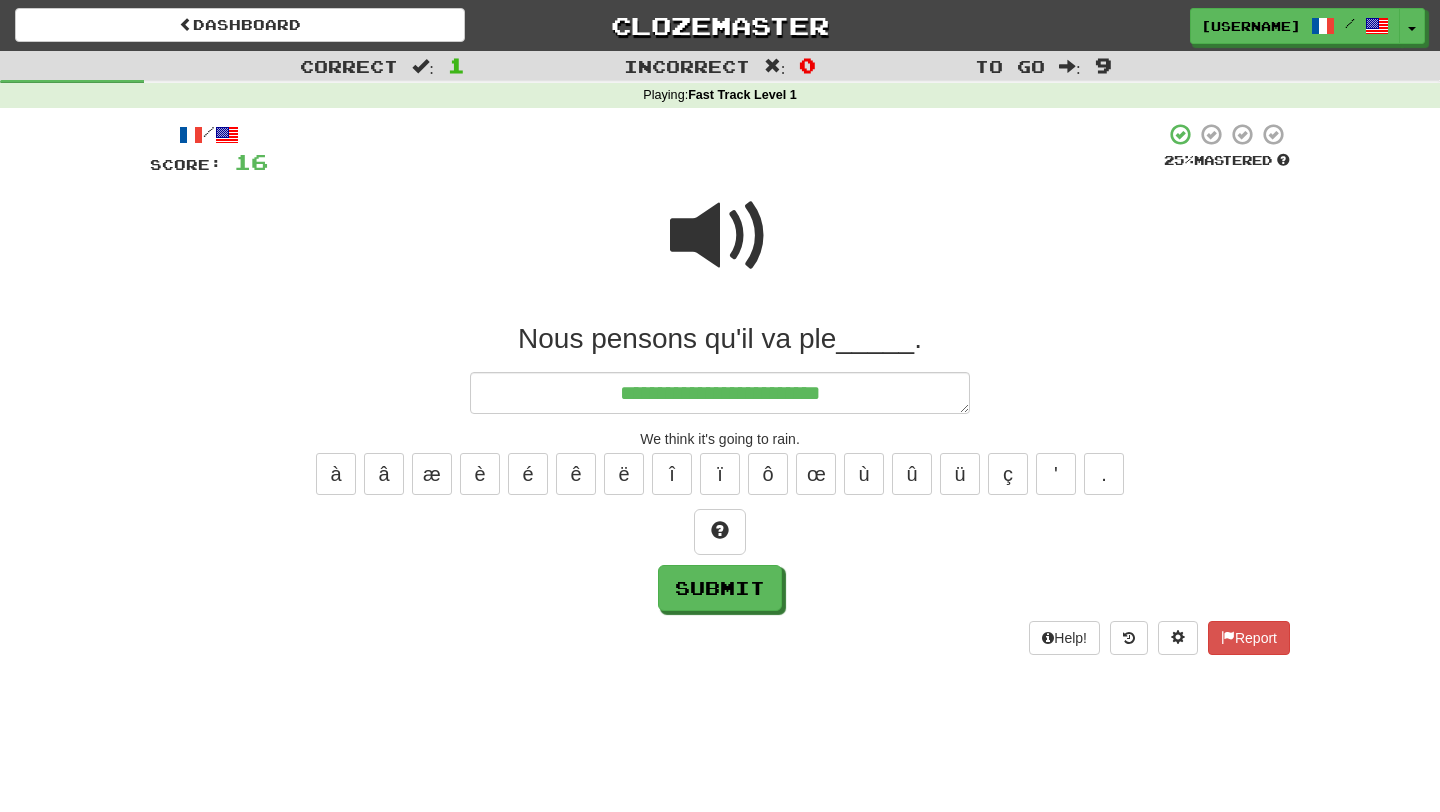 type on "*" 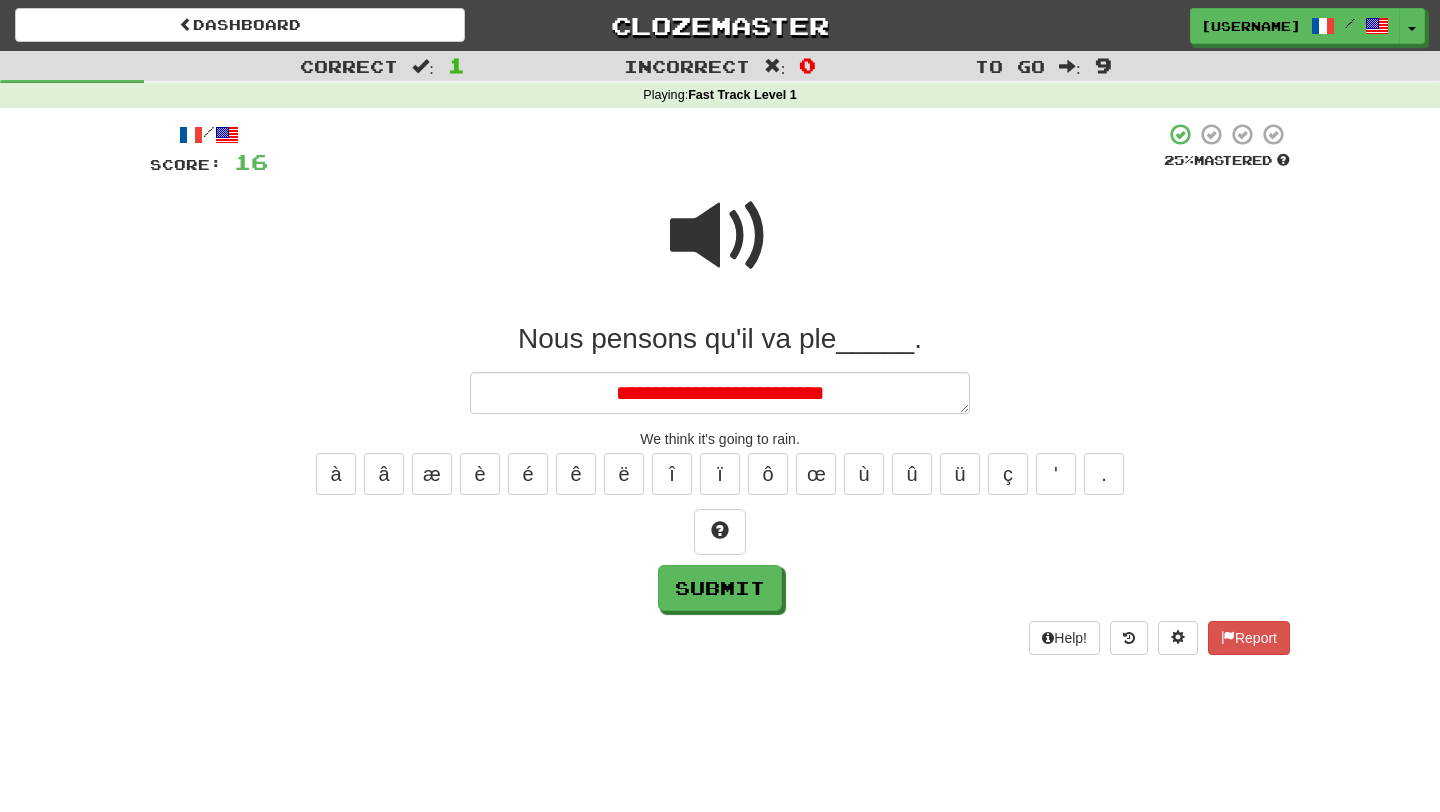 type on "*" 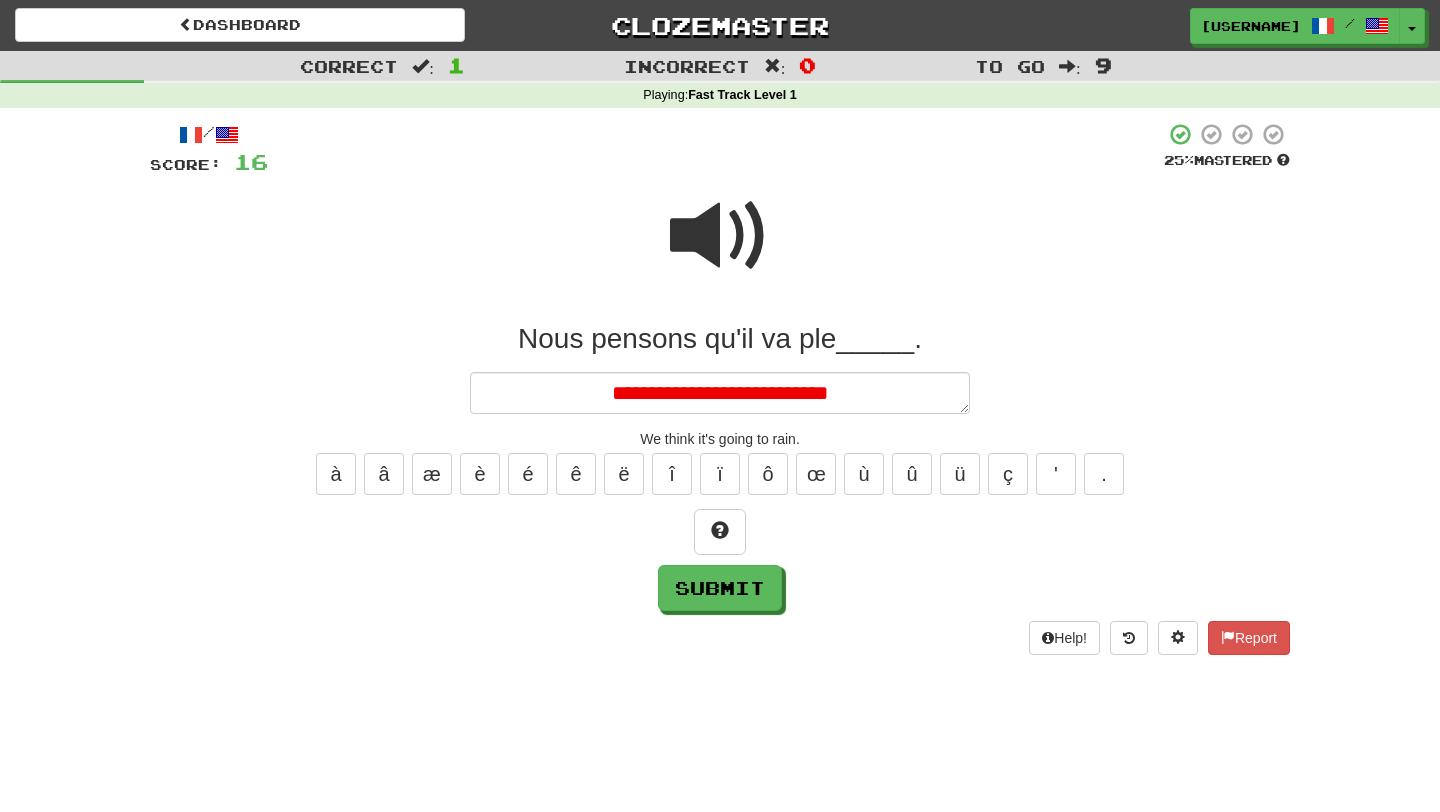 type on "*" 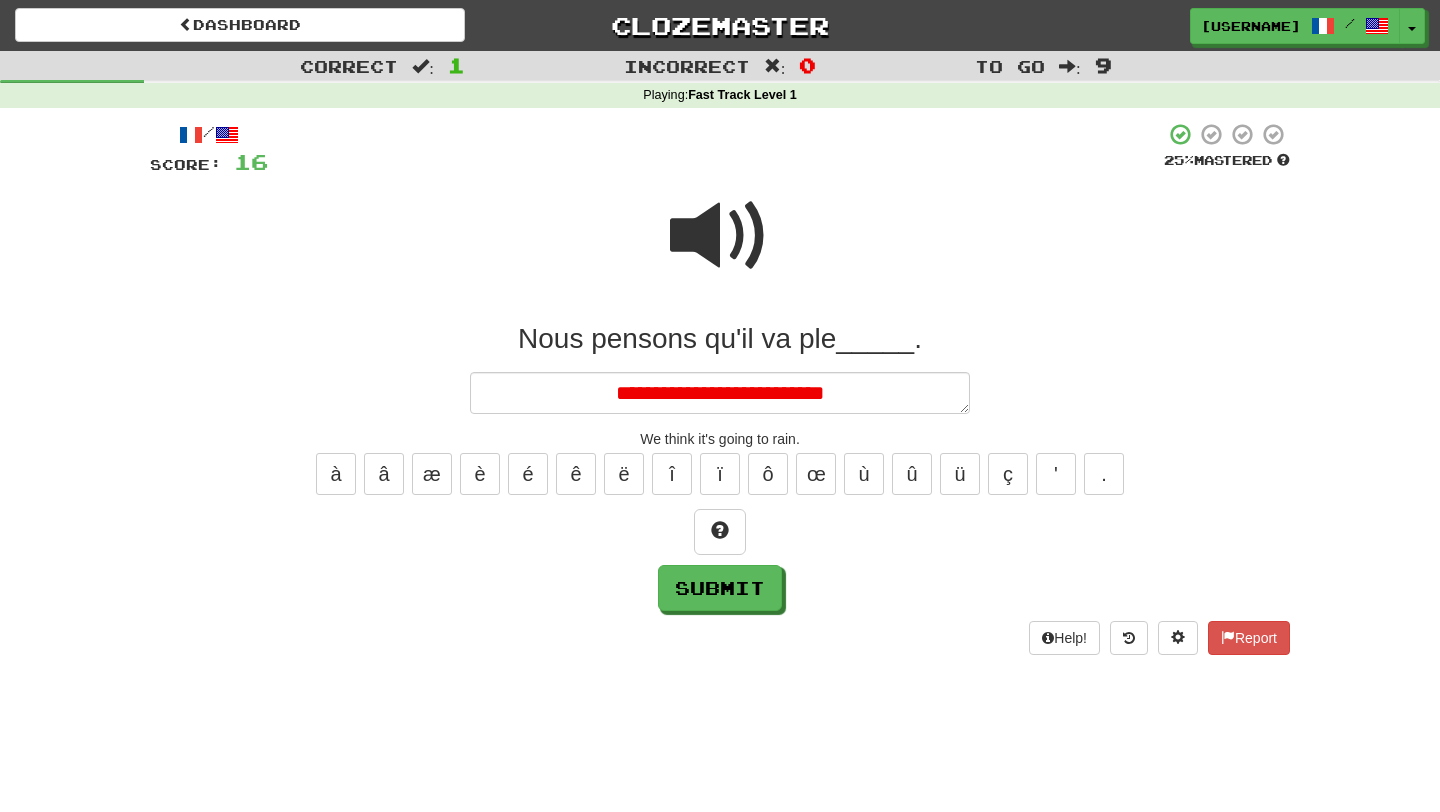 type on "*" 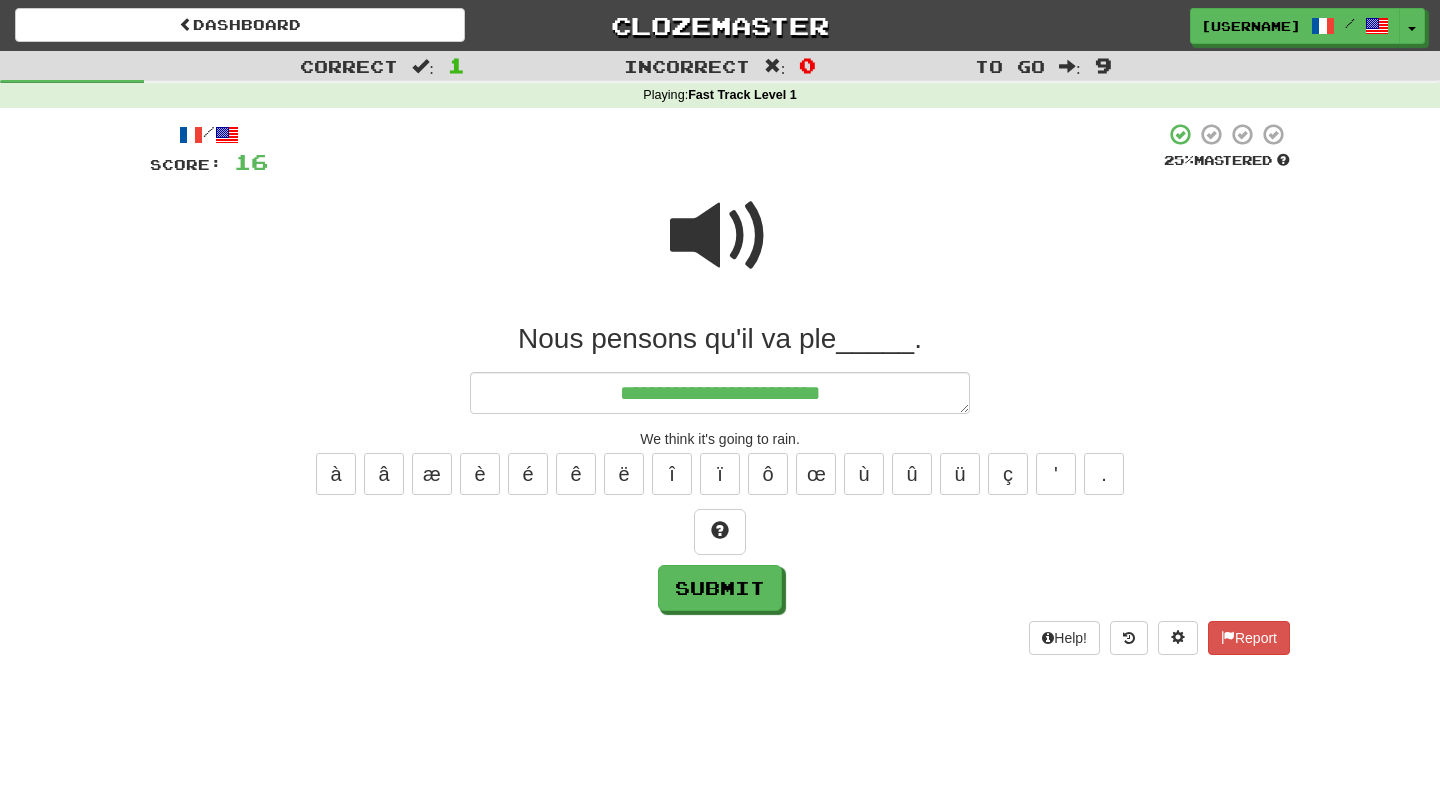 type on "*" 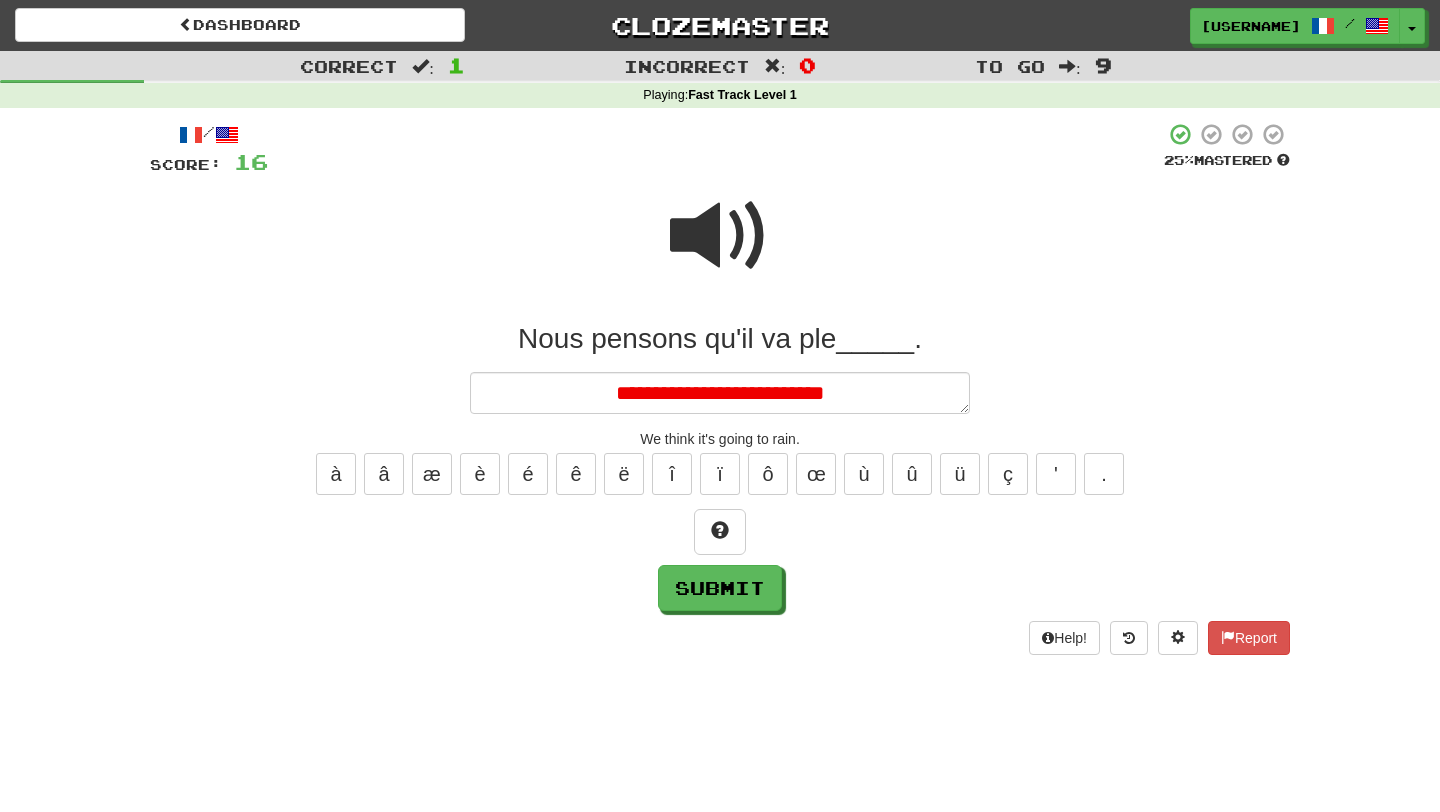 type on "*" 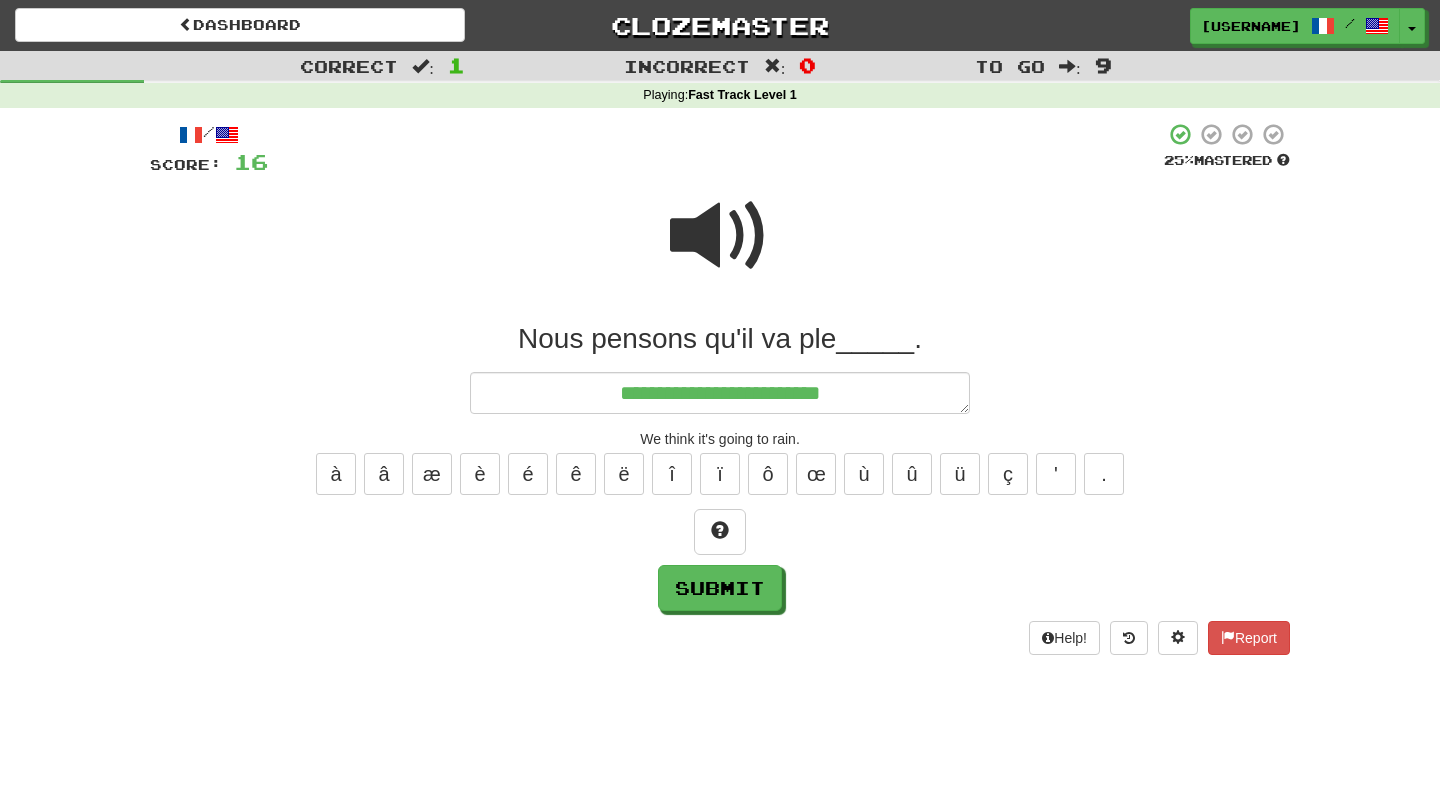 type on "*" 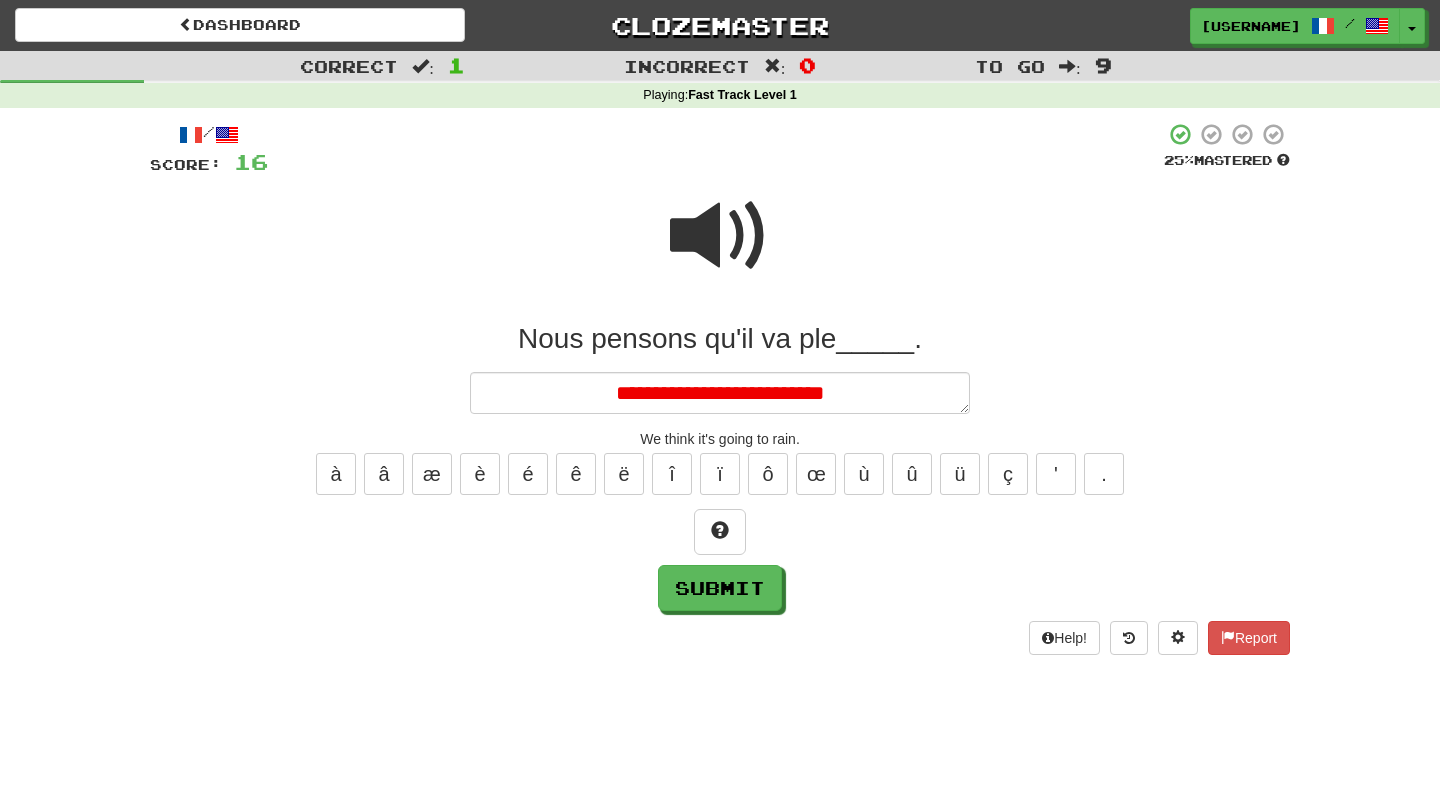 type on "*" 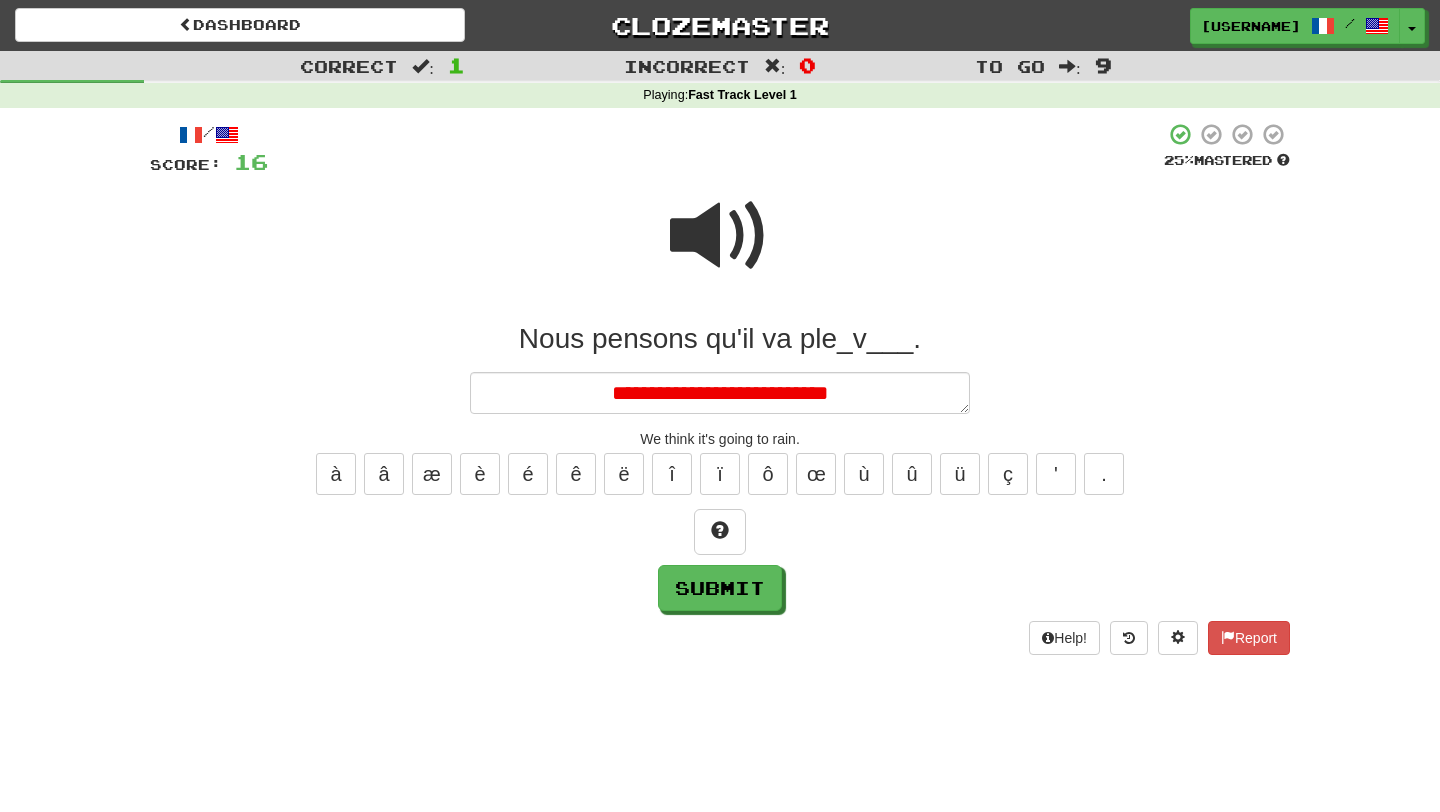 type on "*" 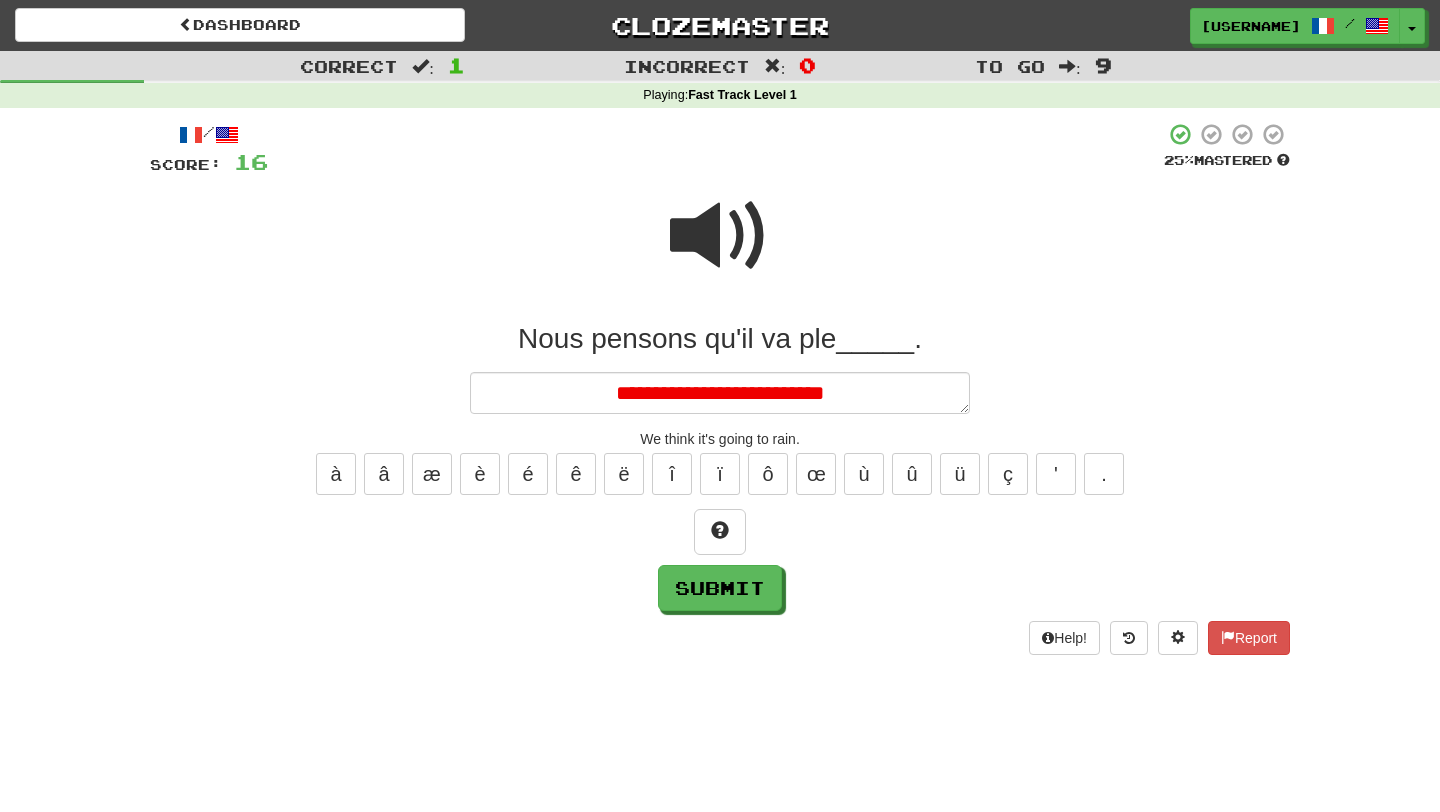 type on "*" 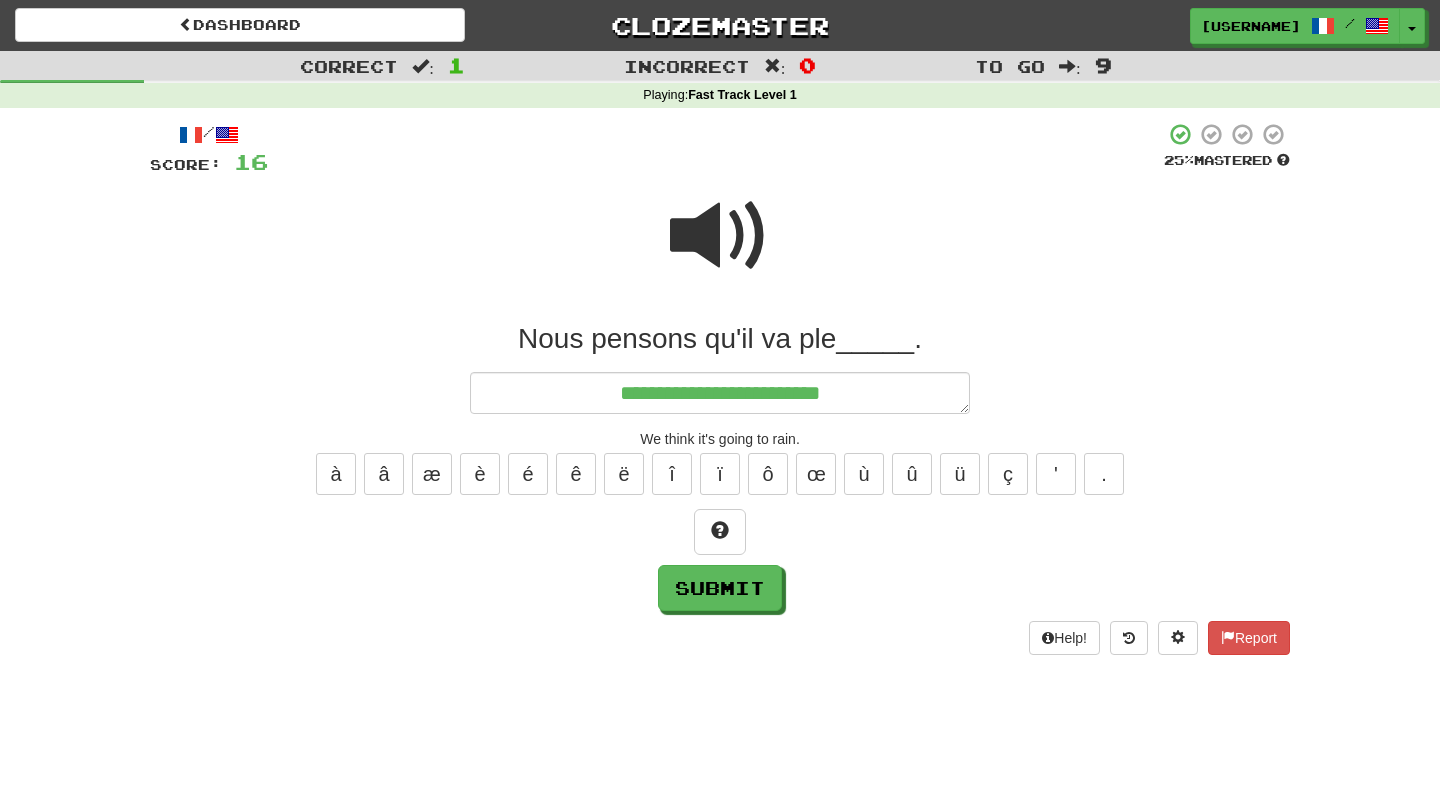 type on "*" 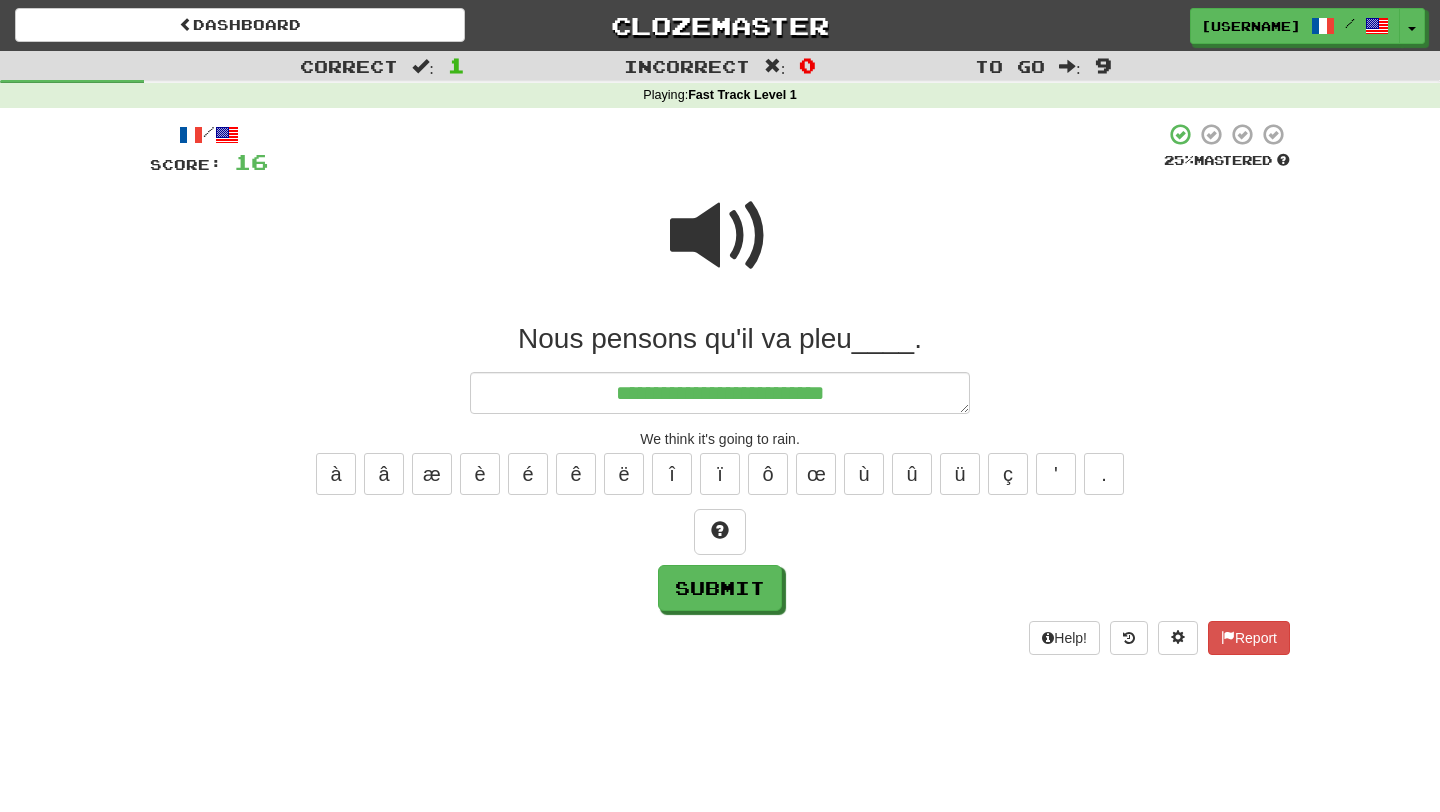 type on "**********" 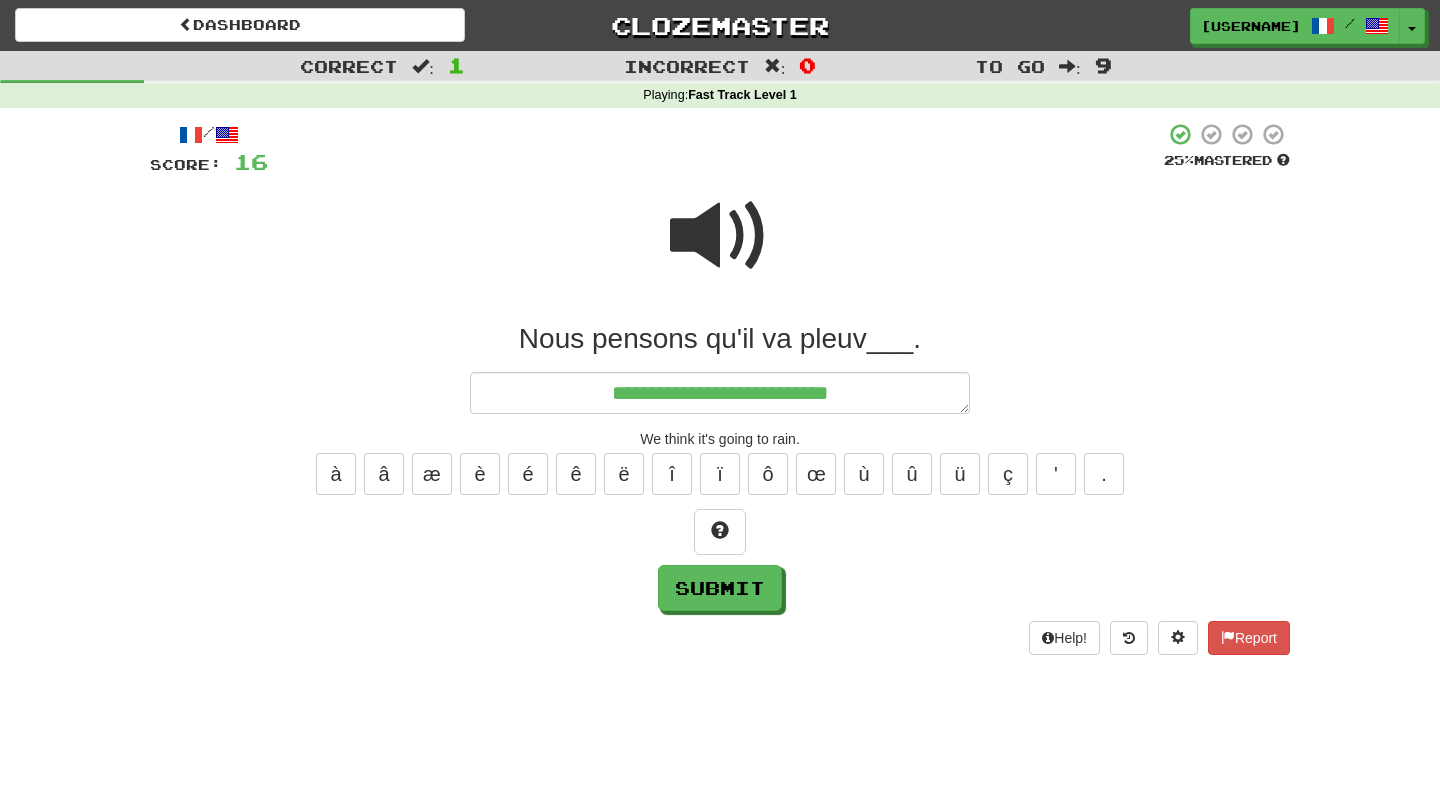 type on "*" 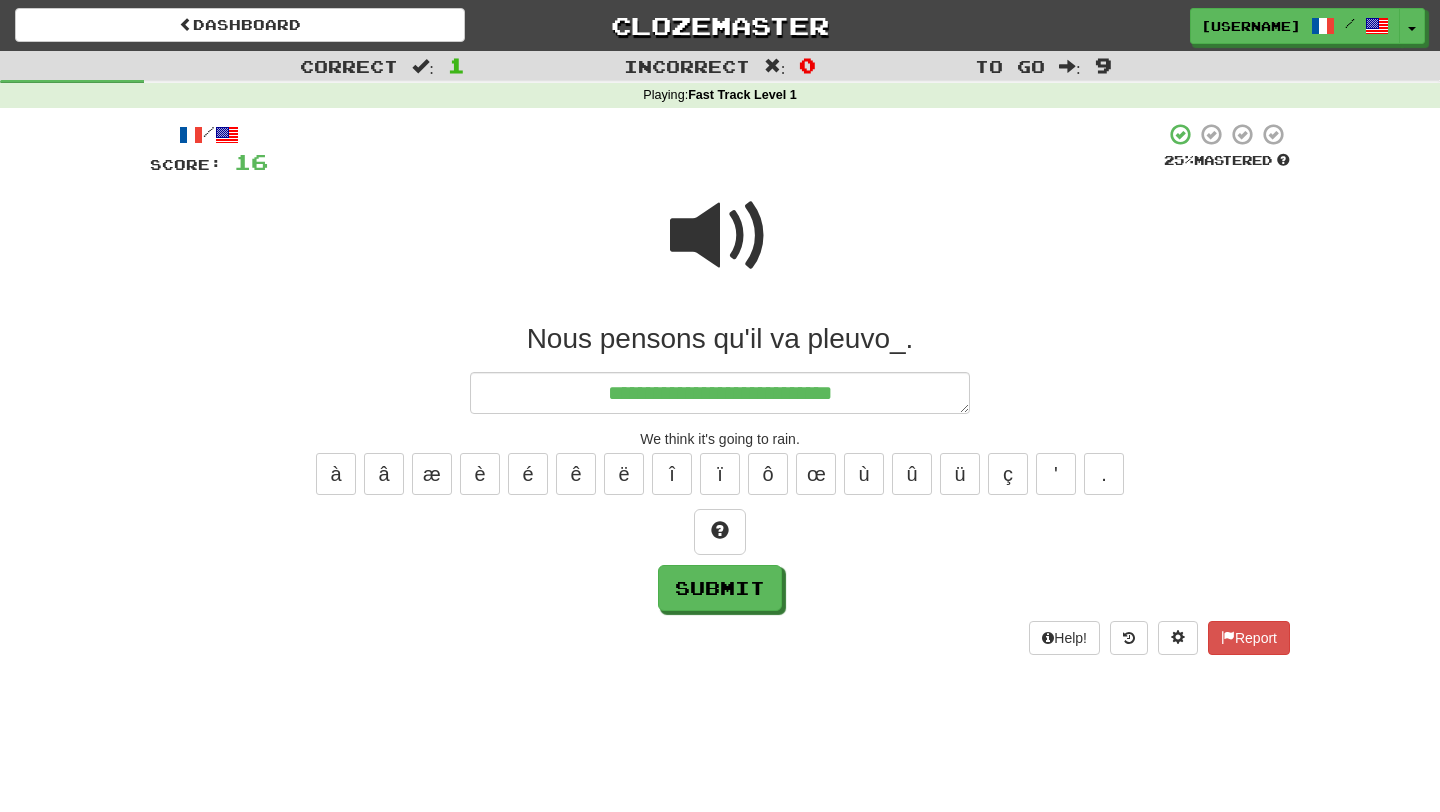 type on "*" 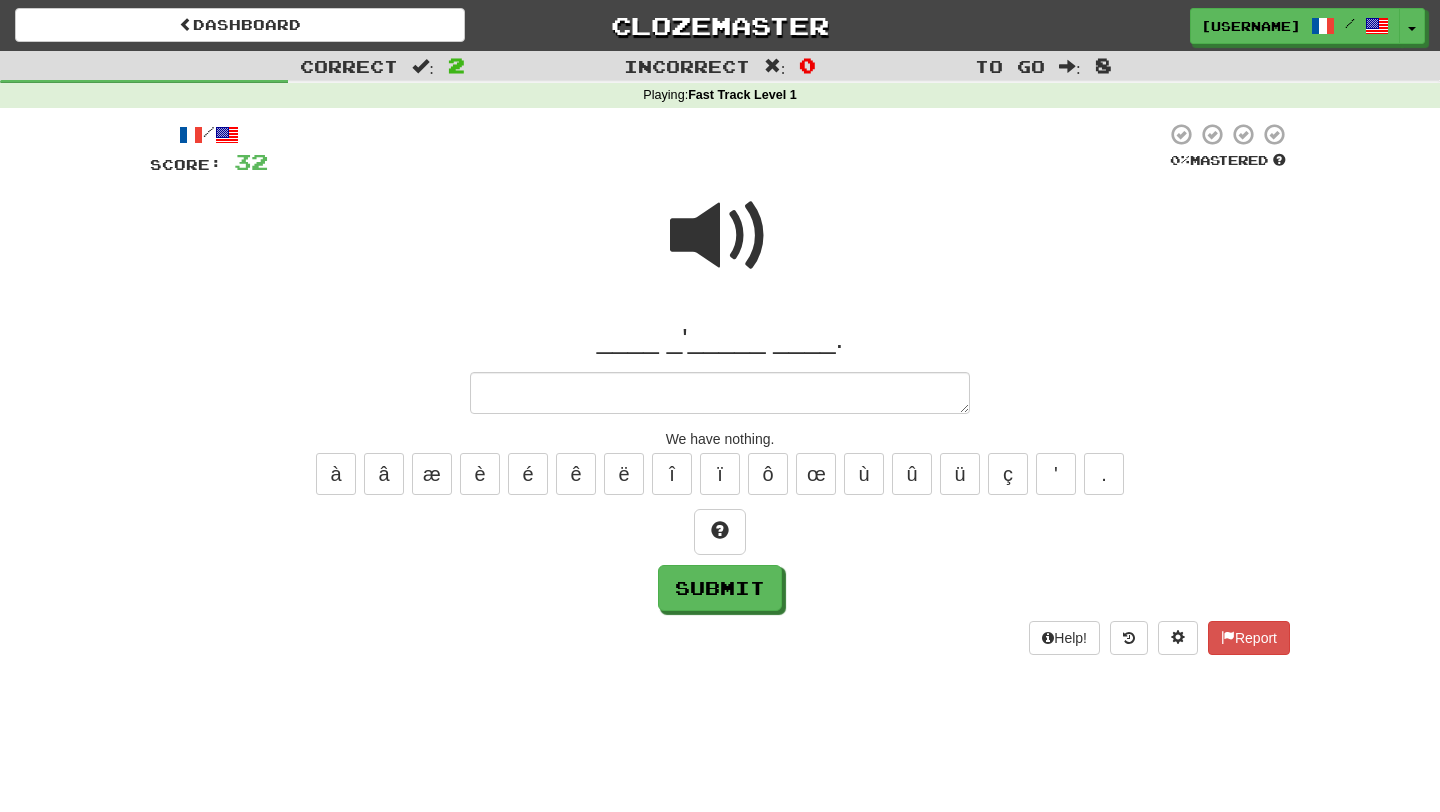 type on "*" 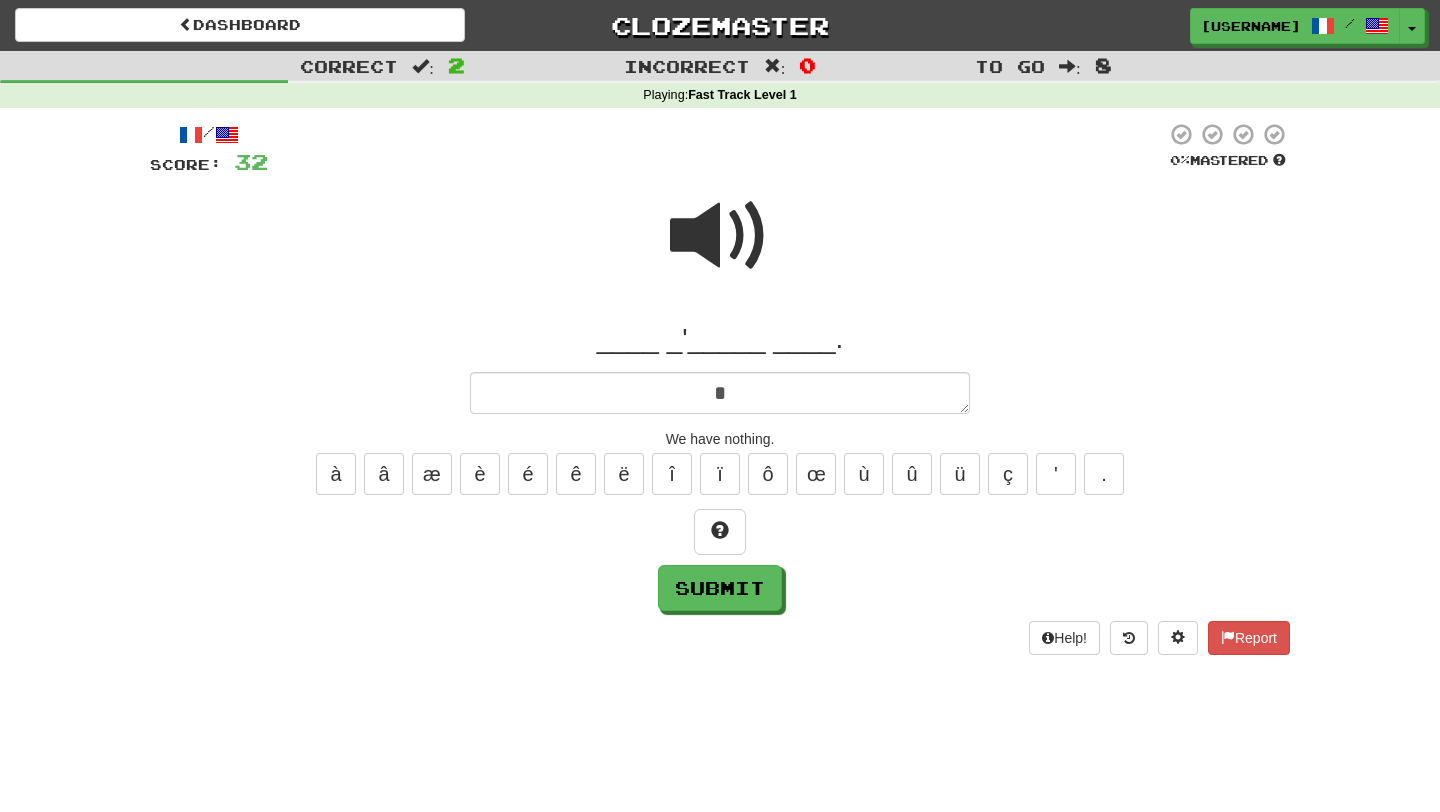 type on "*" 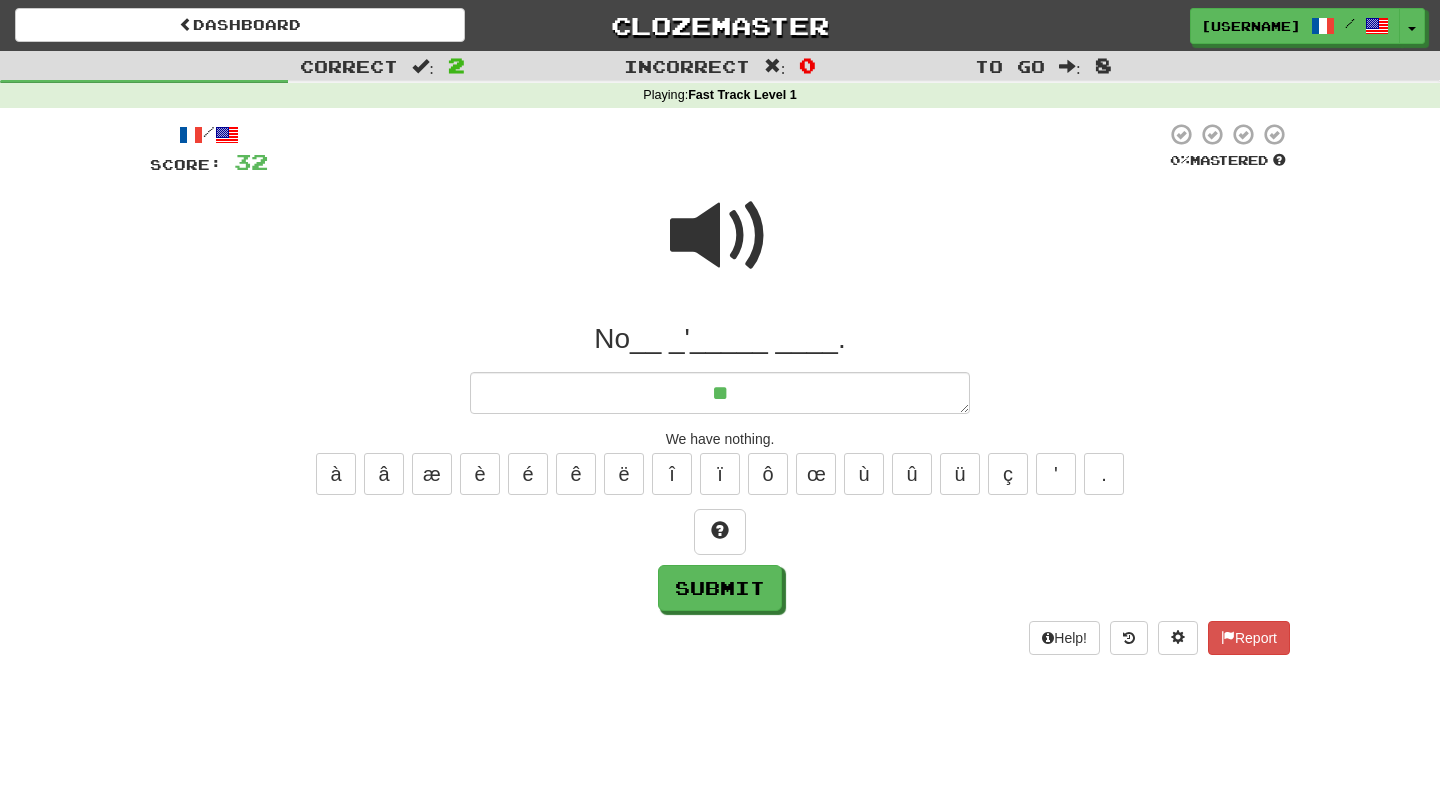type on "*" 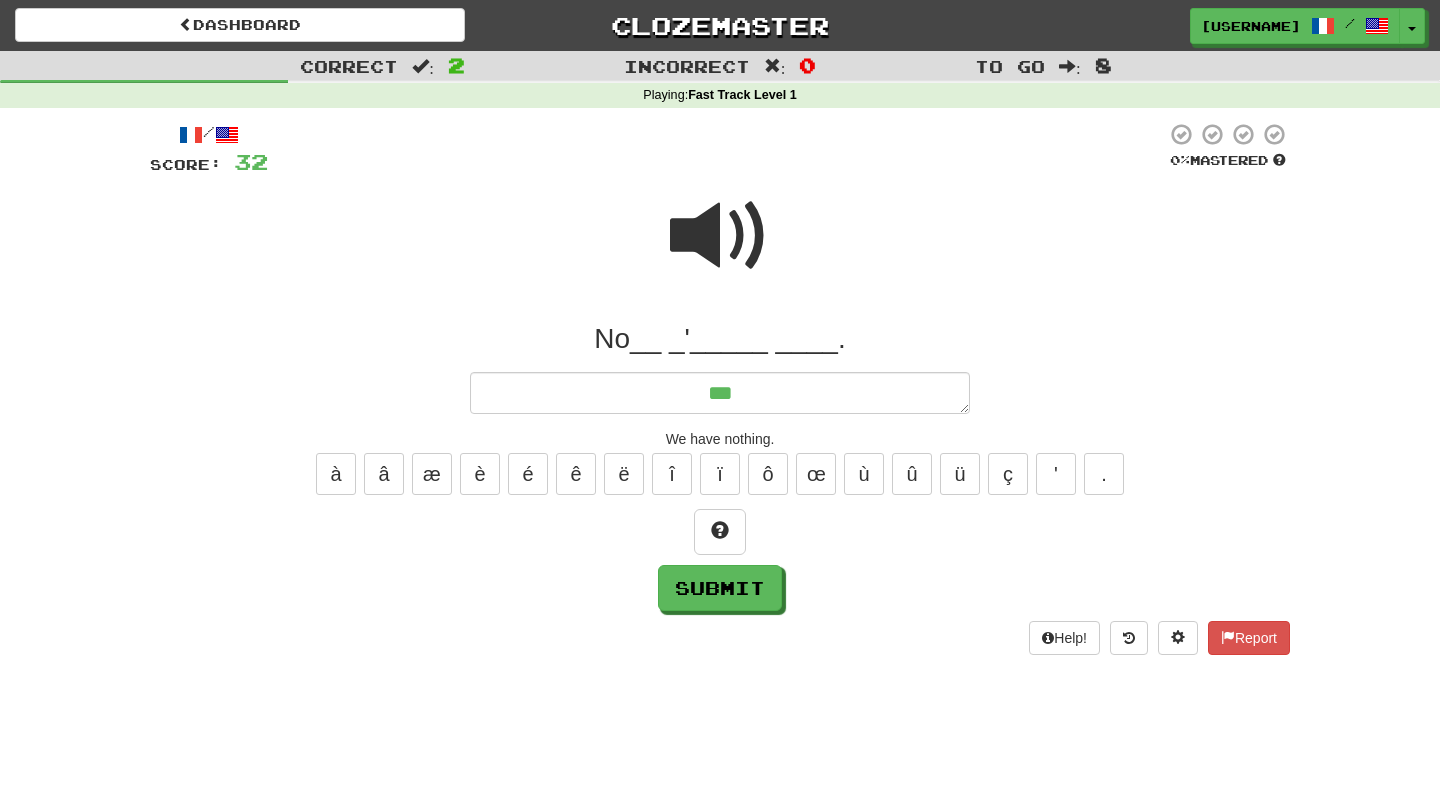 type on "*" 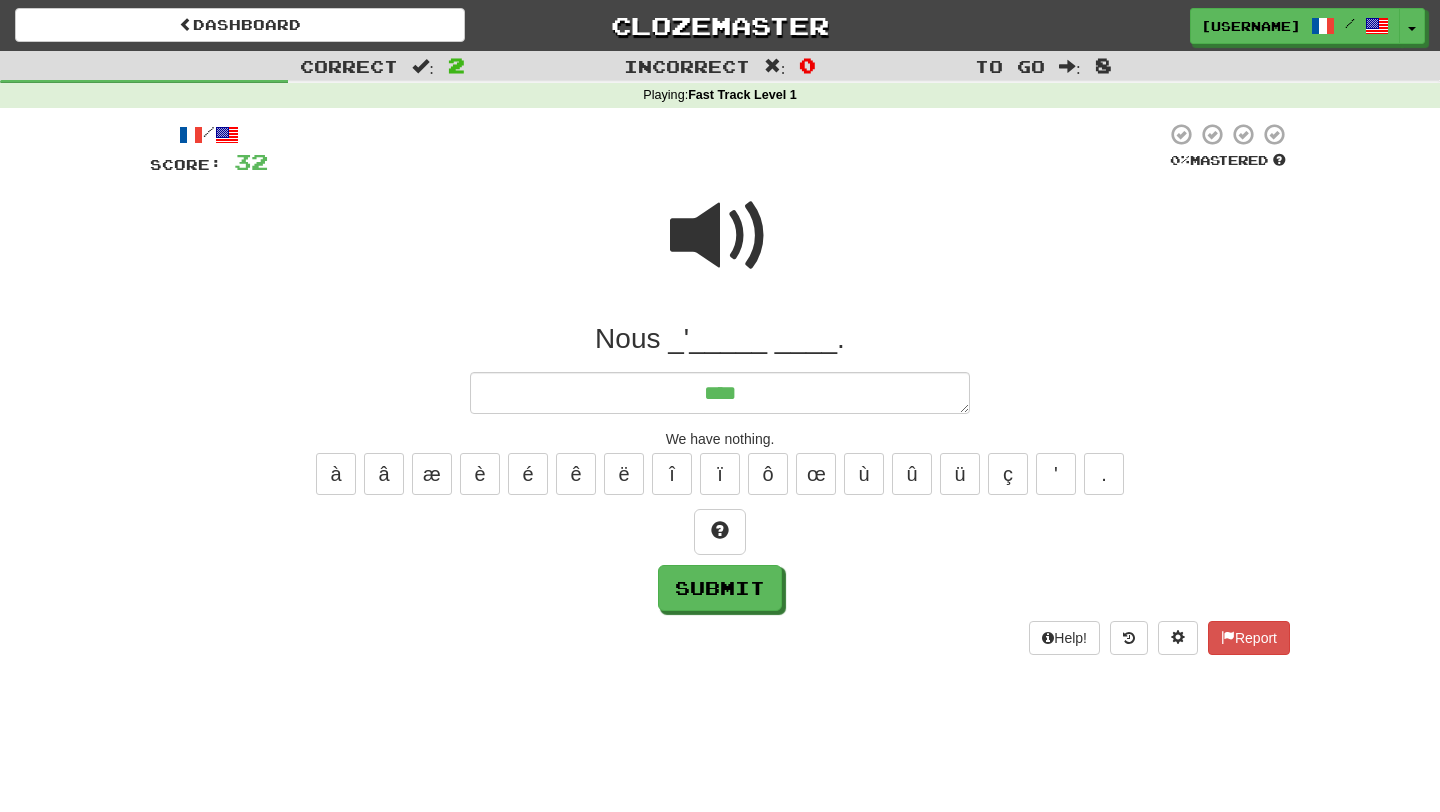 type on "*" 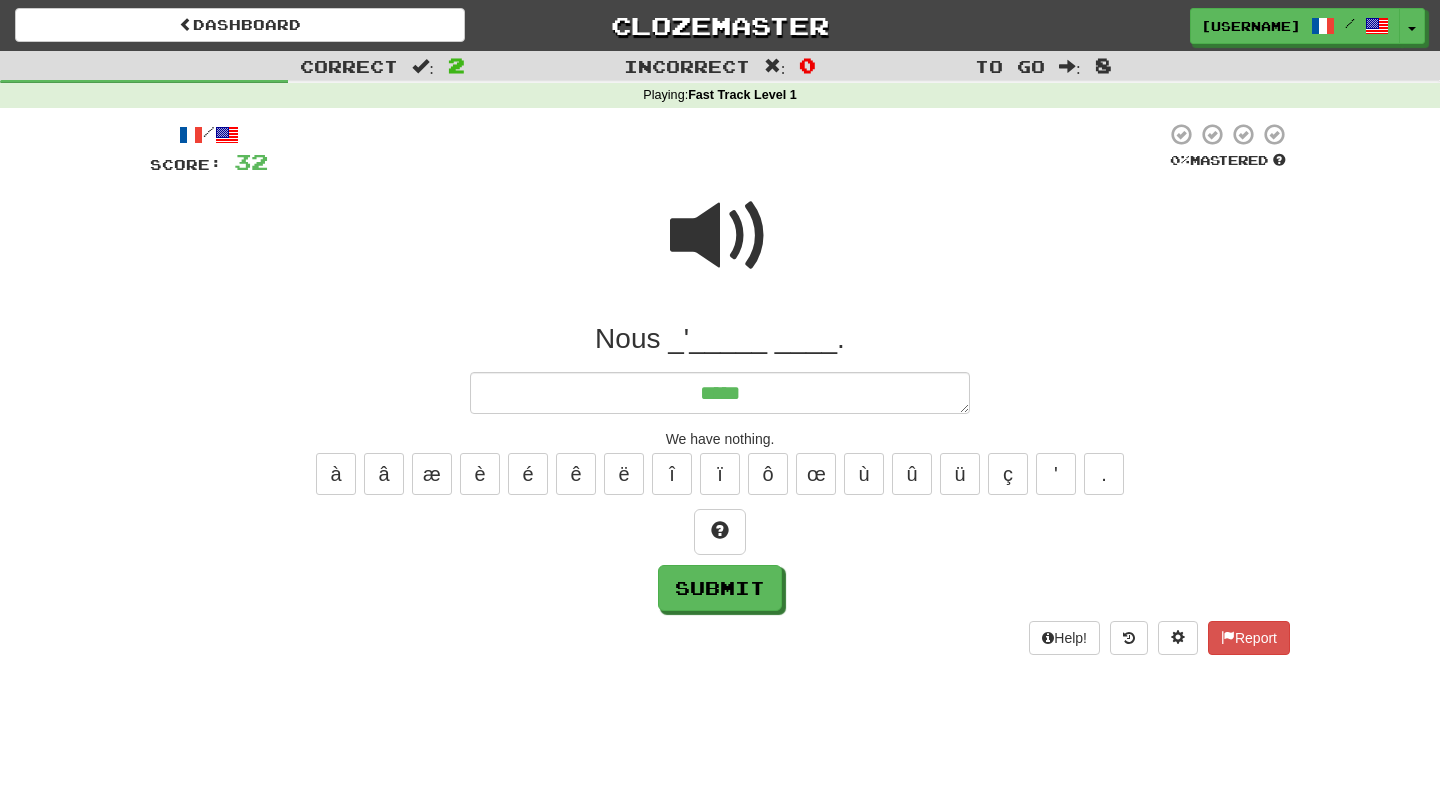 type on "*" 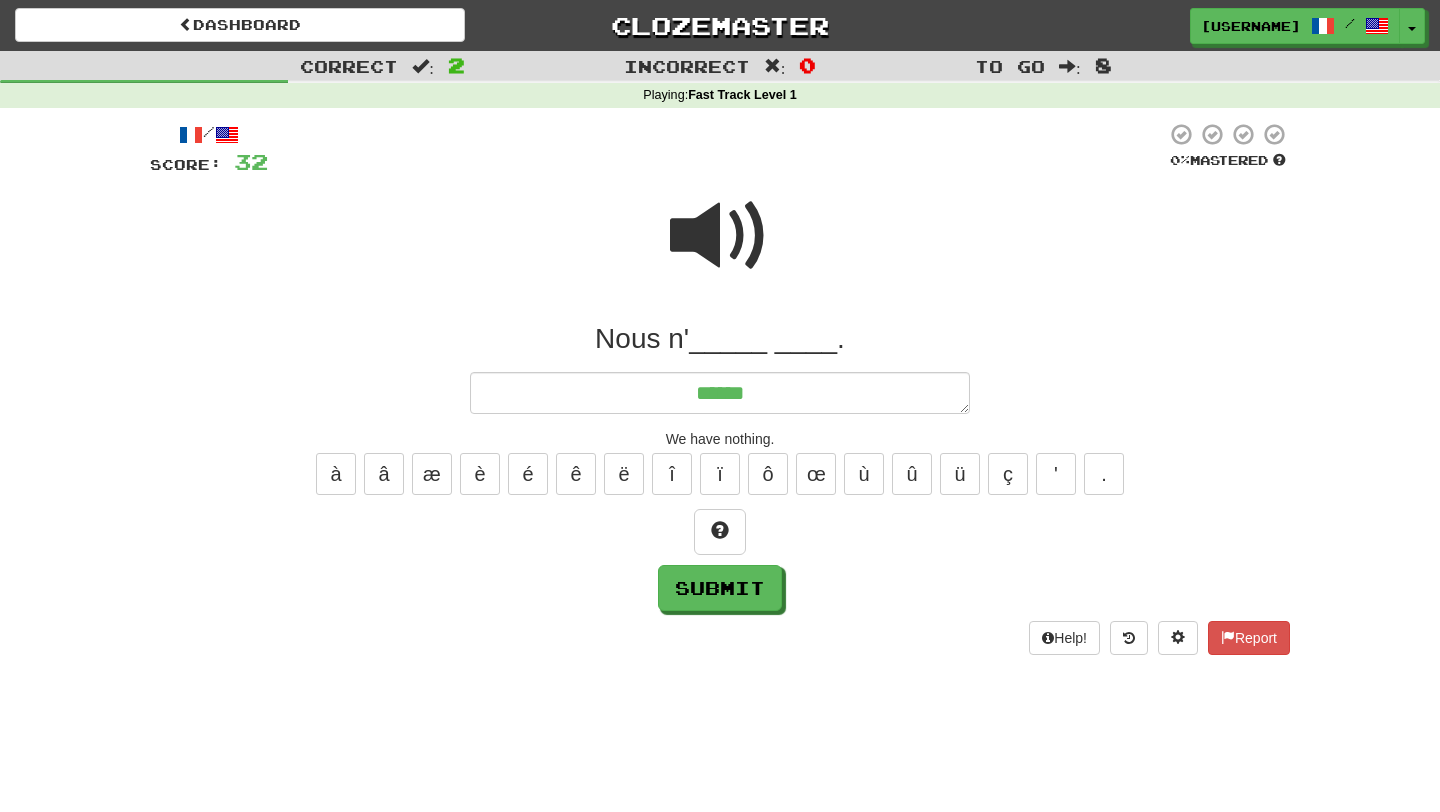 type on "*" 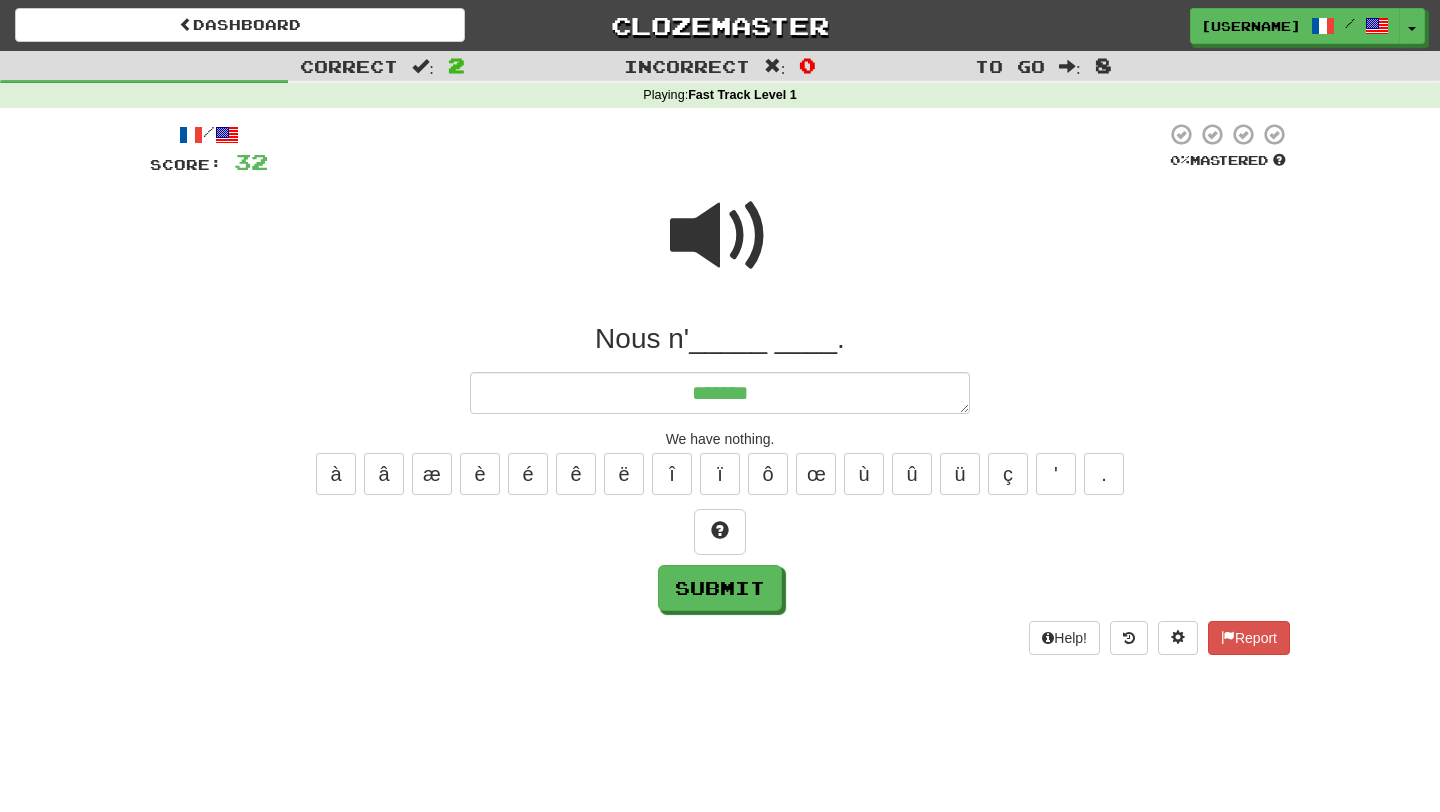 type on "*" 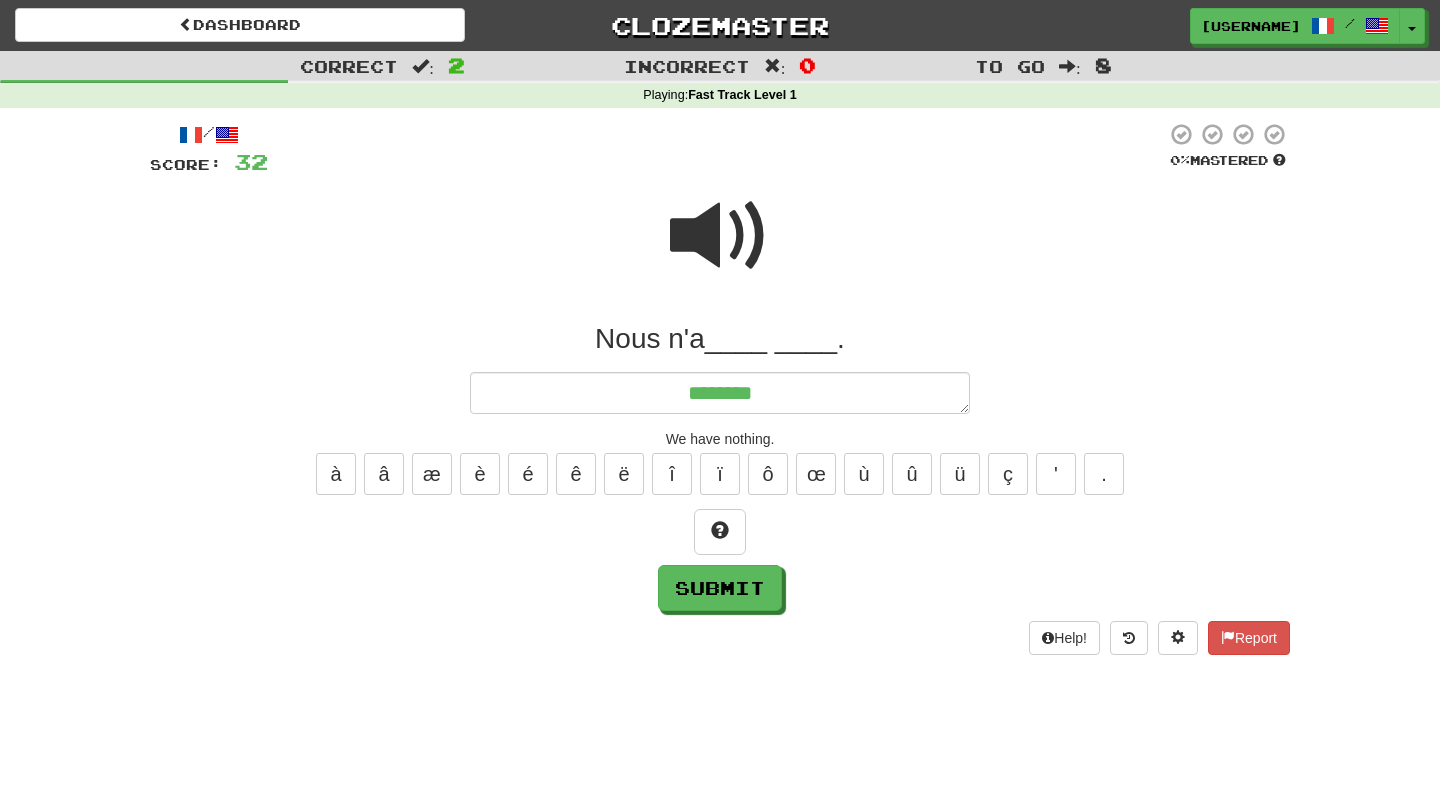 type on "*" 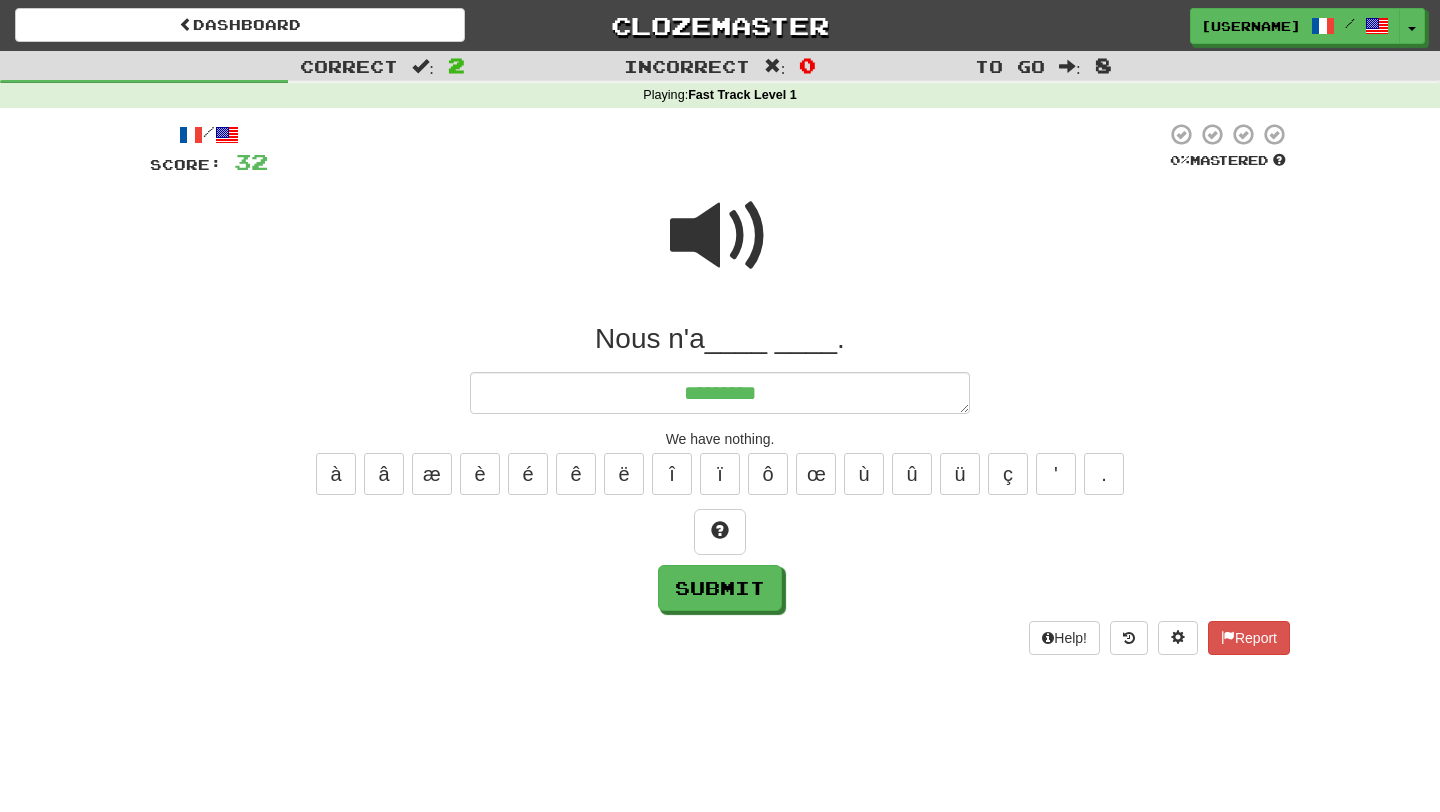 type on "*" 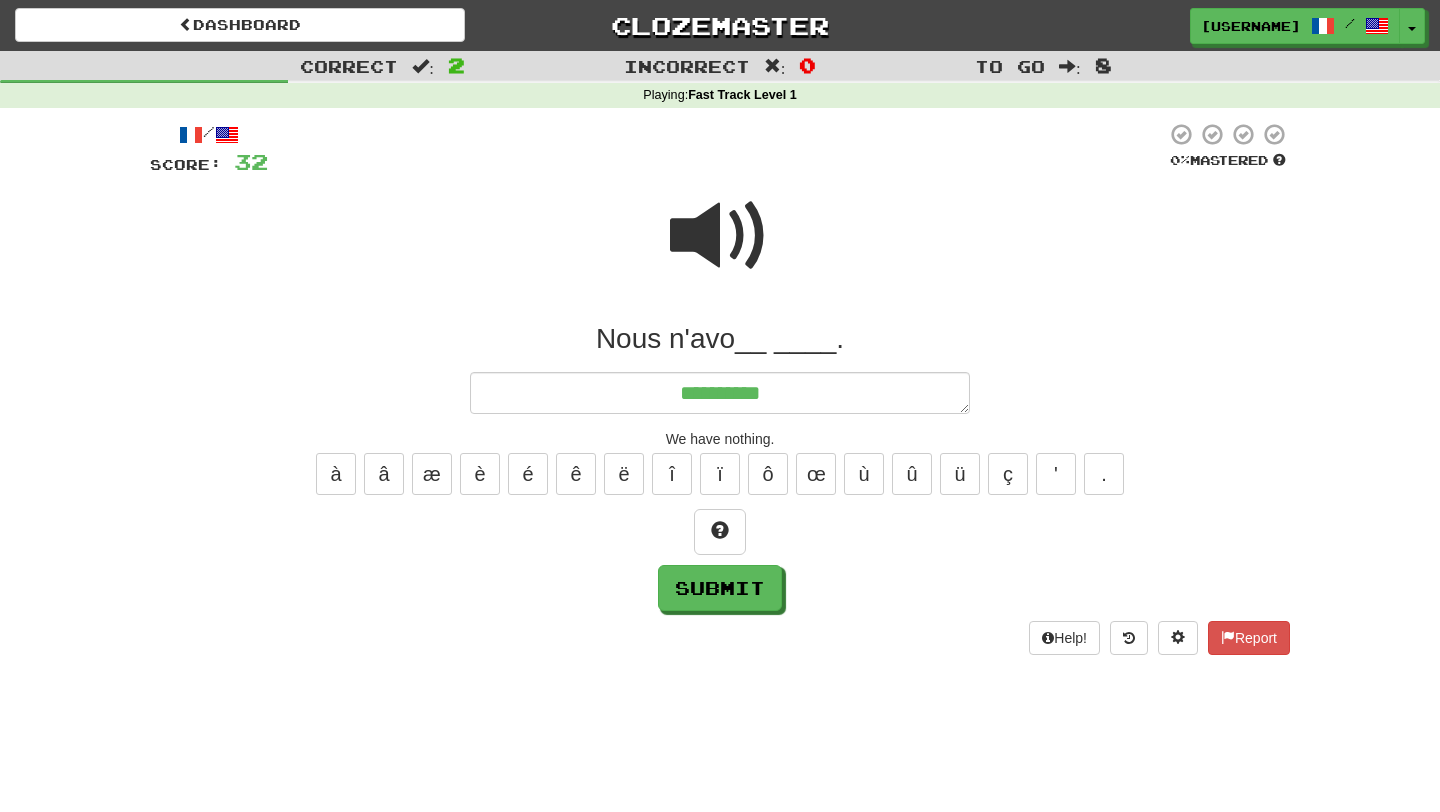 type on "*" 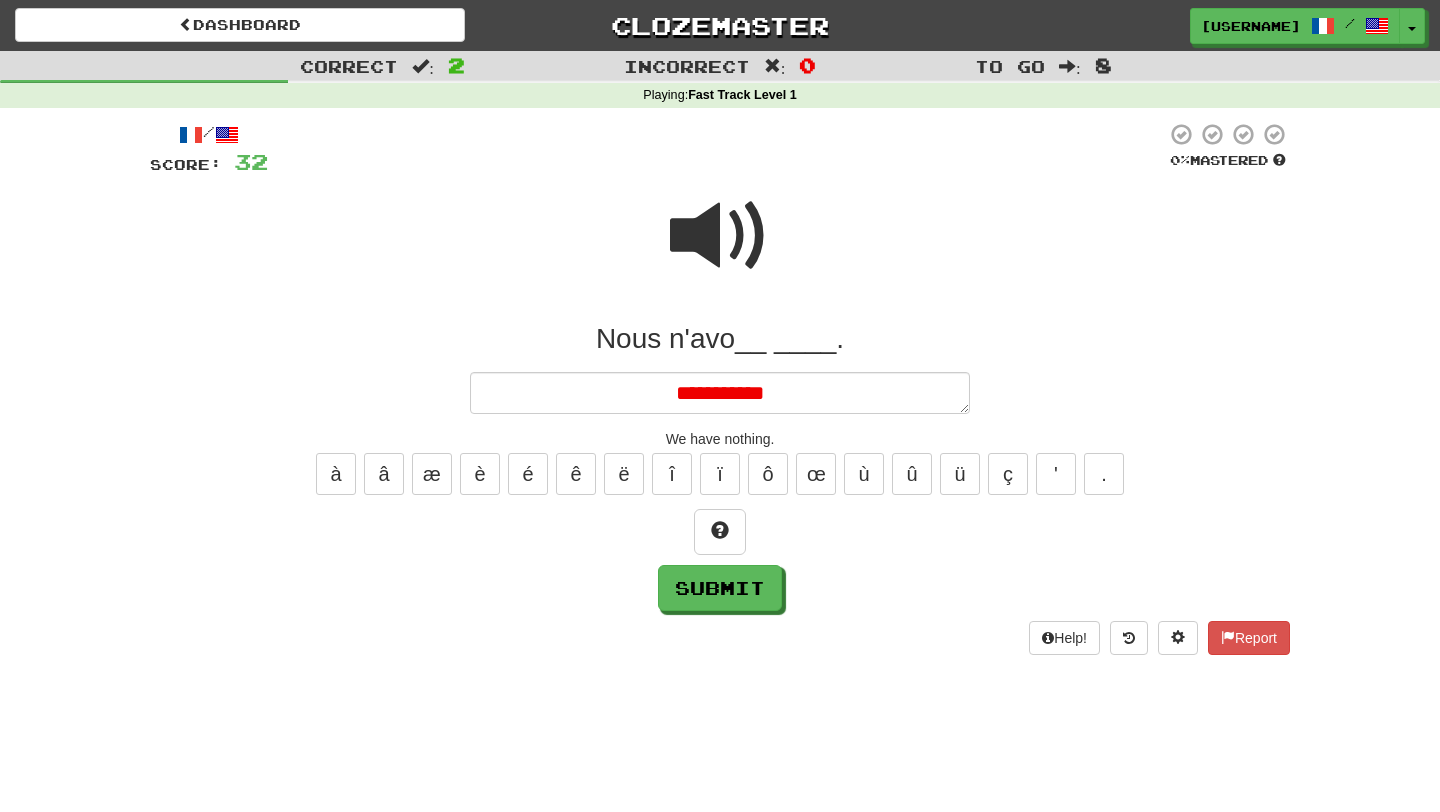 type on "*" 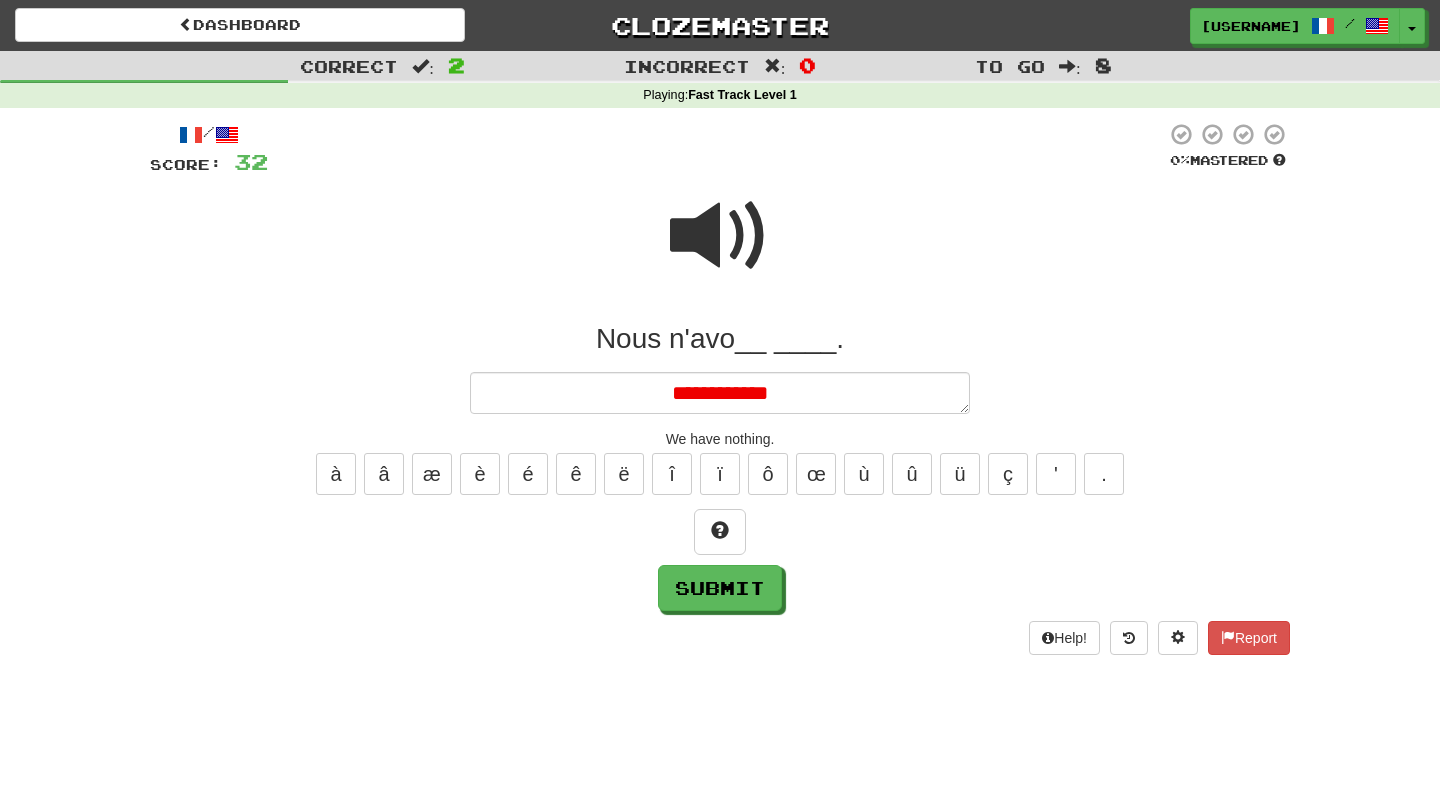 type on "*" 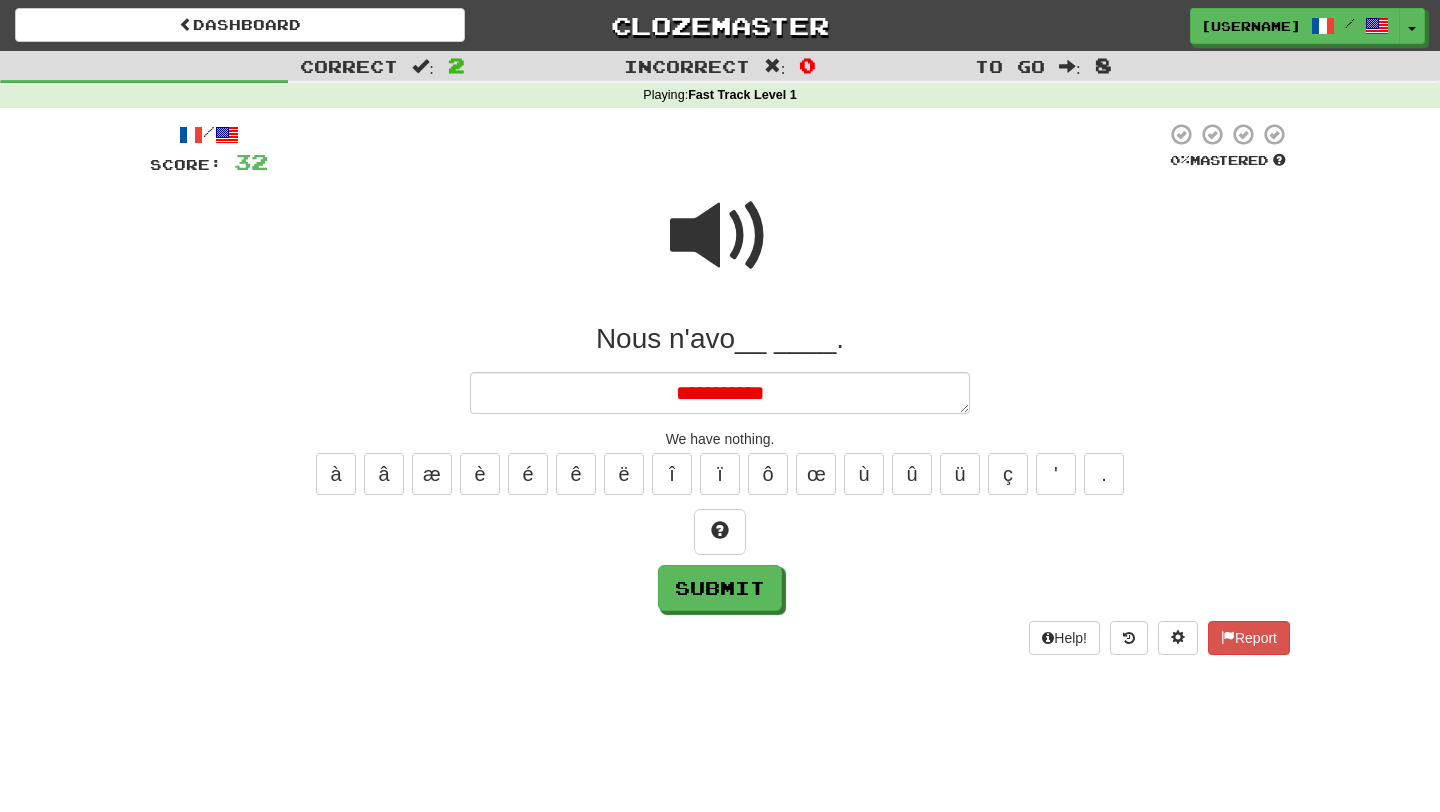 type on "*" 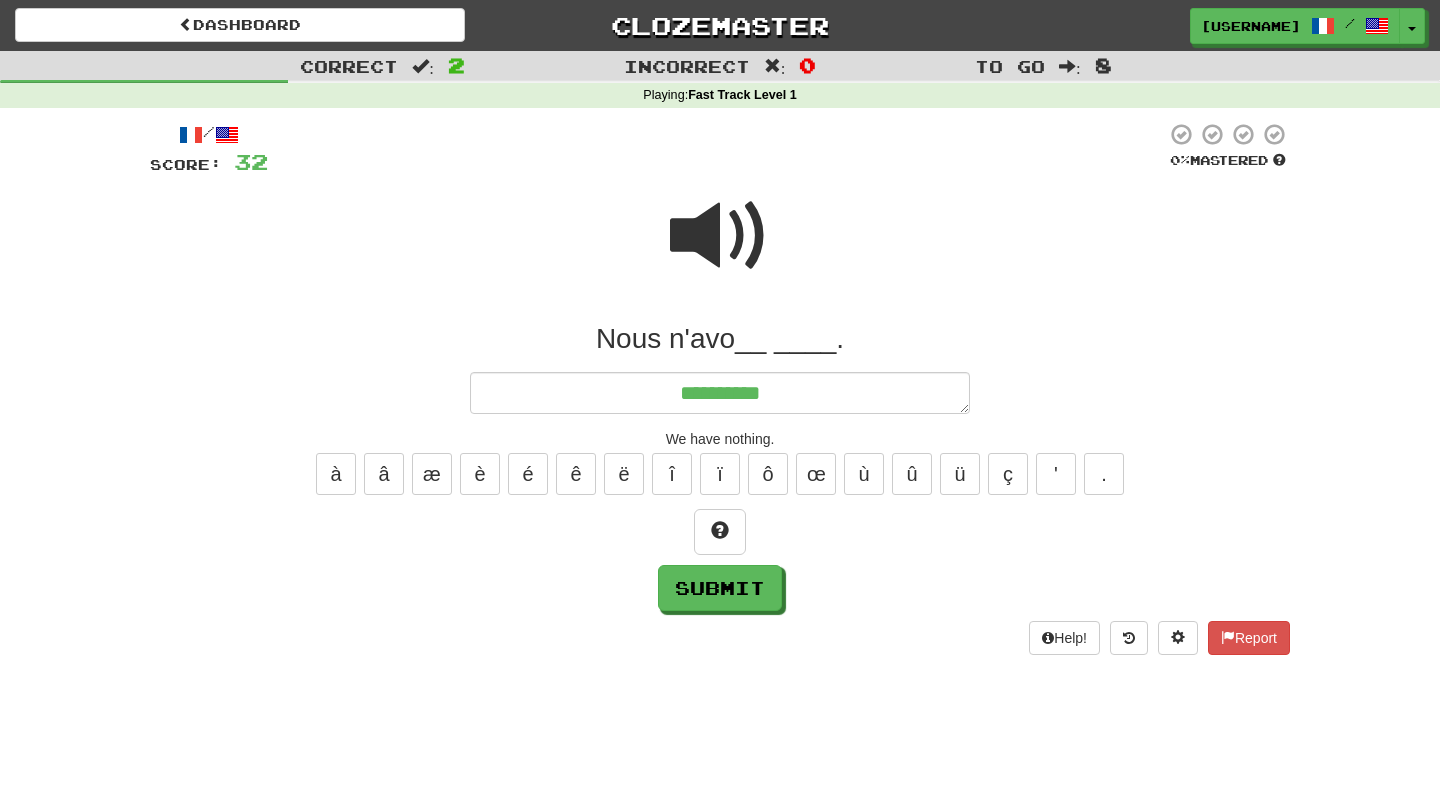 type on "*" 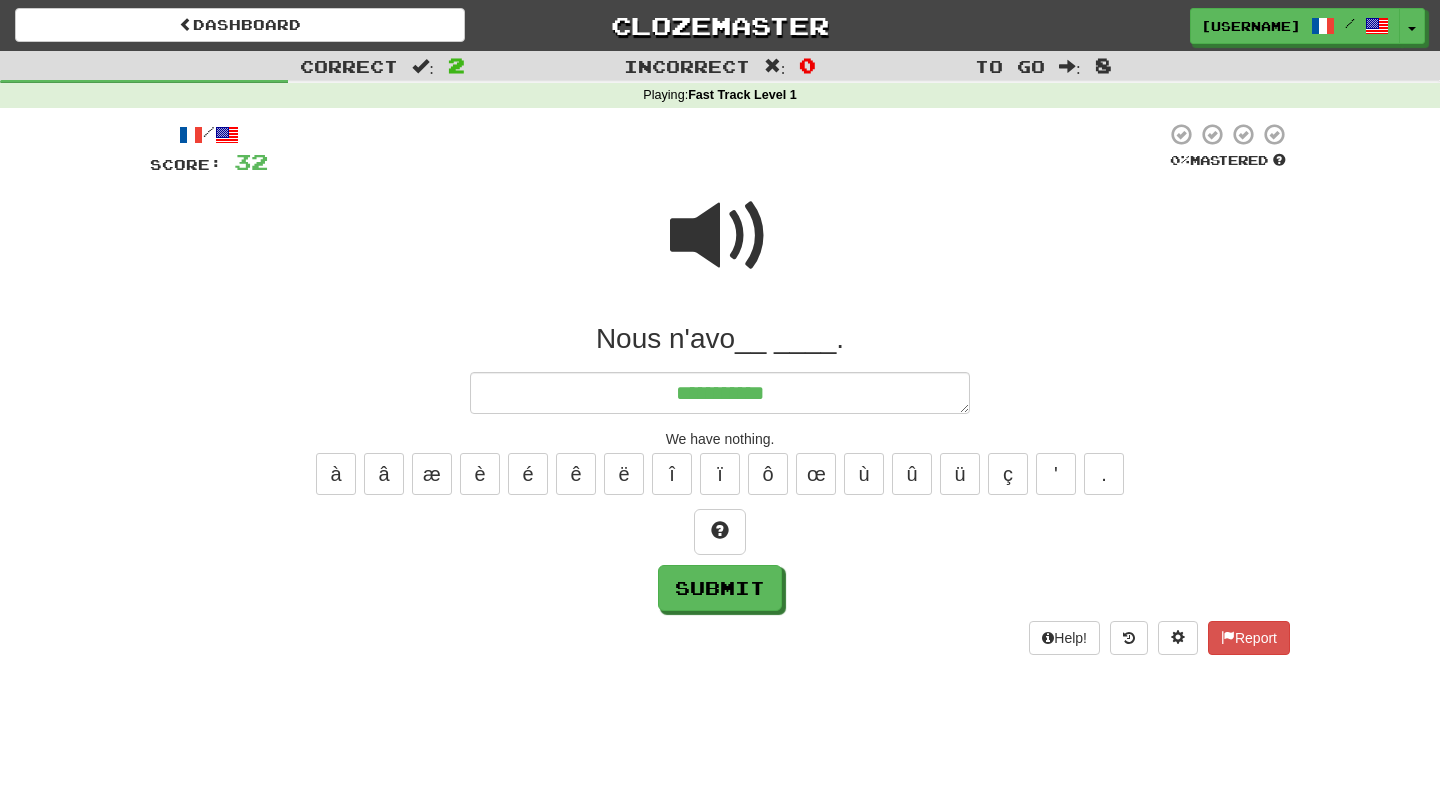 type on "*" 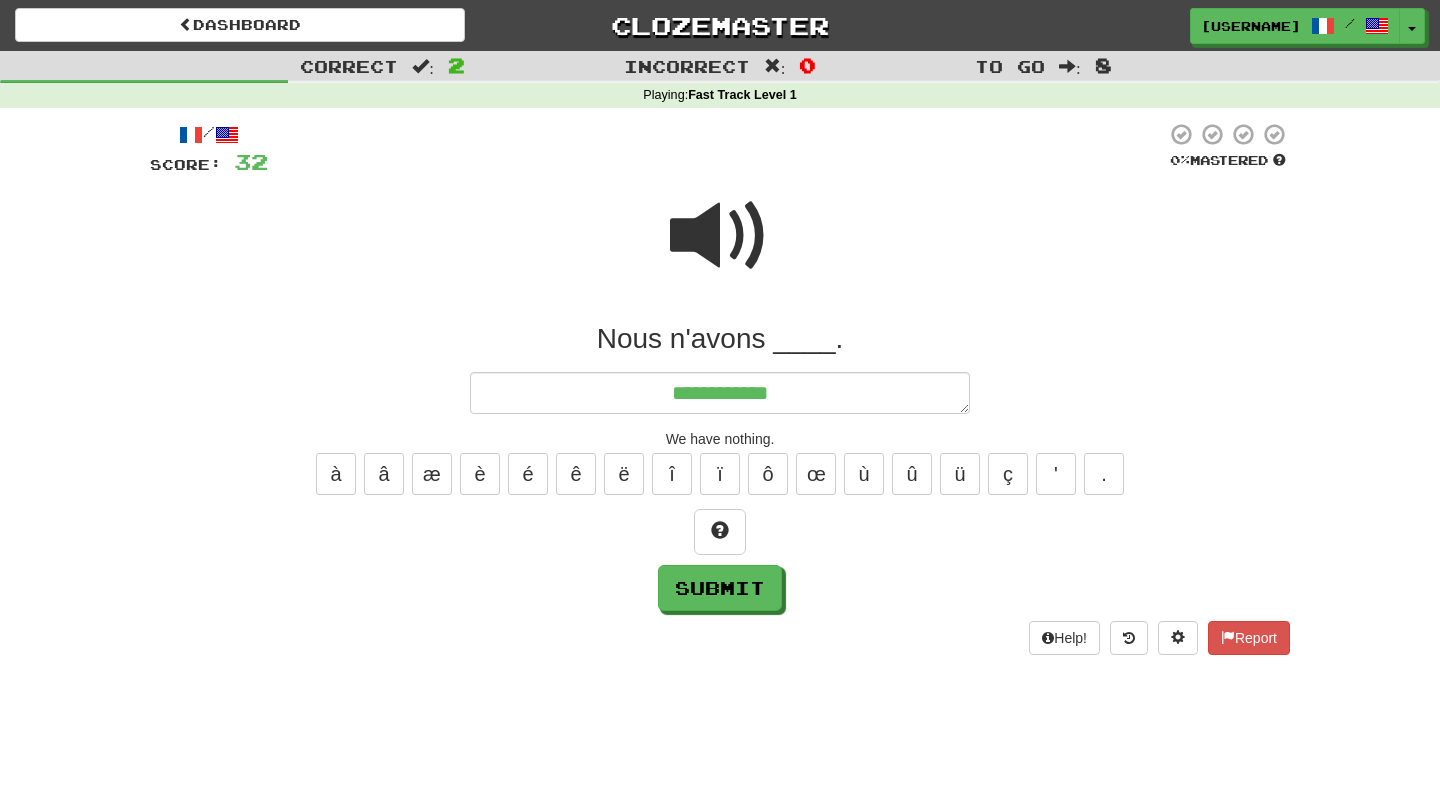 type on "*" 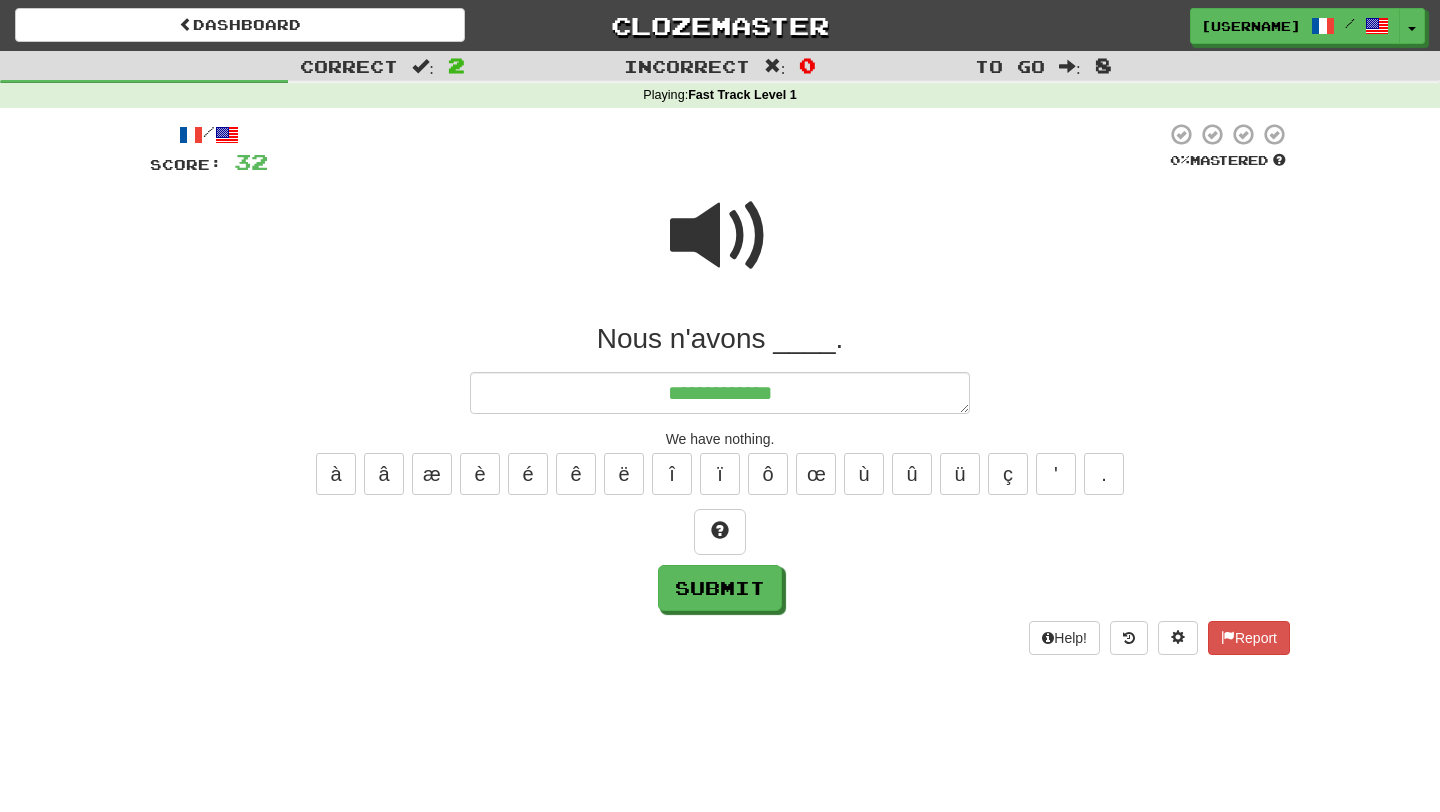 type on "*" 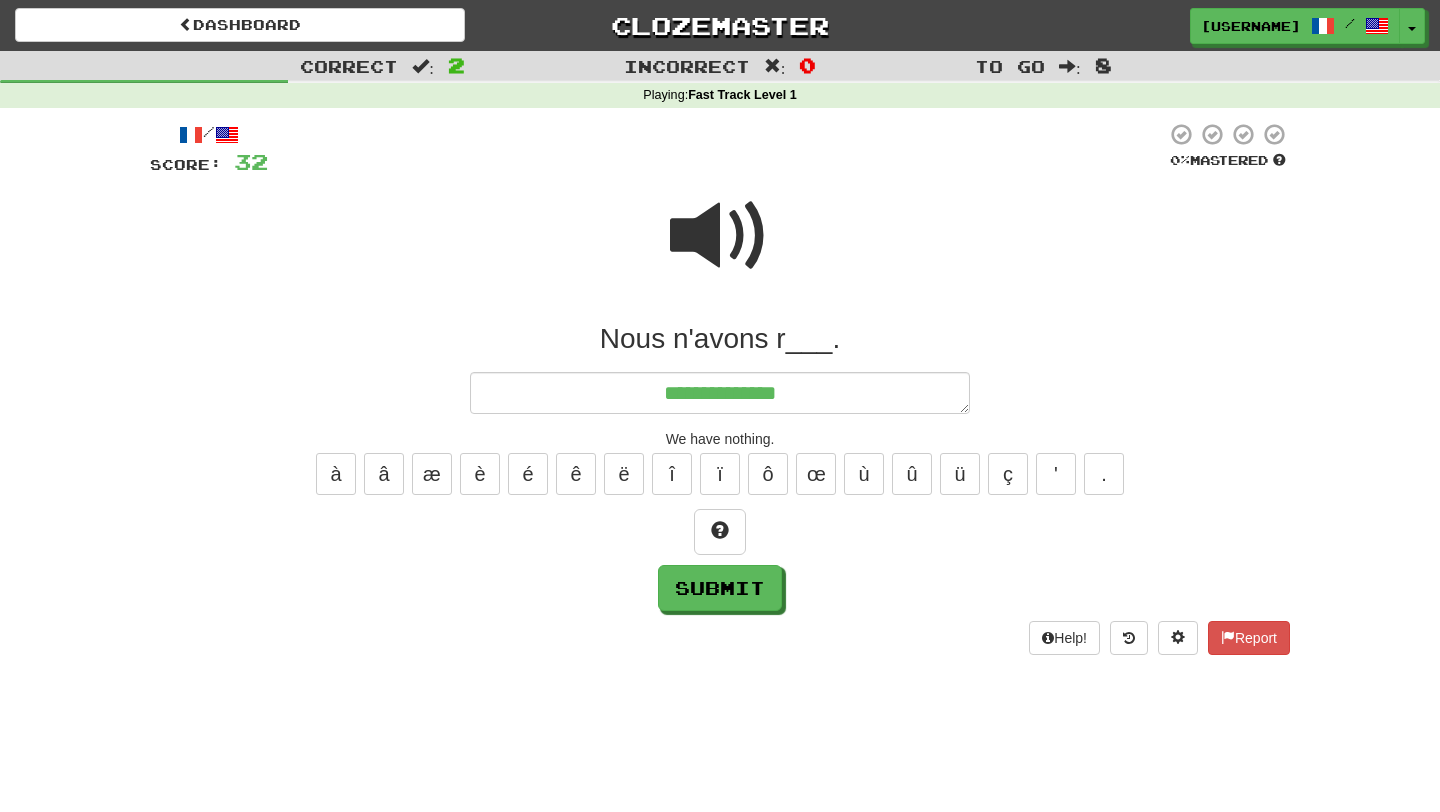 type on "*" 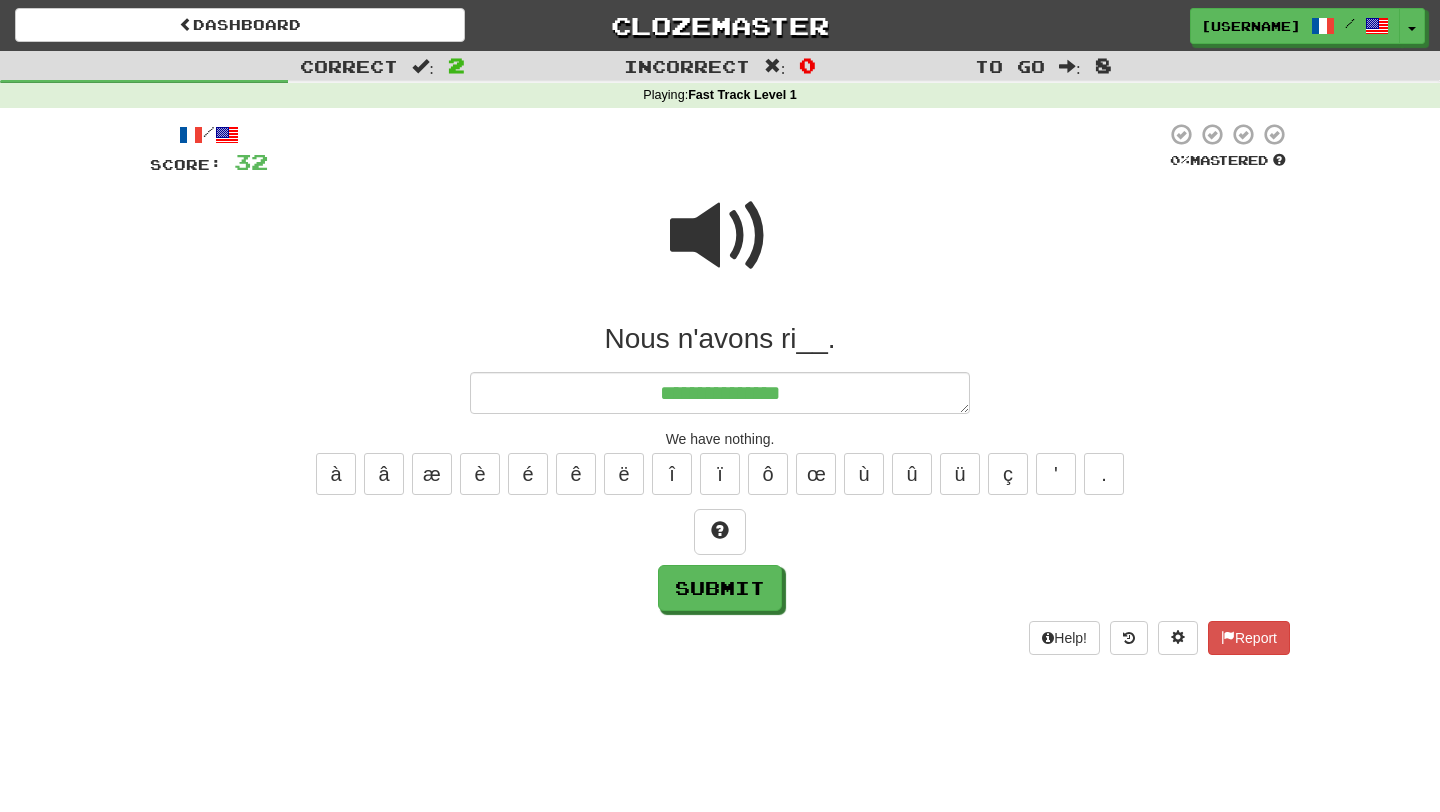 type on "**********" 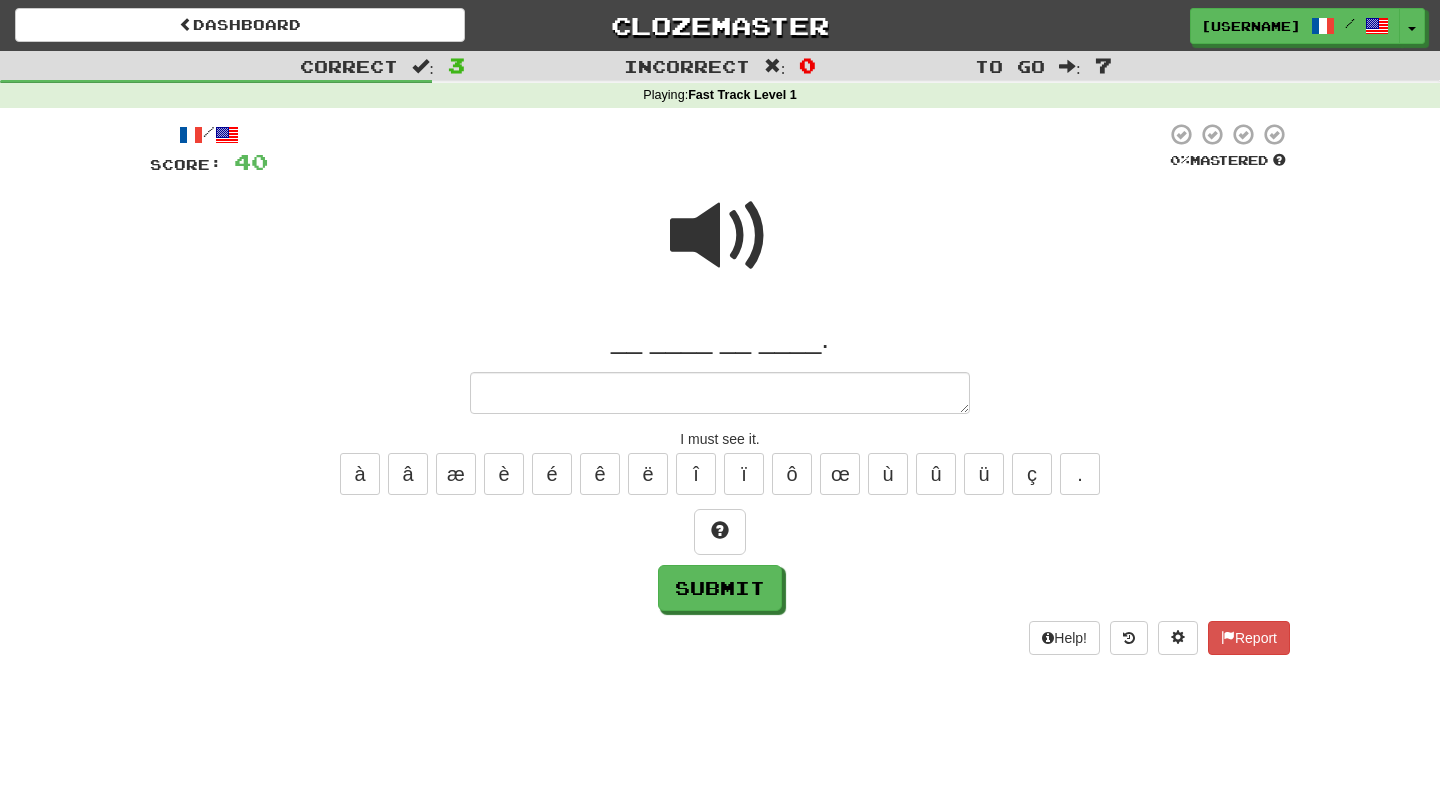 type on "*" 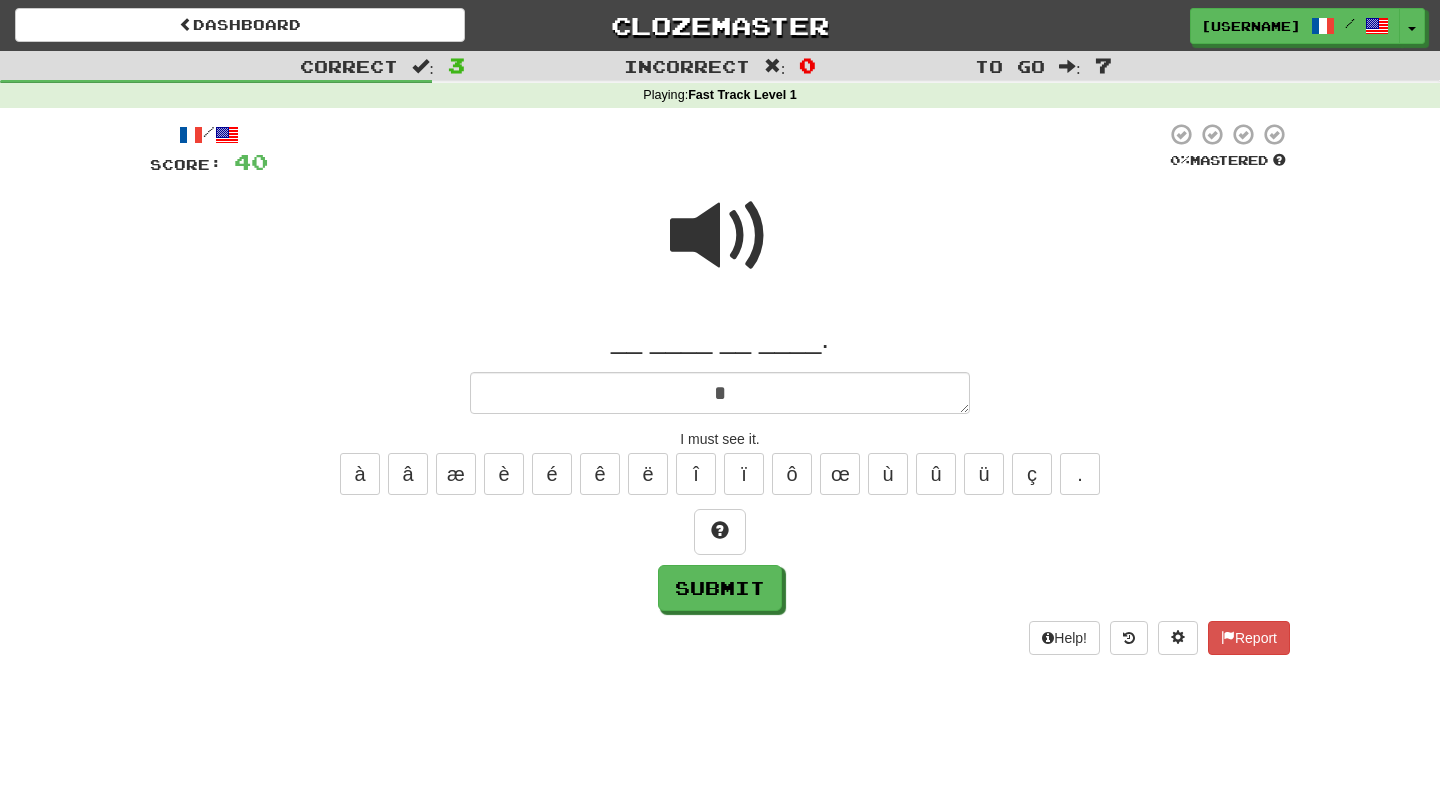 type on "**" 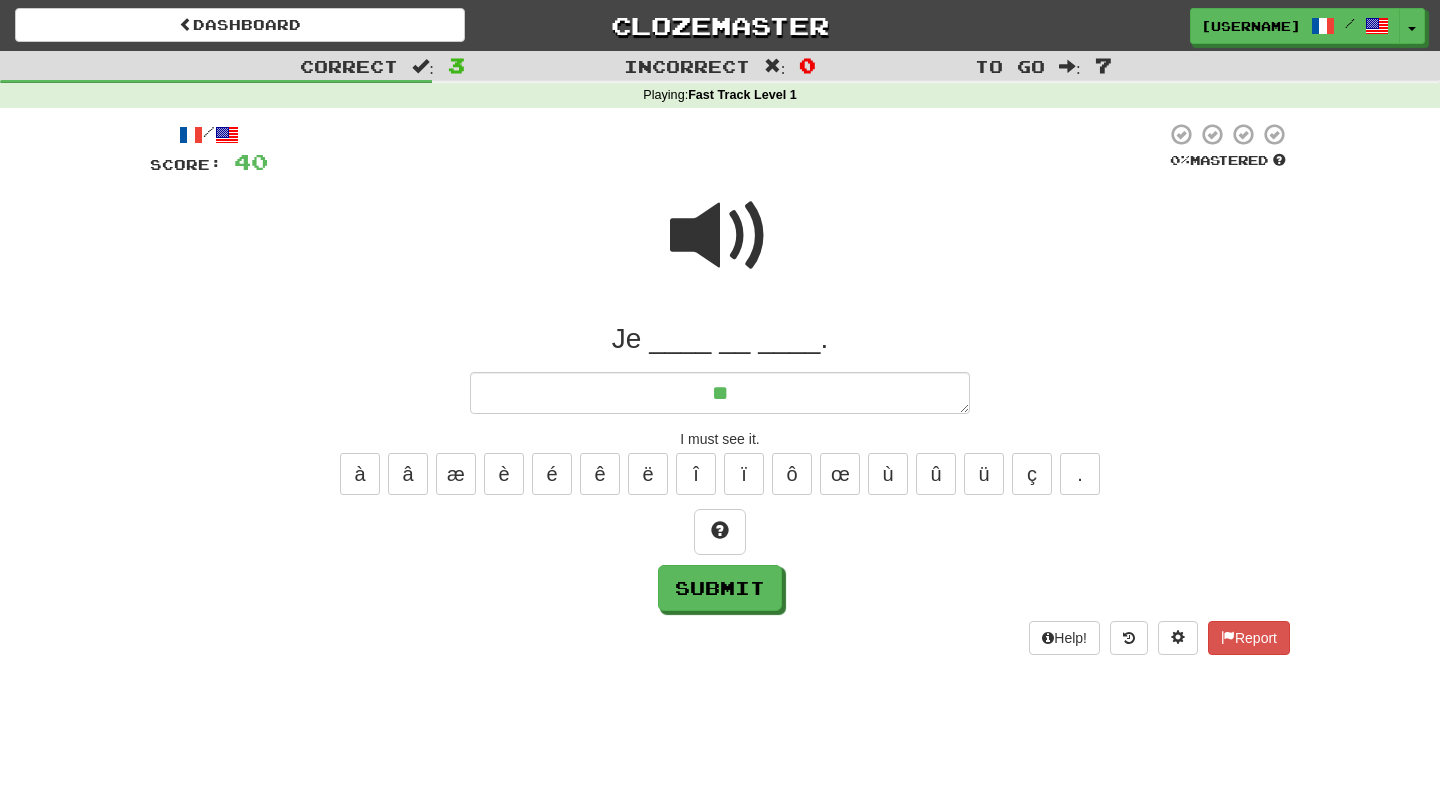 type on "*" 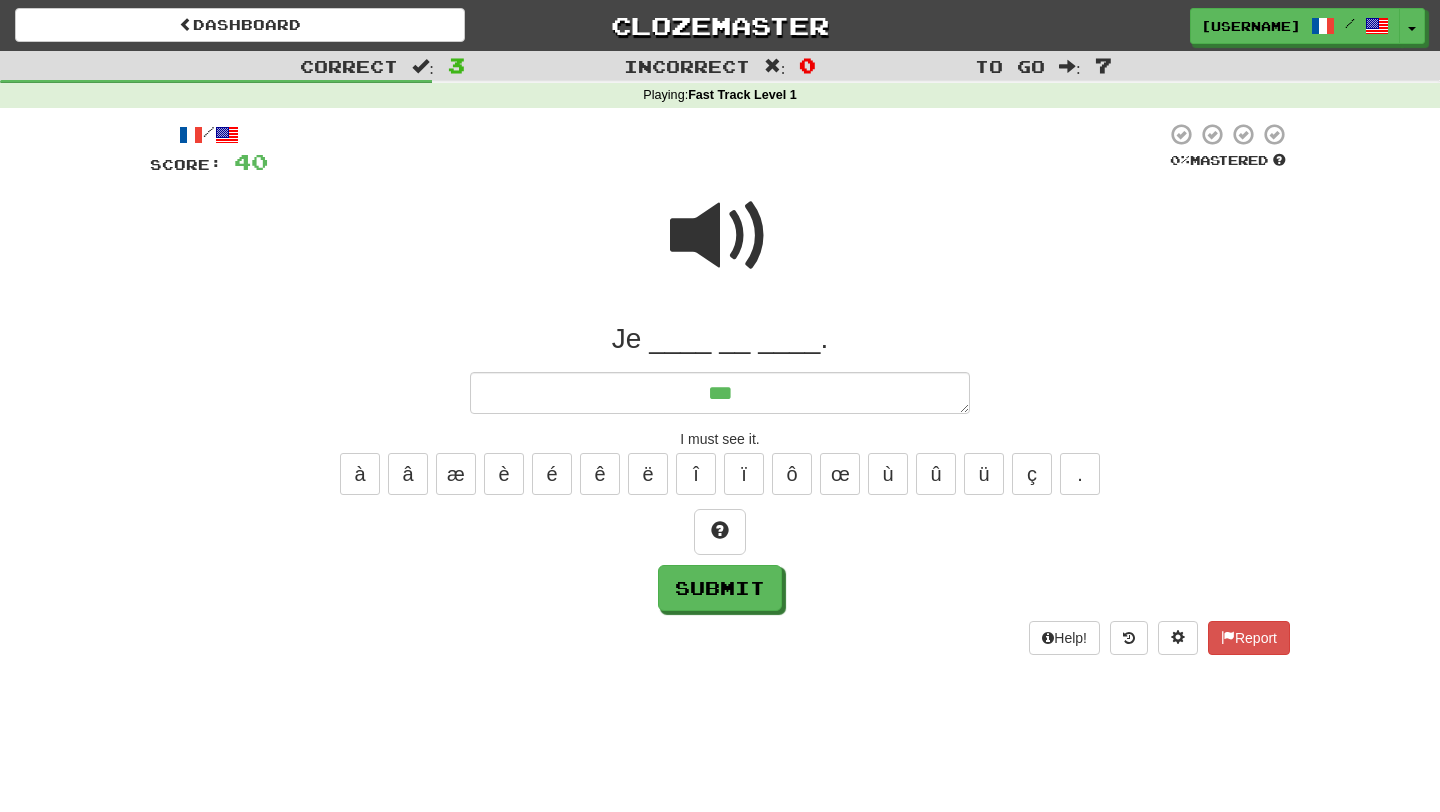 type on "*" 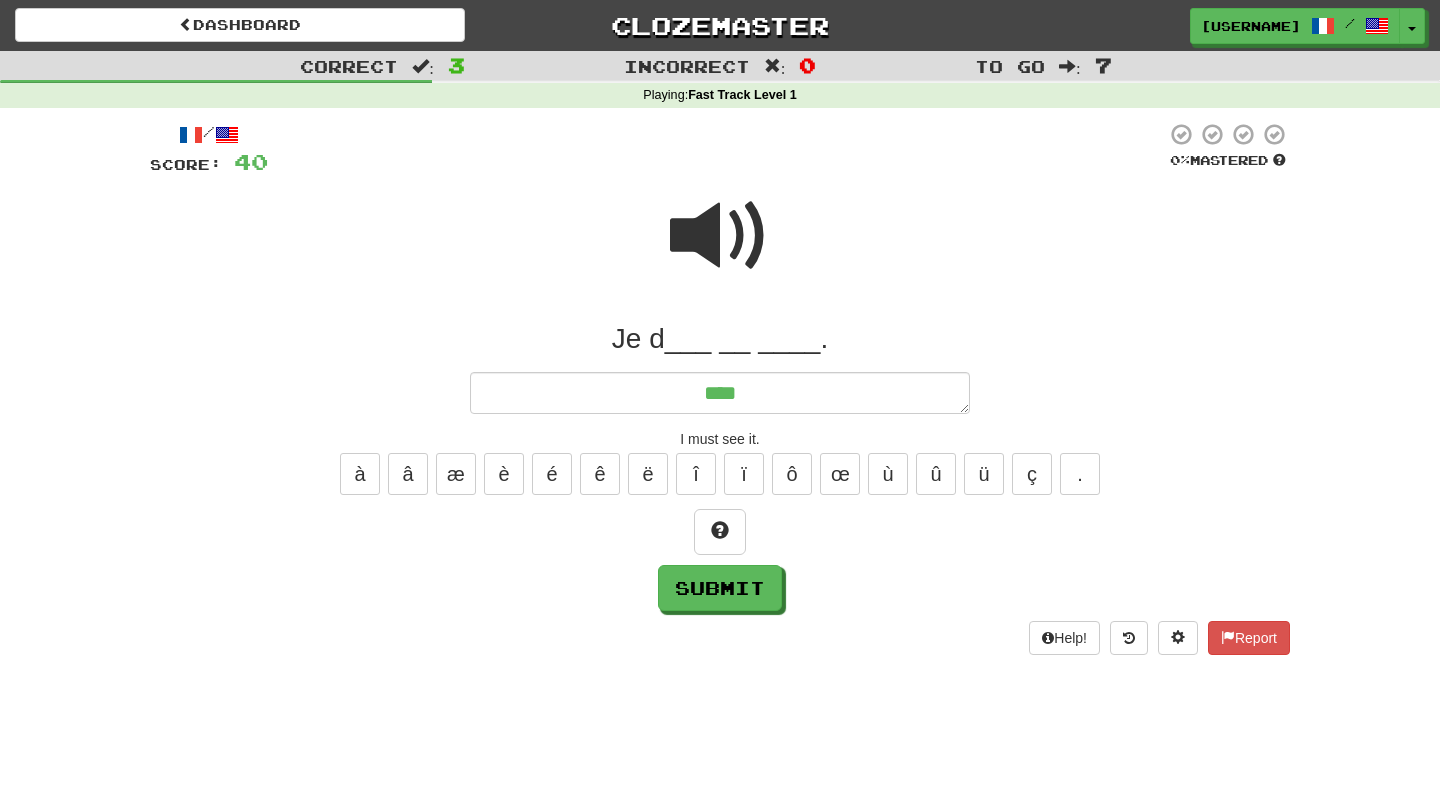 type on "*" 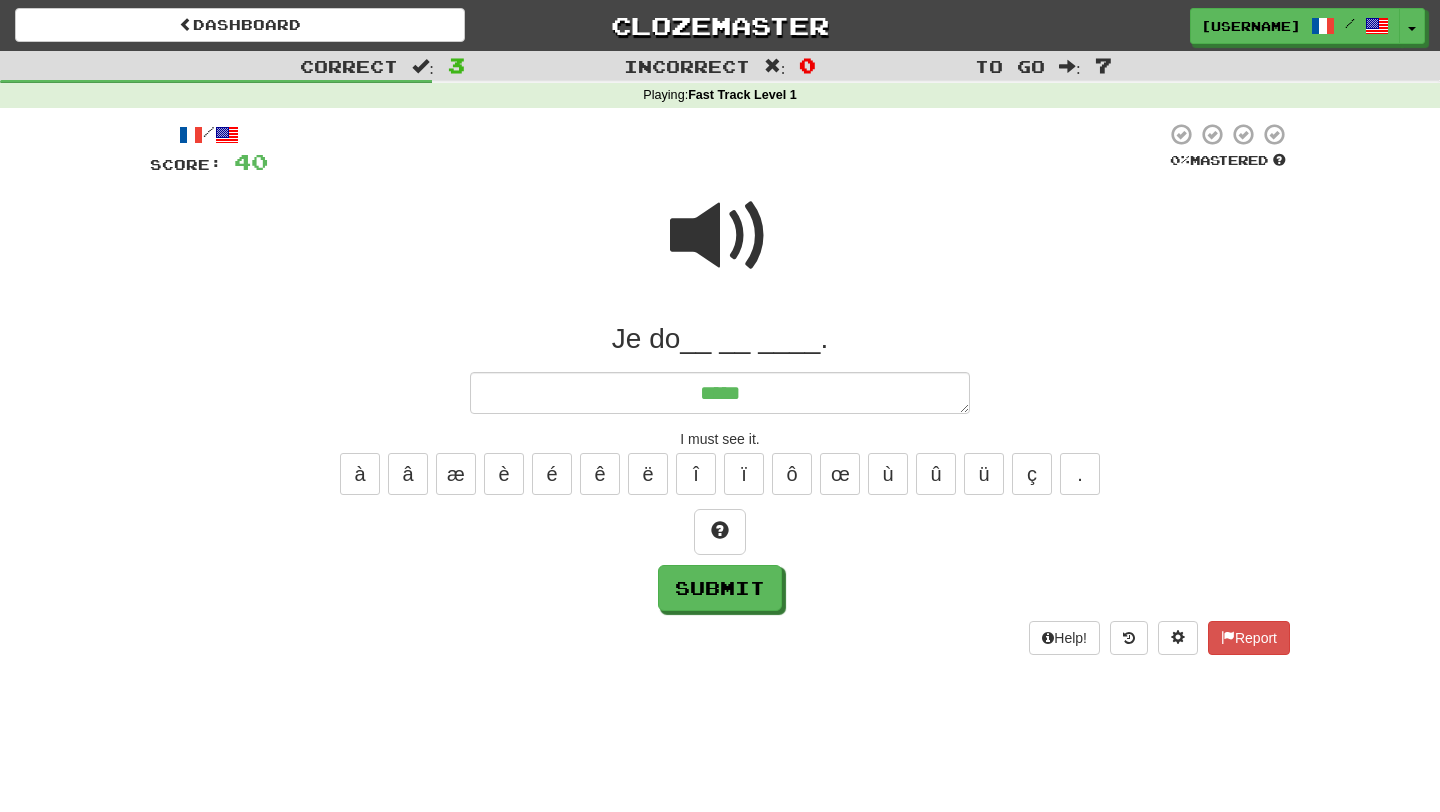 type on "*" 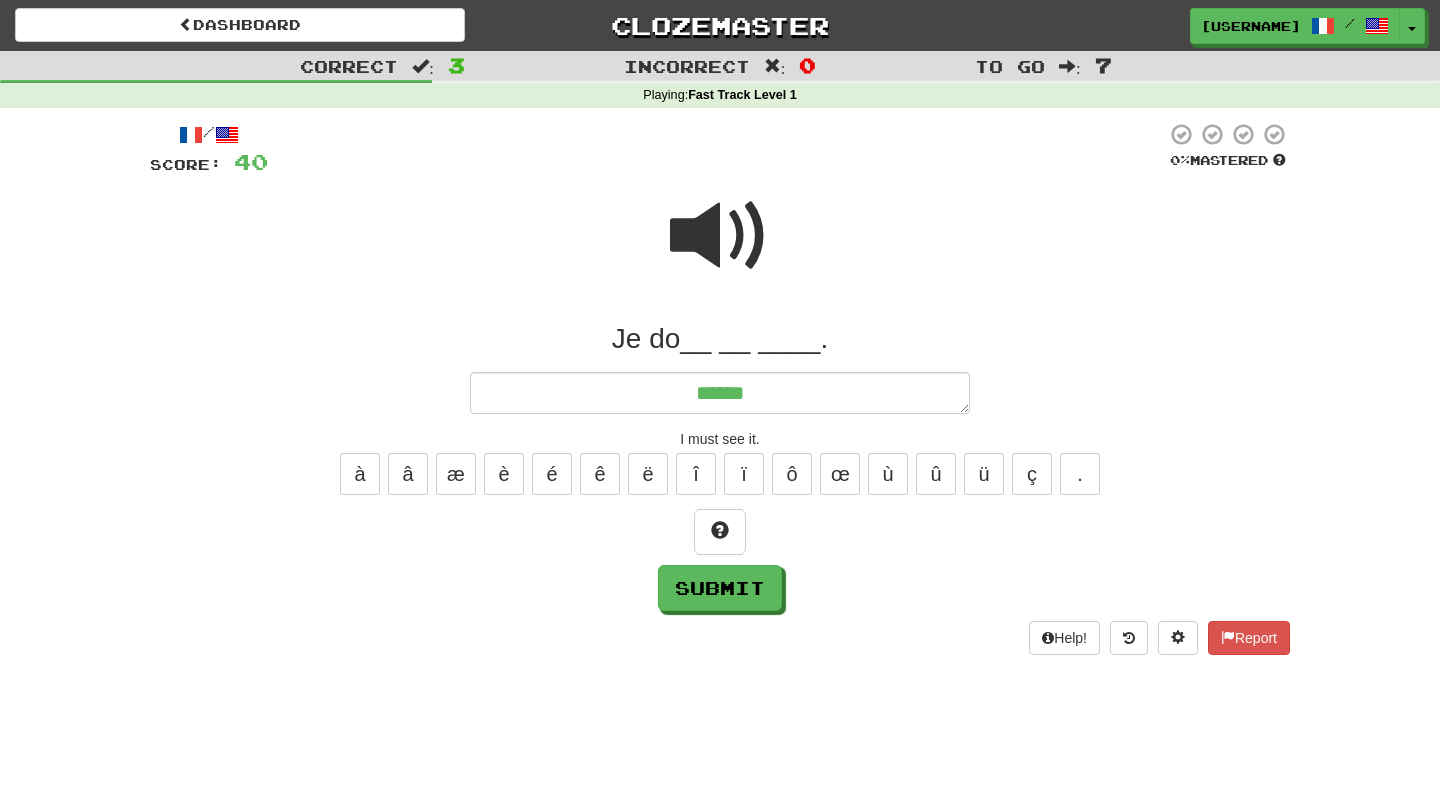 type on "*" 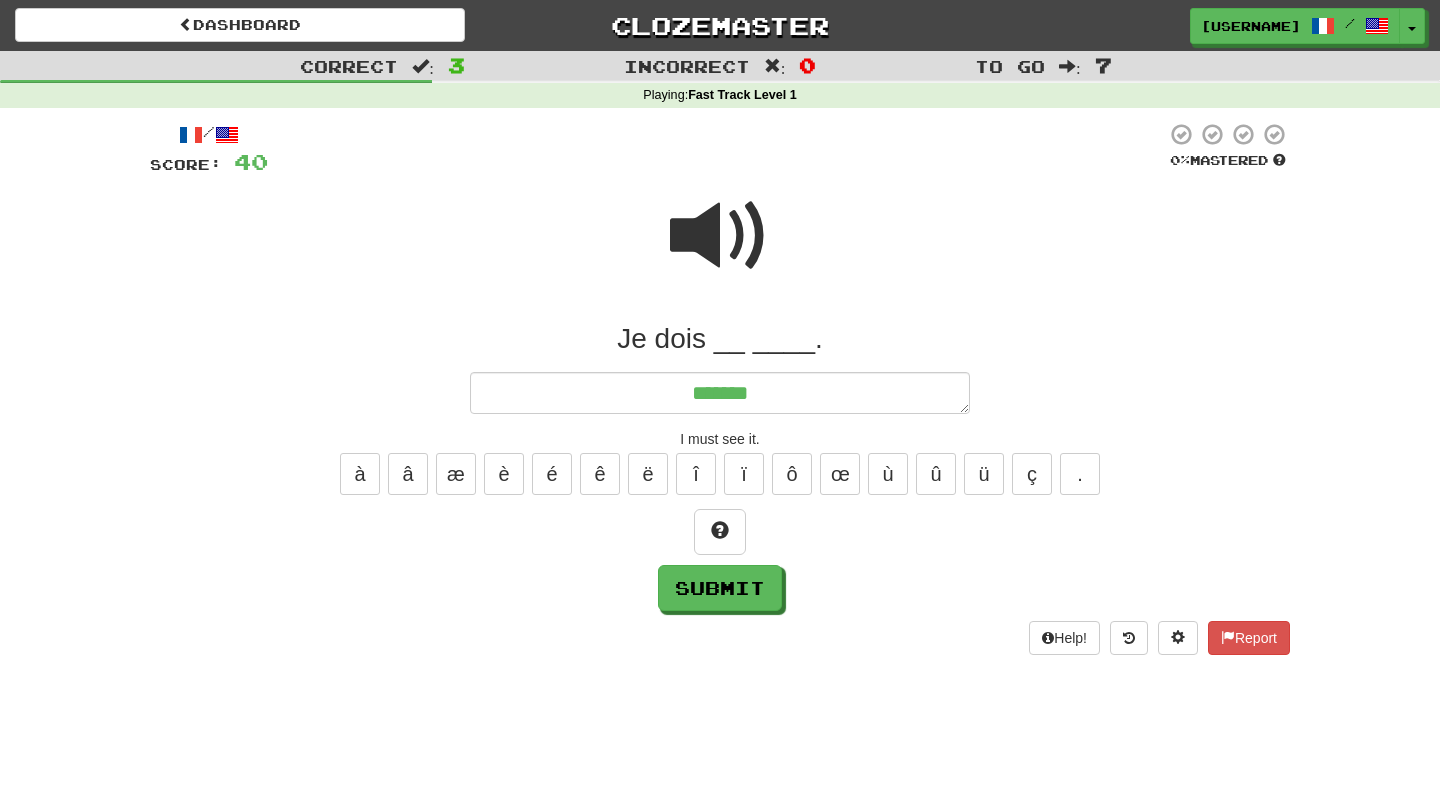 type on "*" 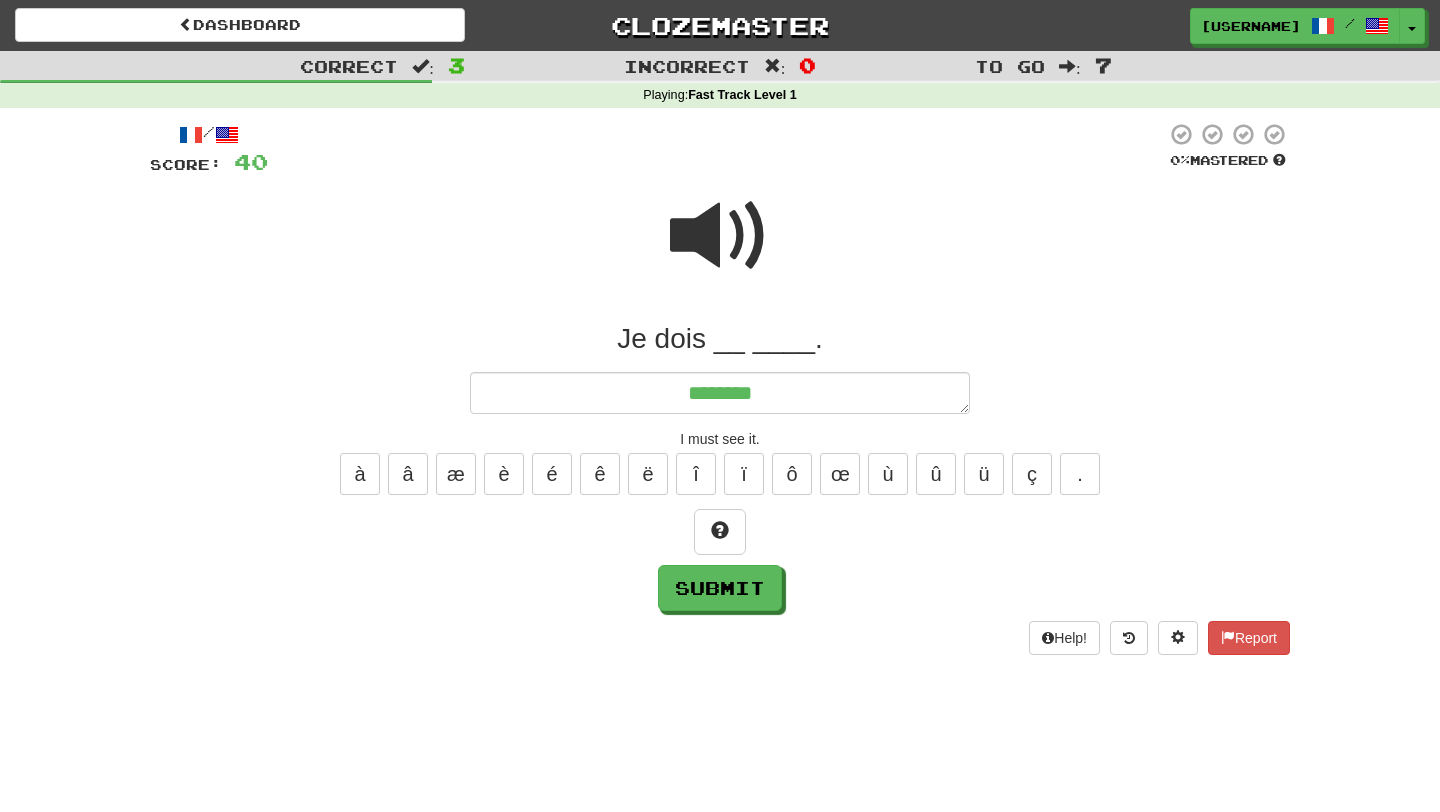 type on "*" 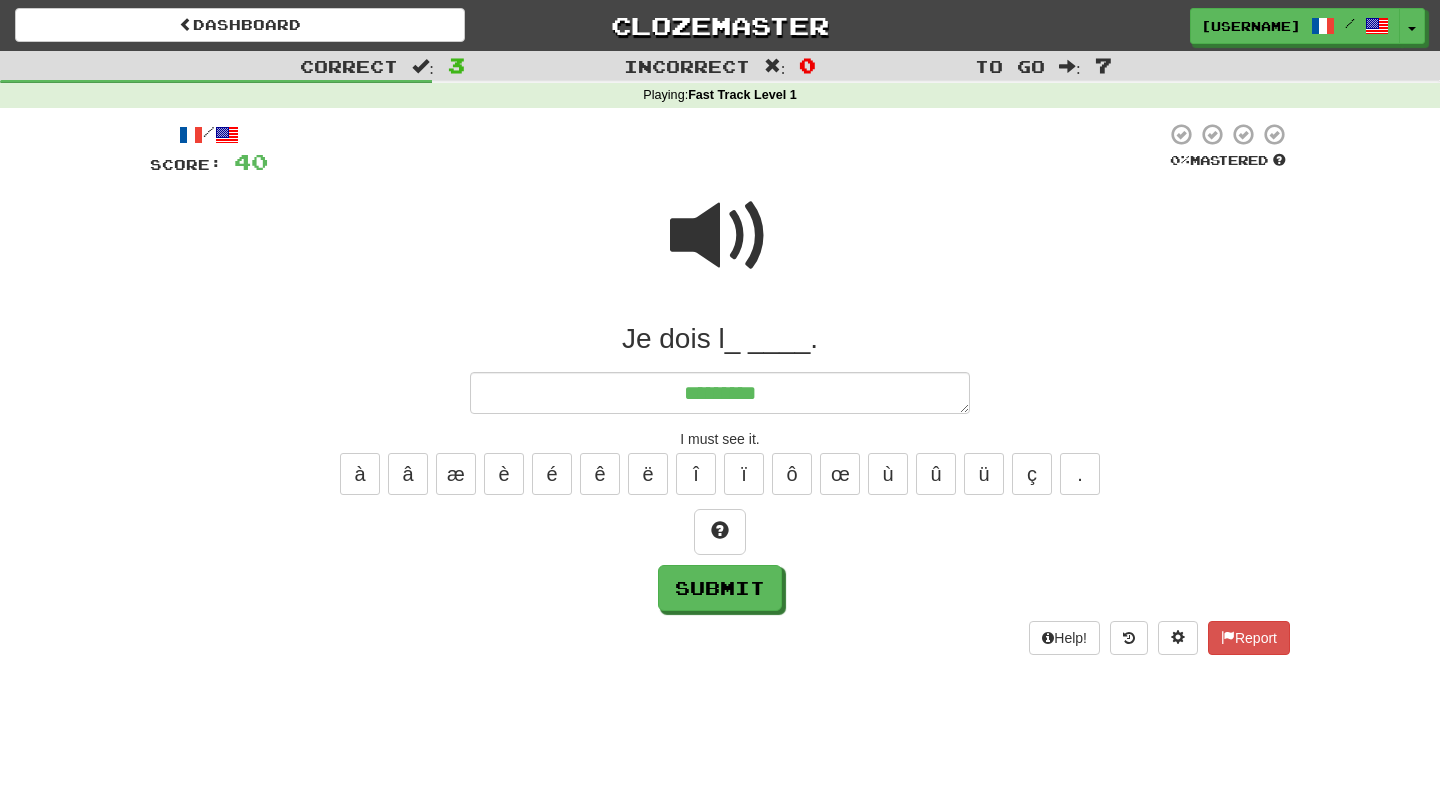 type on "*" 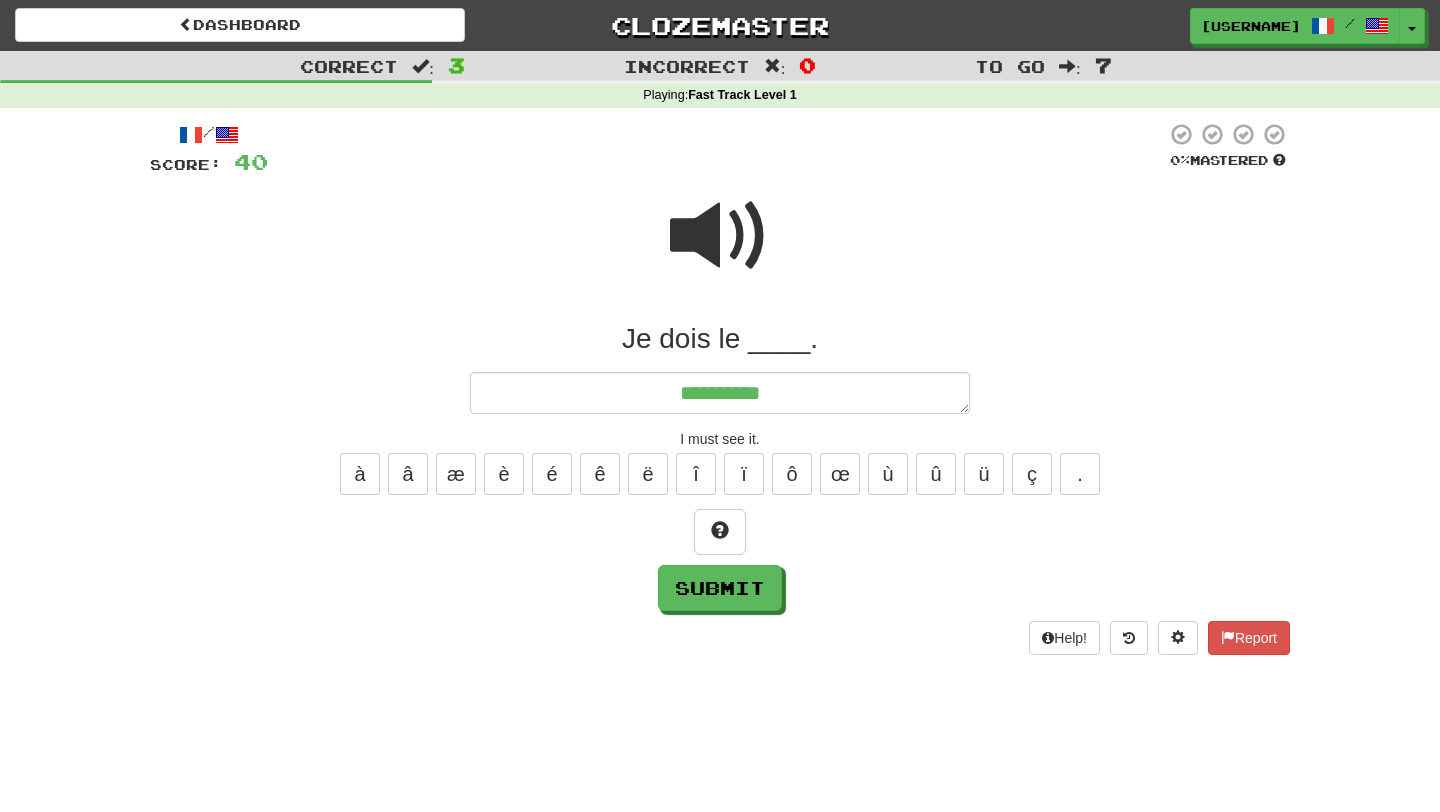 type on "*" 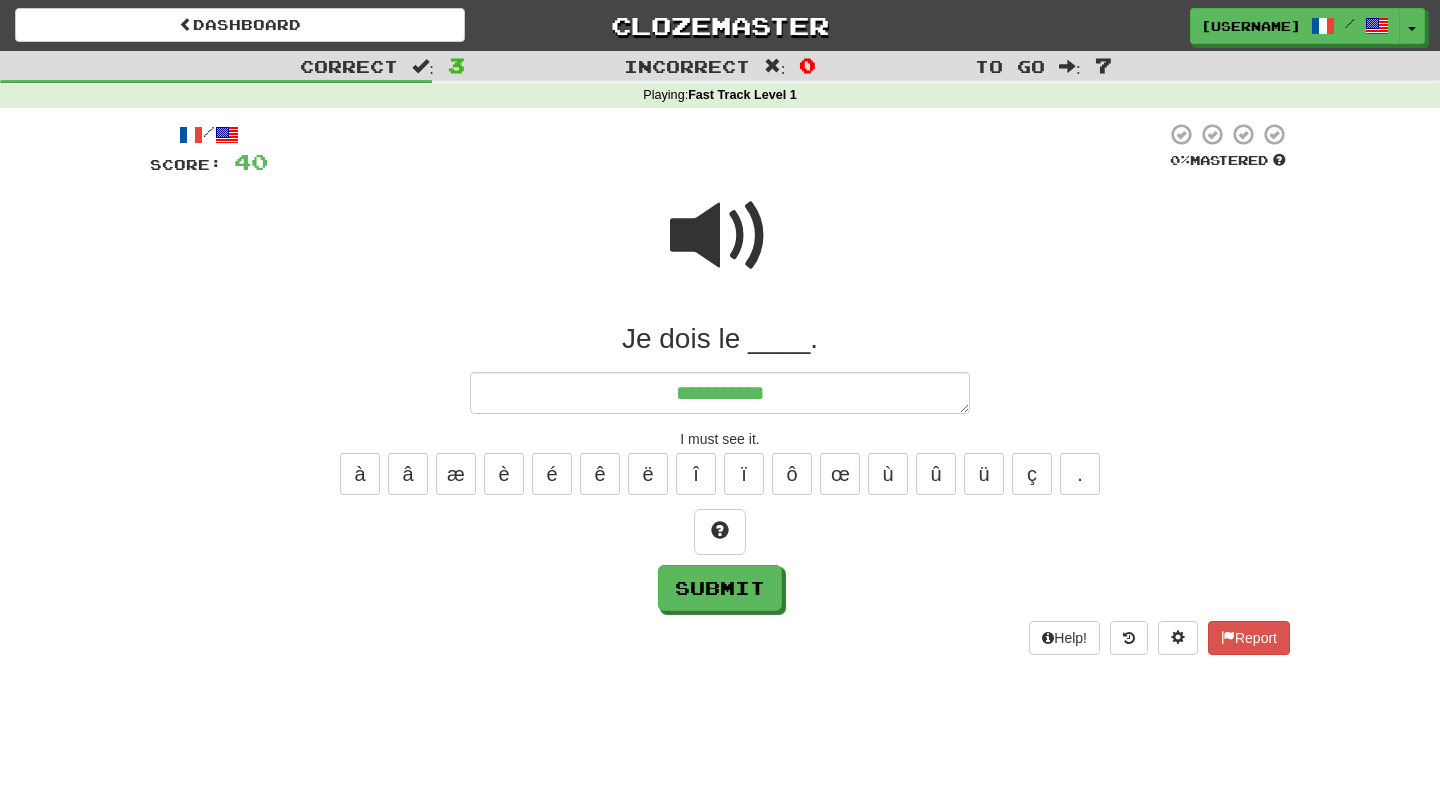 type on "*" 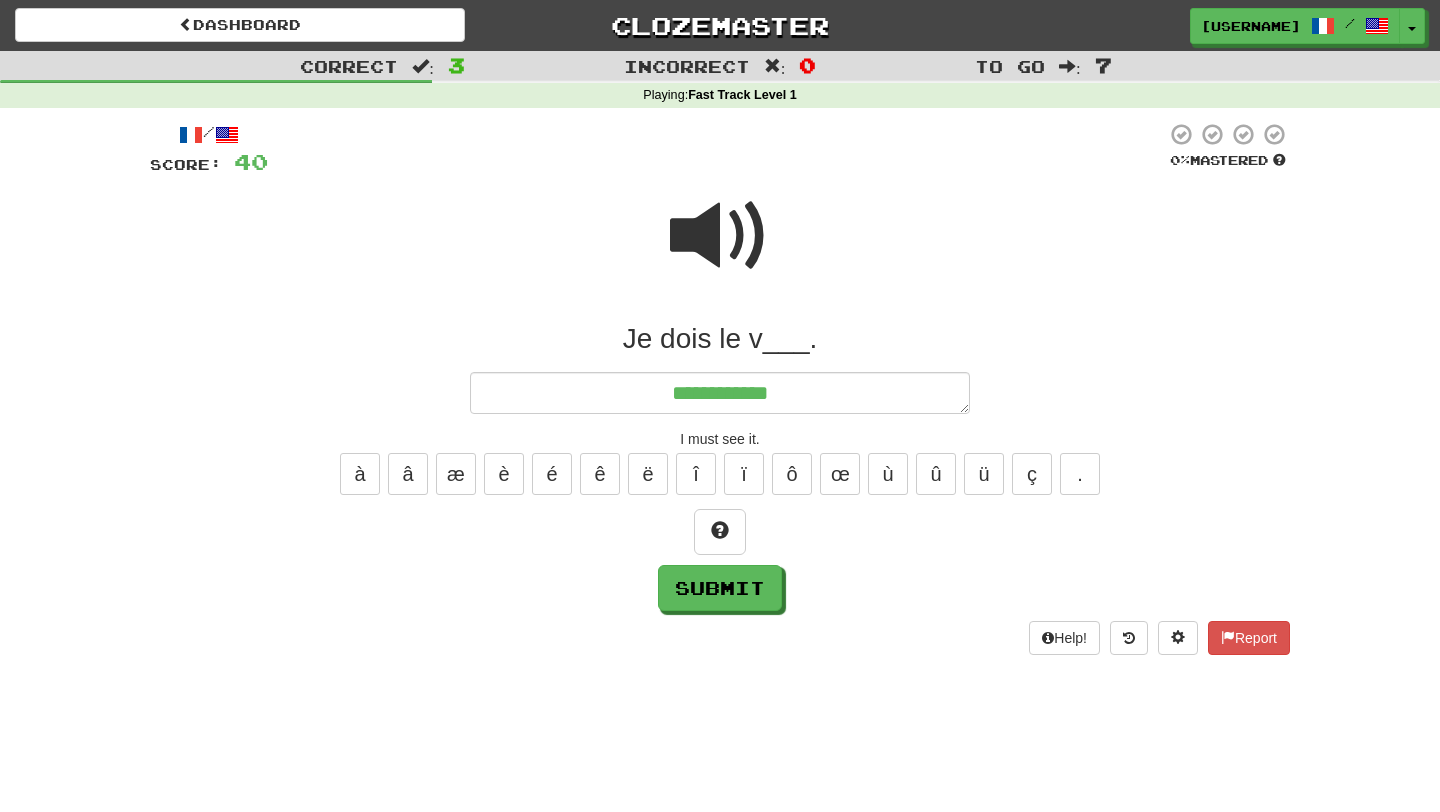 type on "**********" 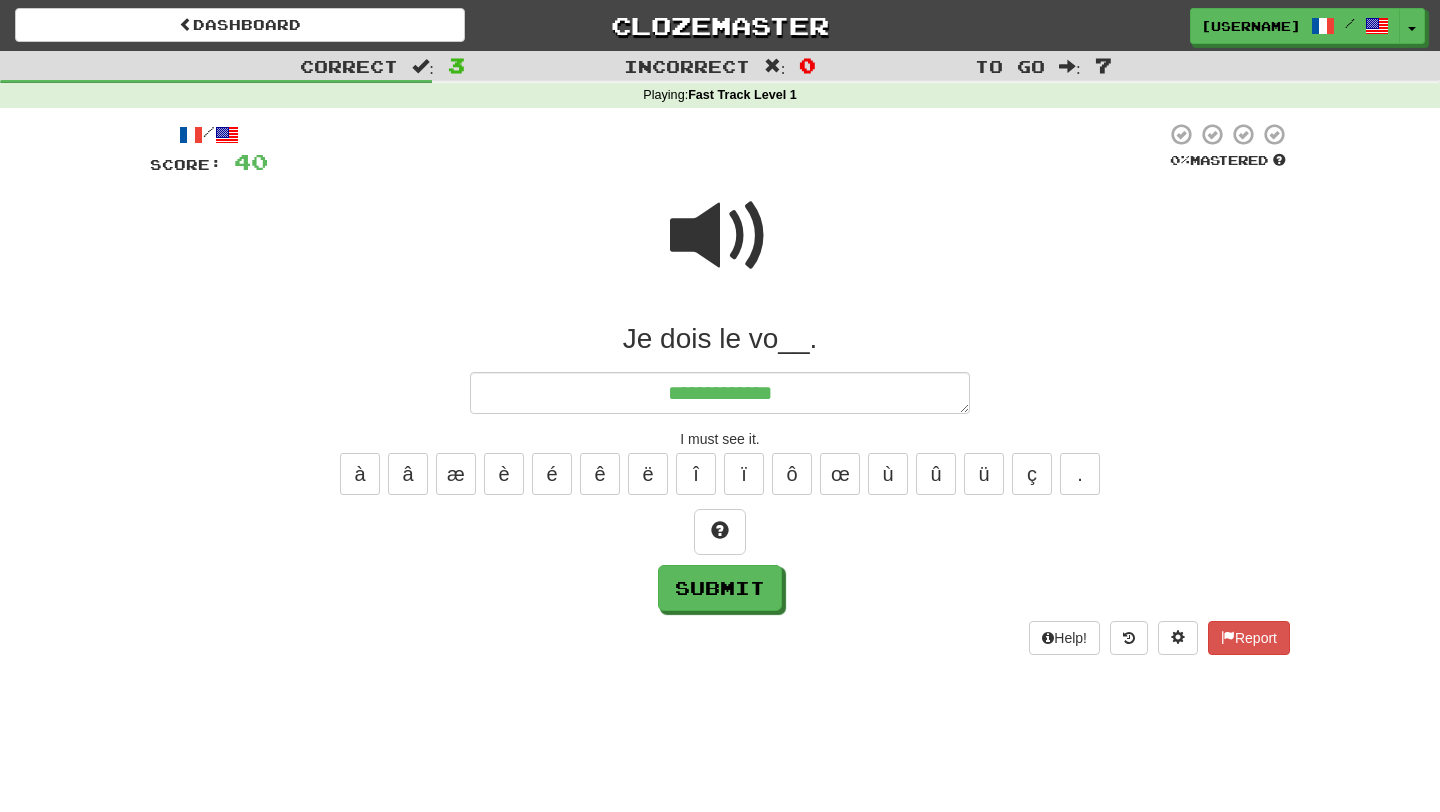 type on "*" 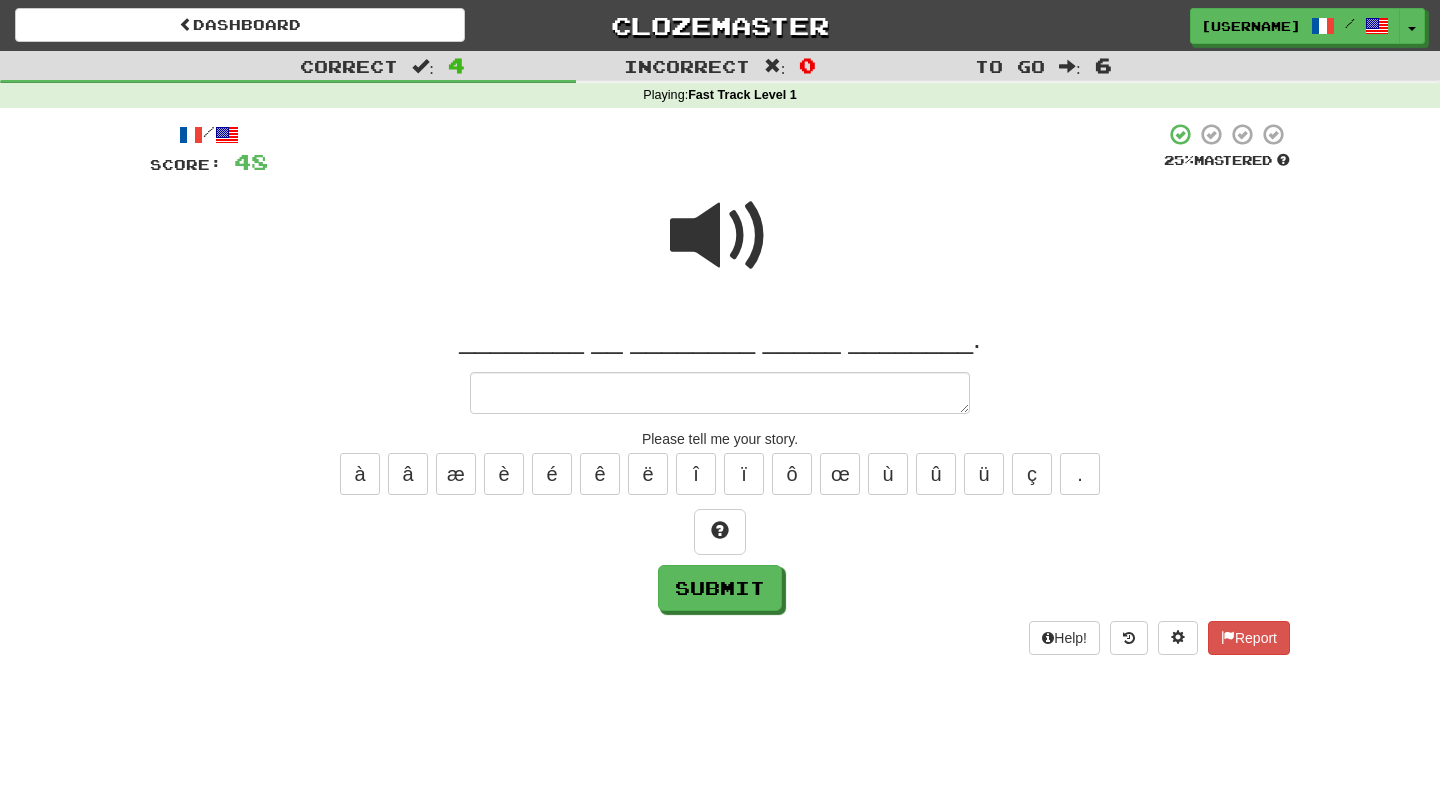 type on "*" 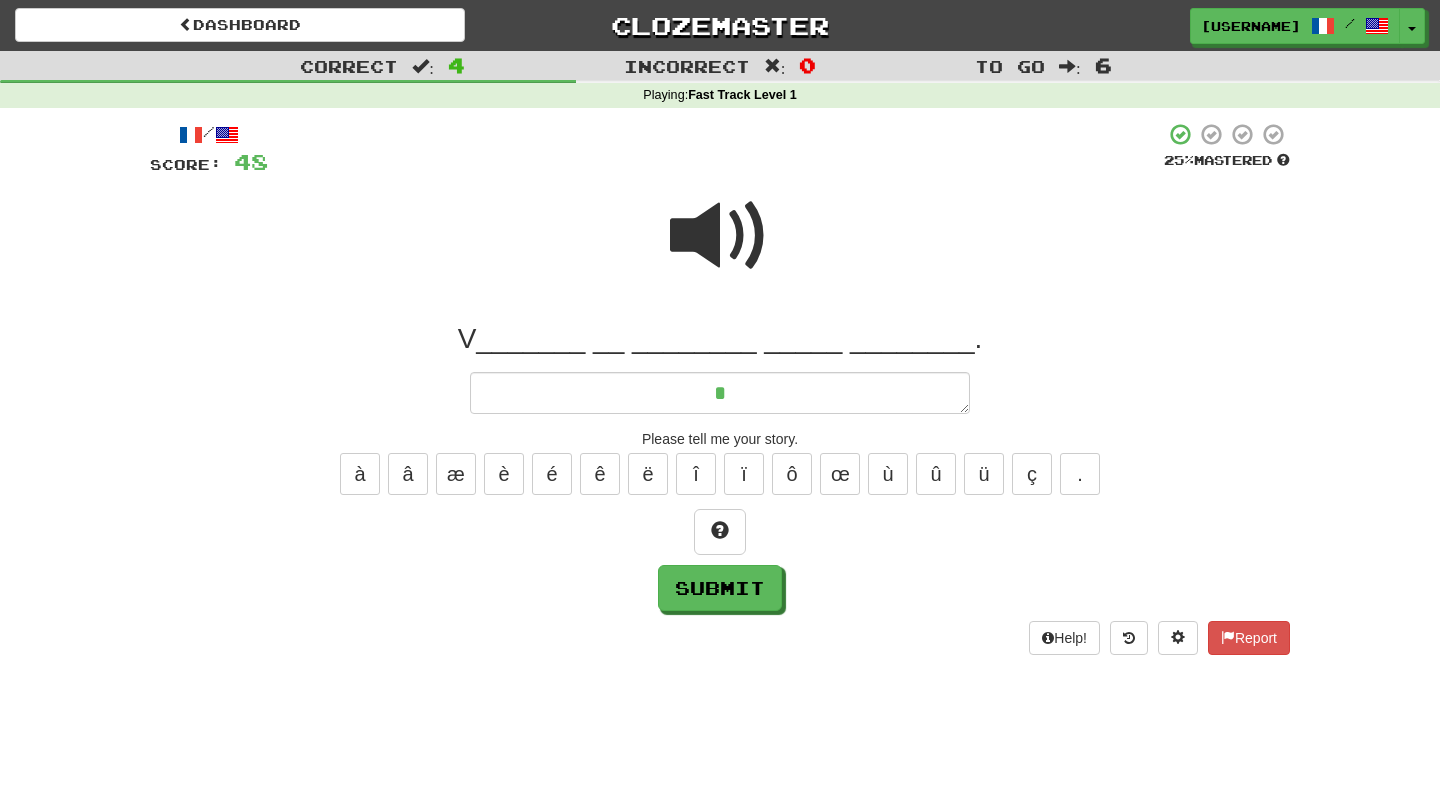 type on "*" 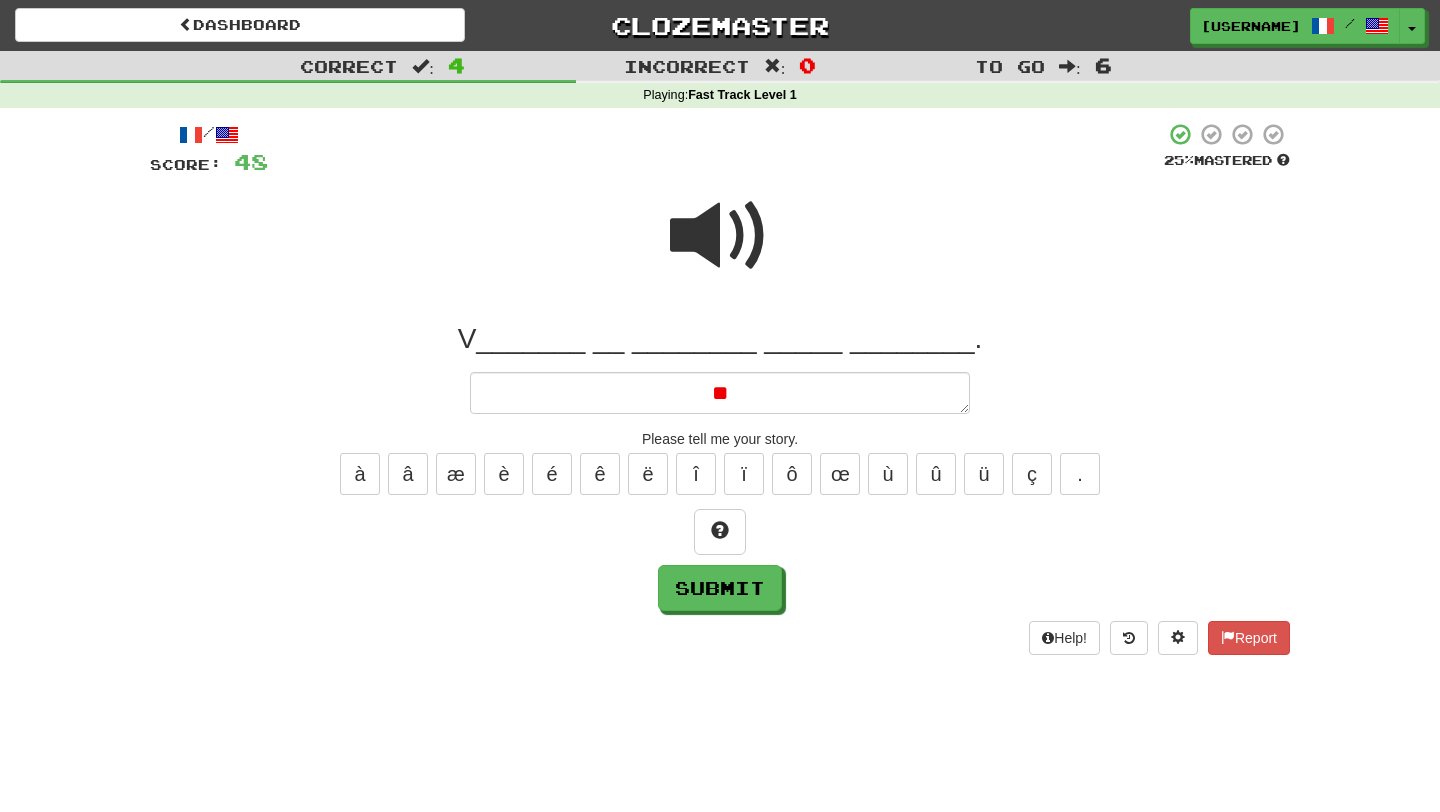 type on "*" 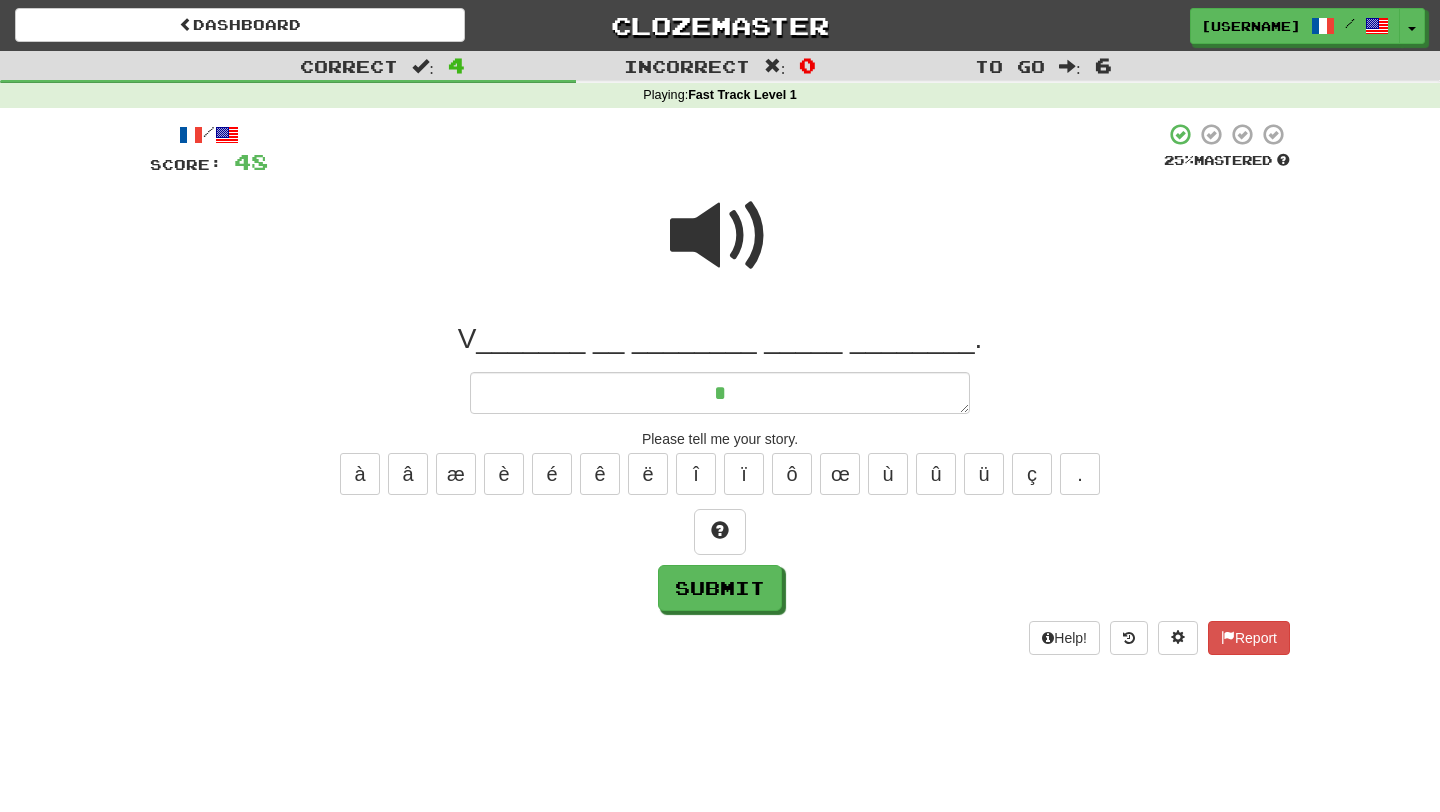 type 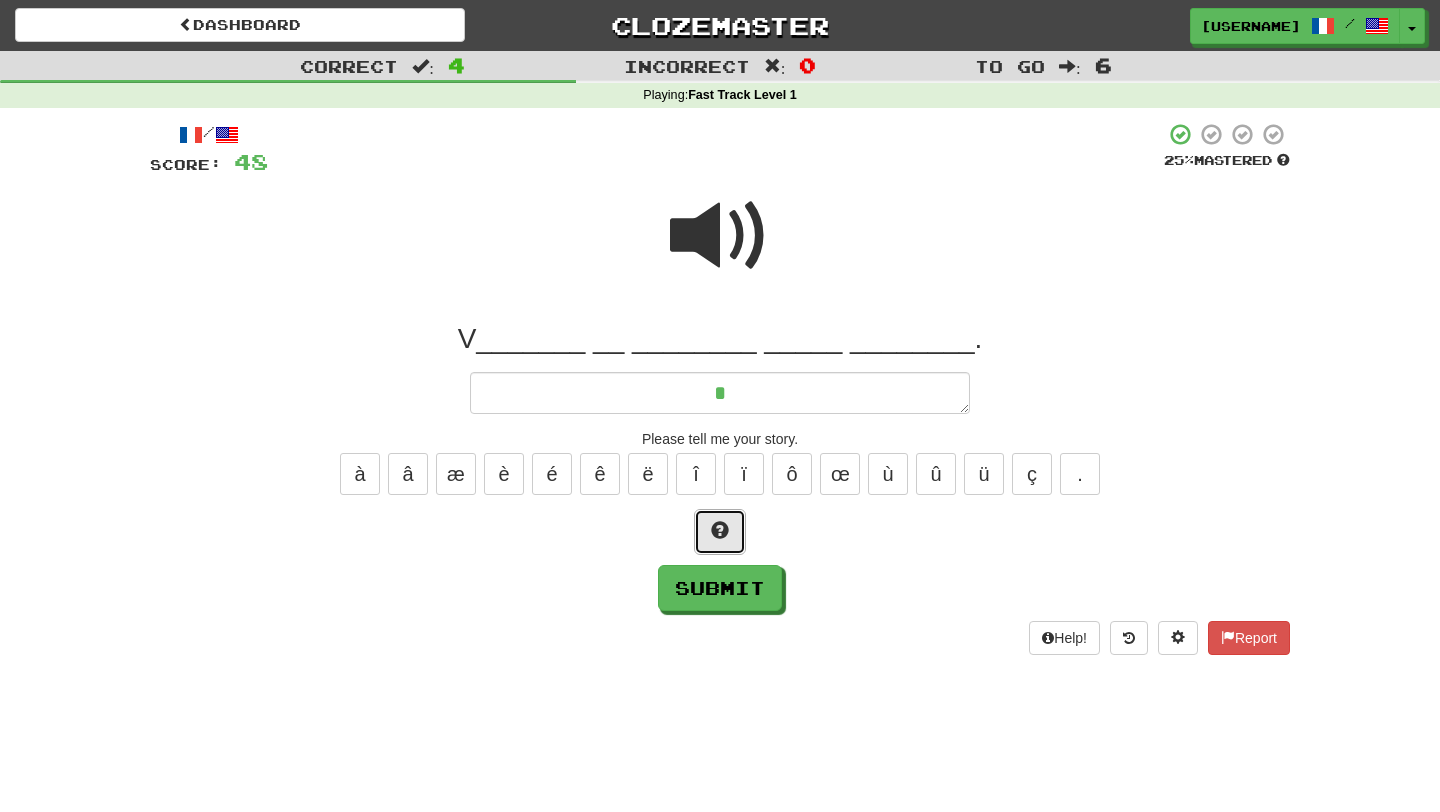 click at bounding box center (720, 530) 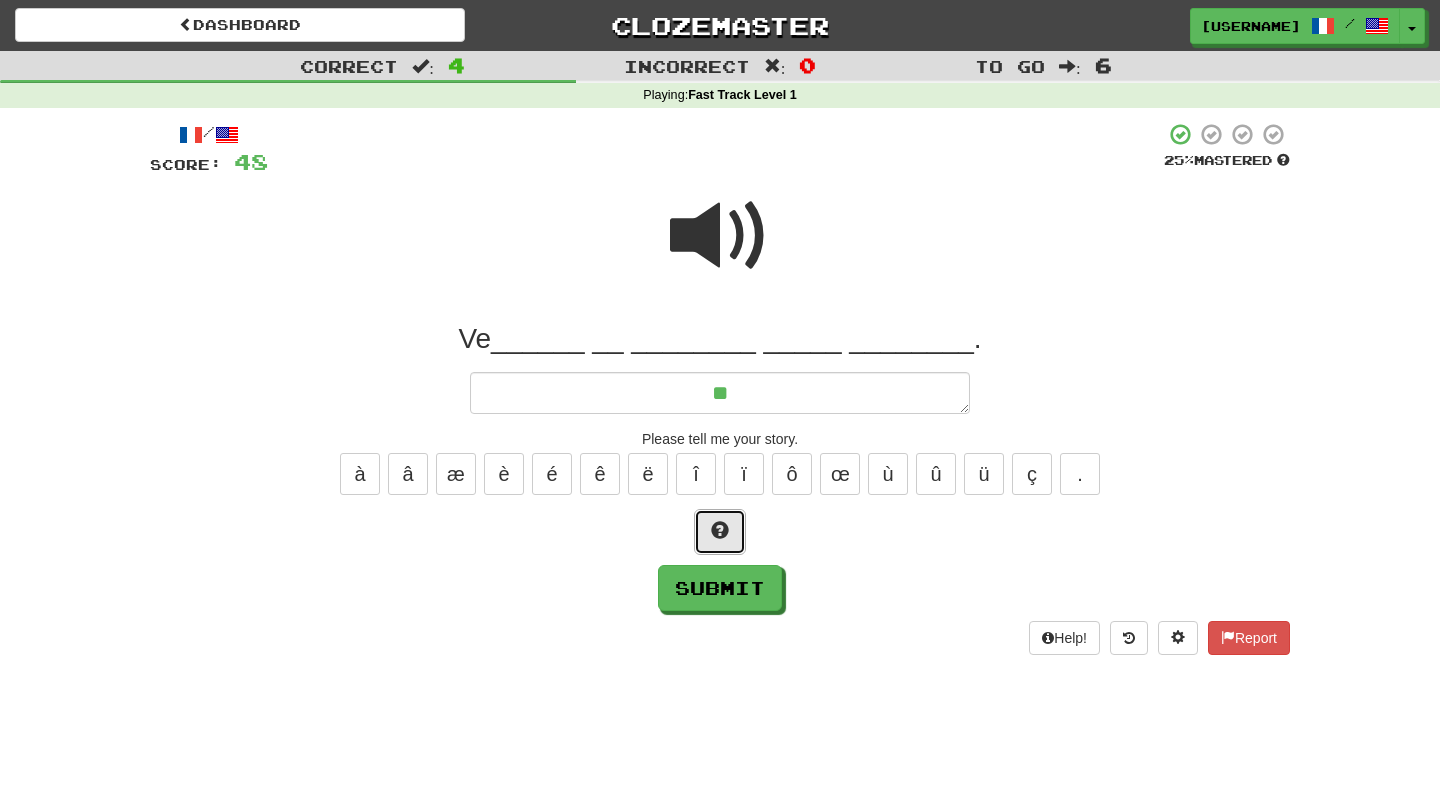 click at bounding box center [720, 530] 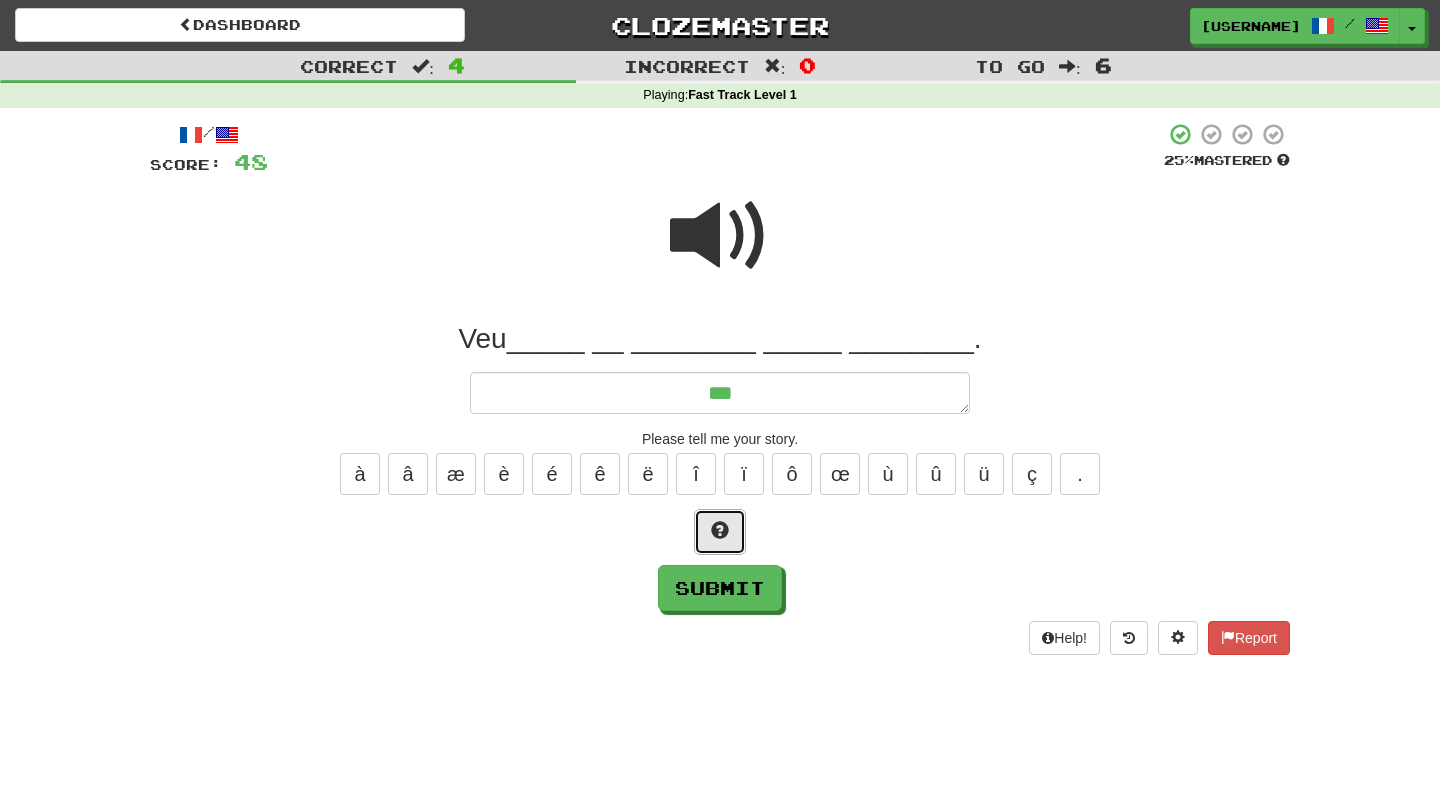 click at bounding box center [720, 530] 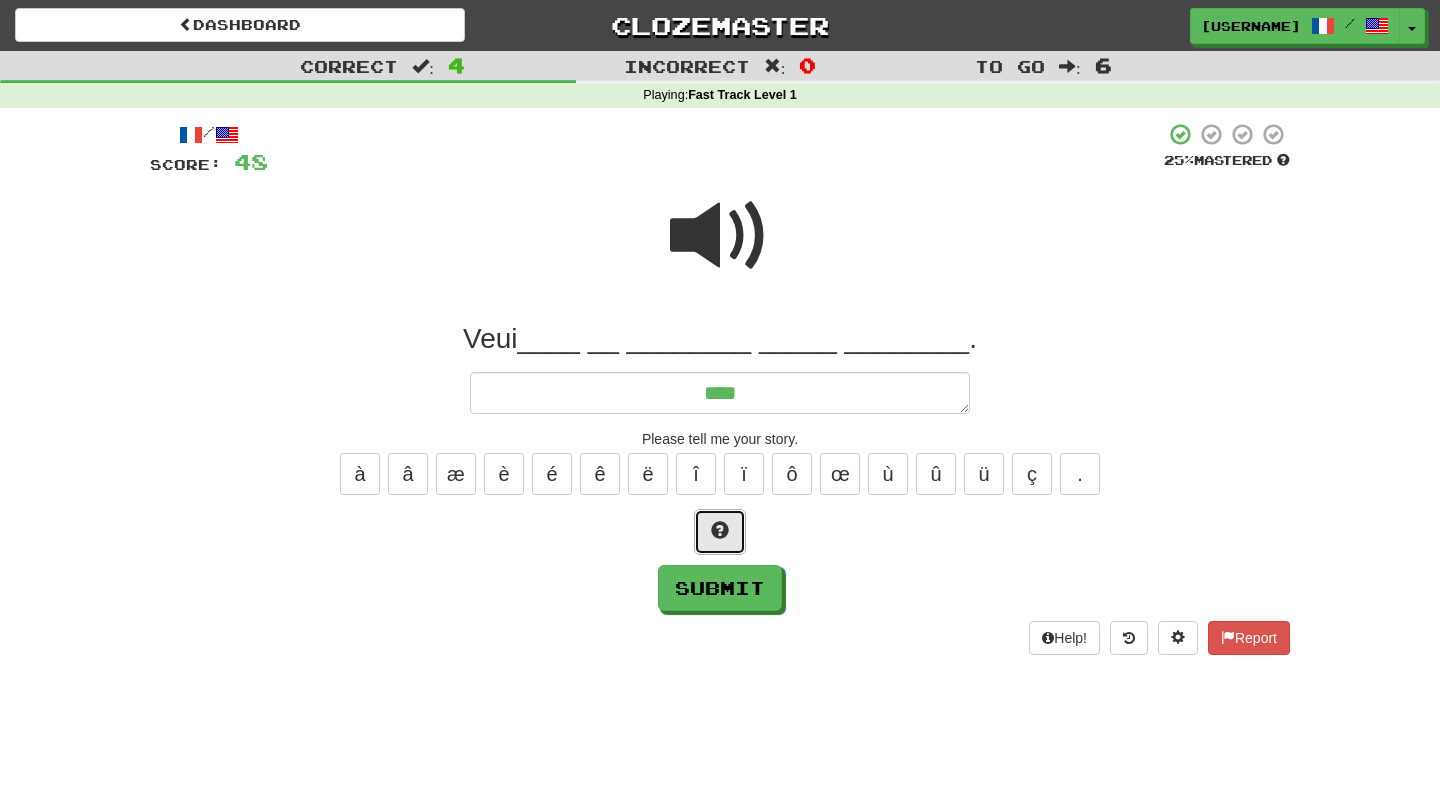 click at bounding box center [720, 530] 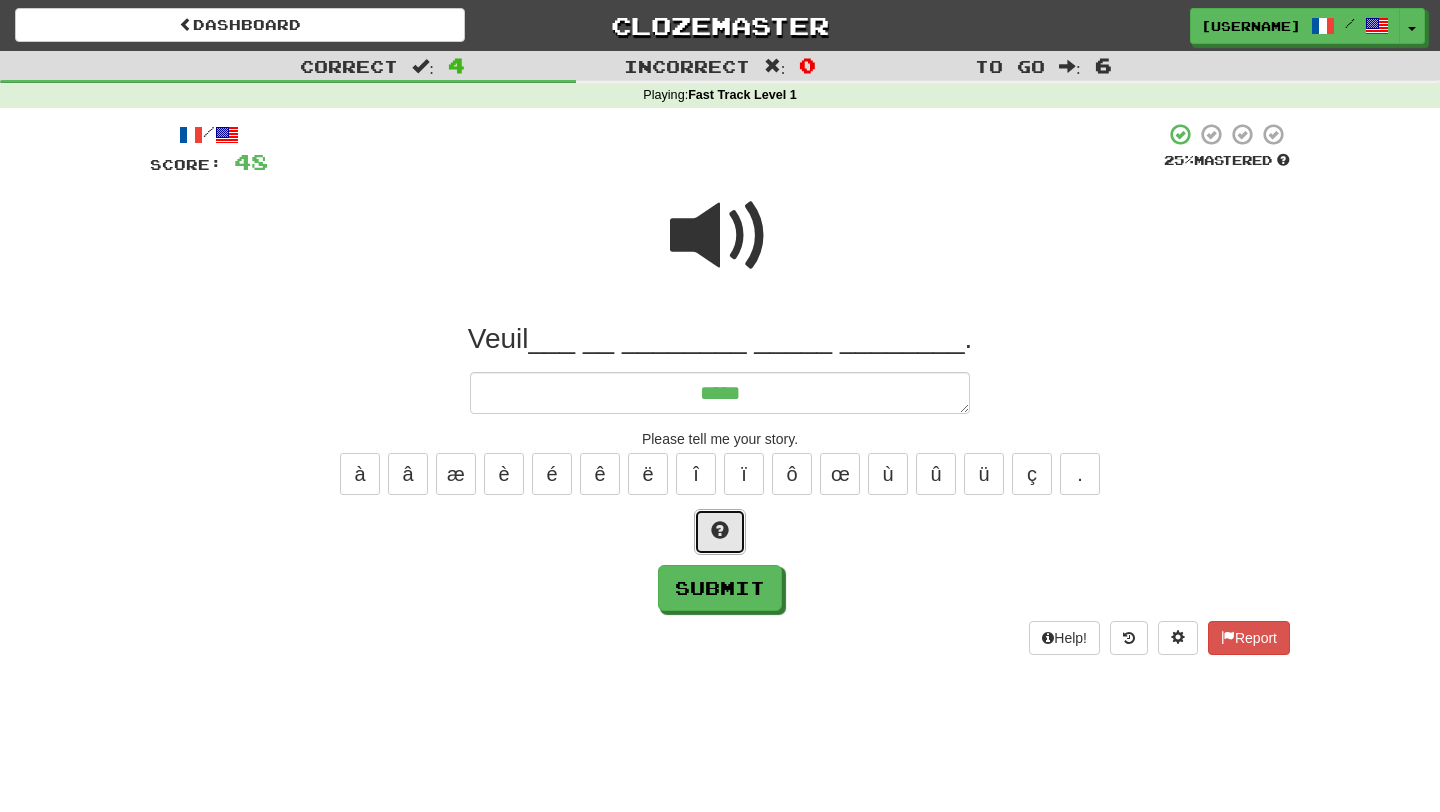 click at bounding box center [720, 530] 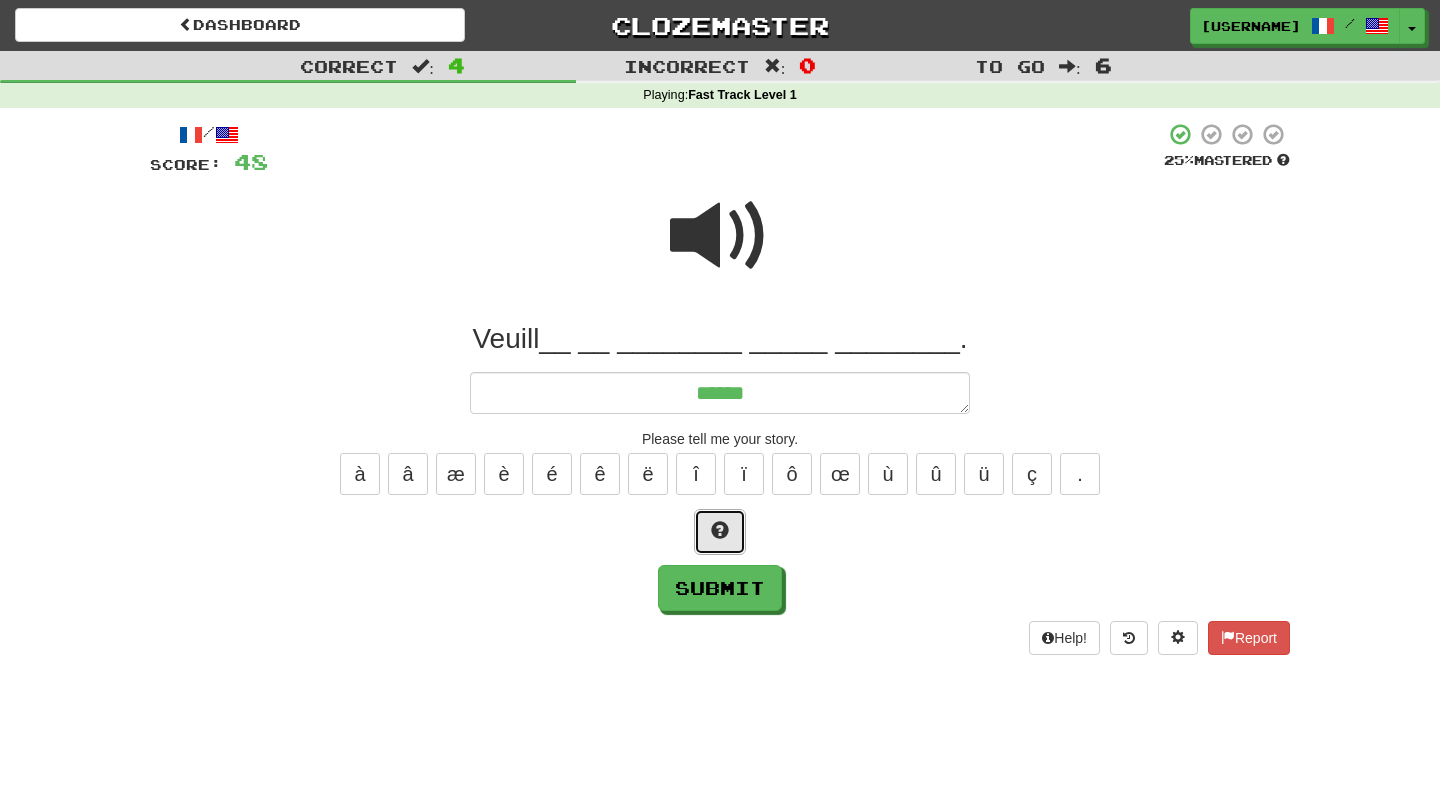 click at bounding box center (720, 530) 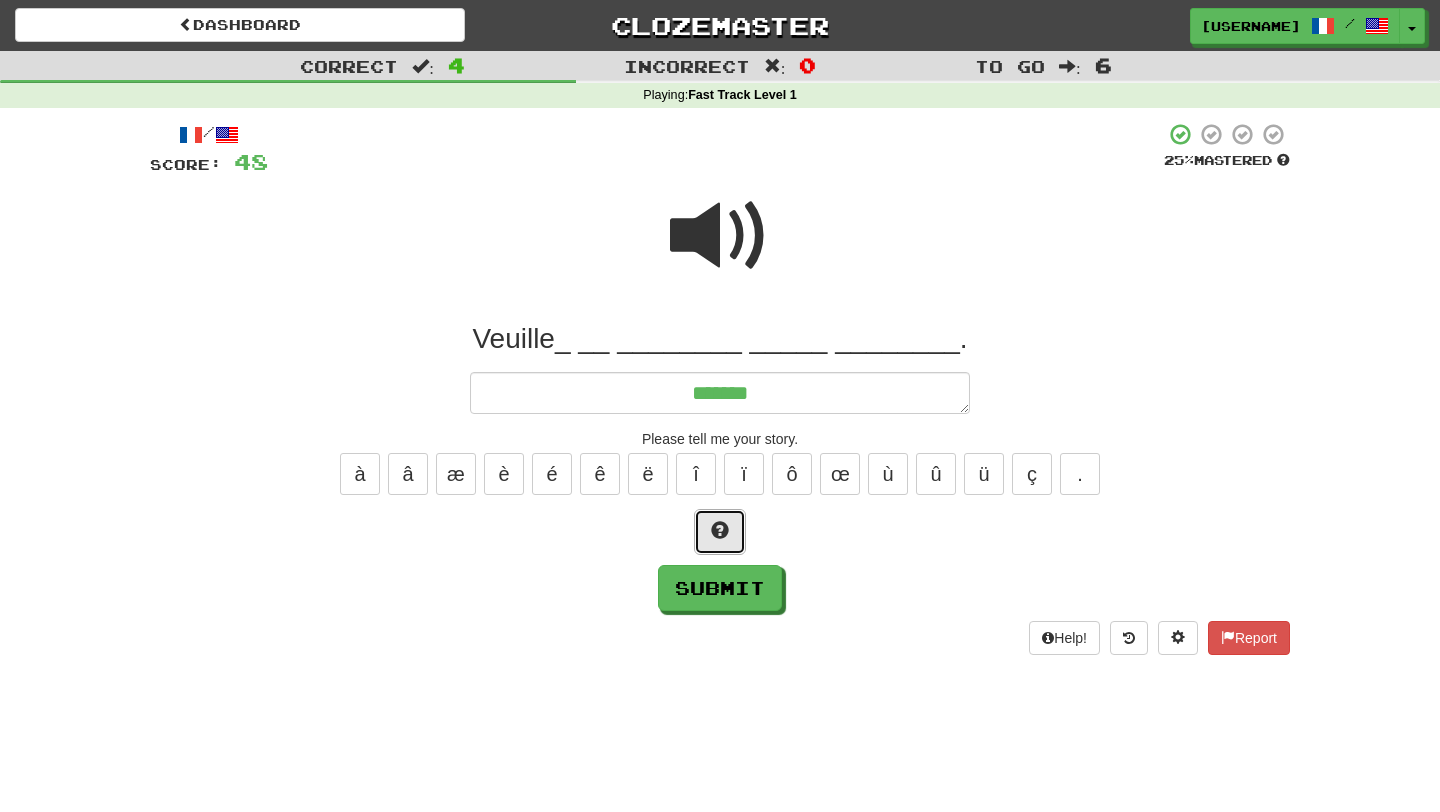click at bounding box center (720, 530) 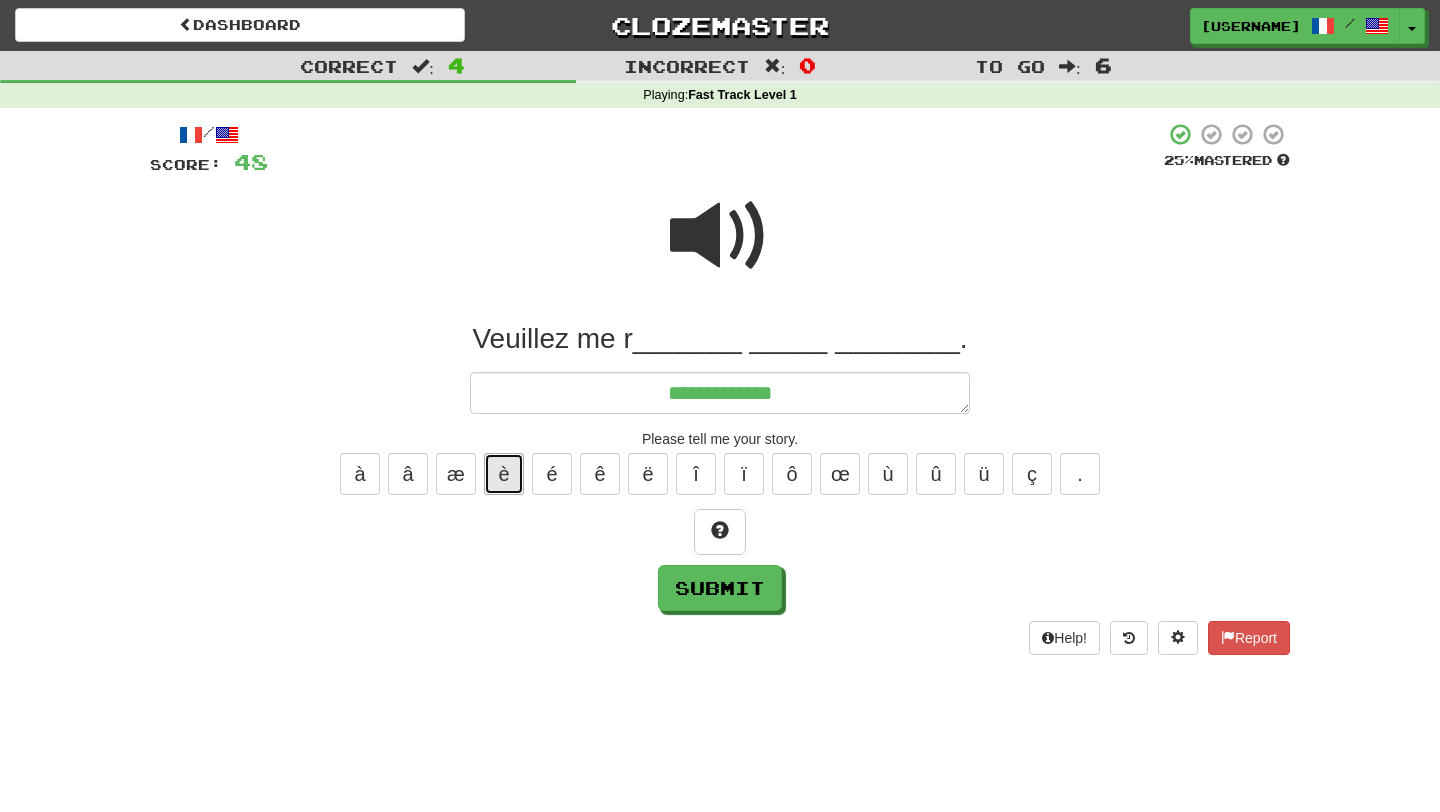 click on "è" at bounding box center [504, 474] 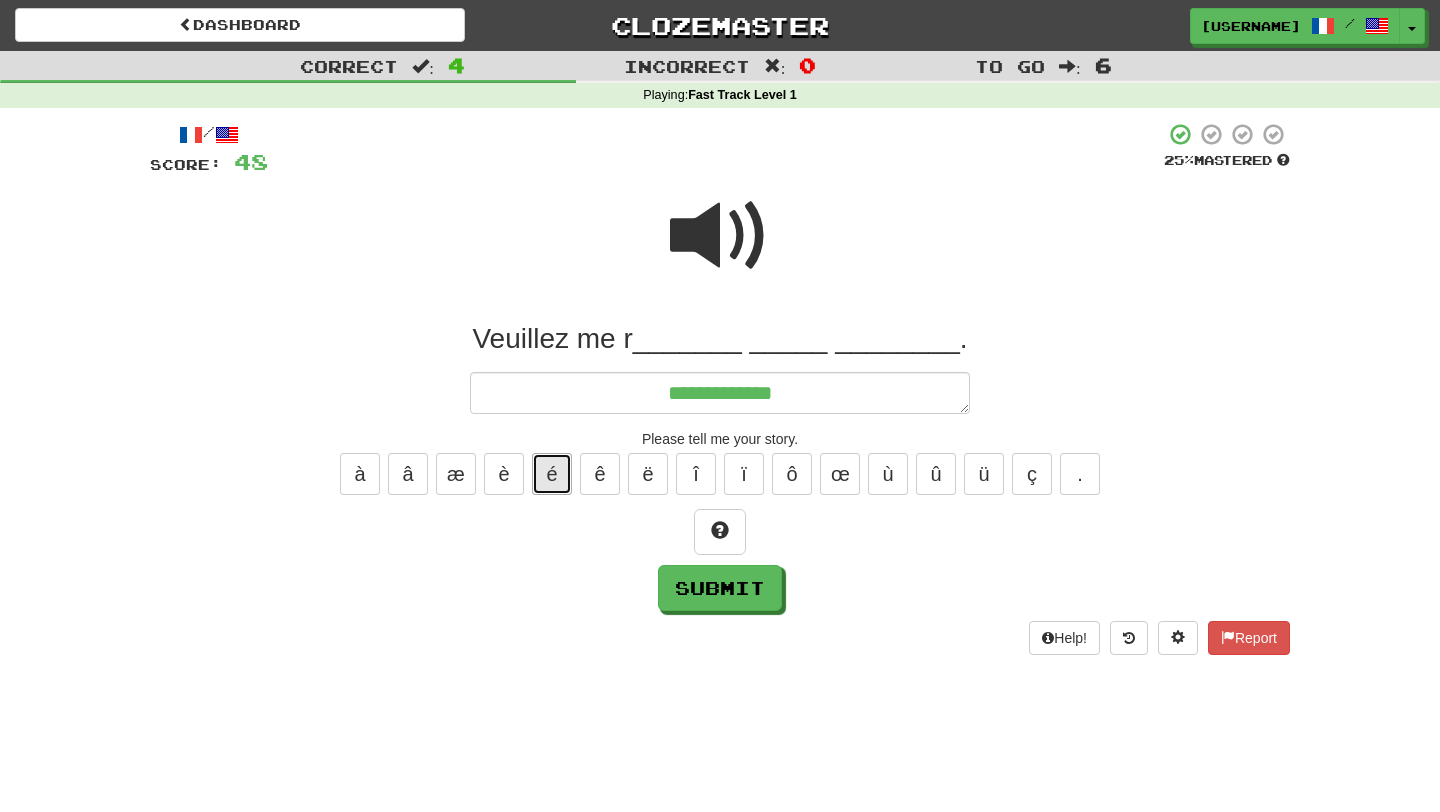 click on "é" at bounding box center (552, 474) 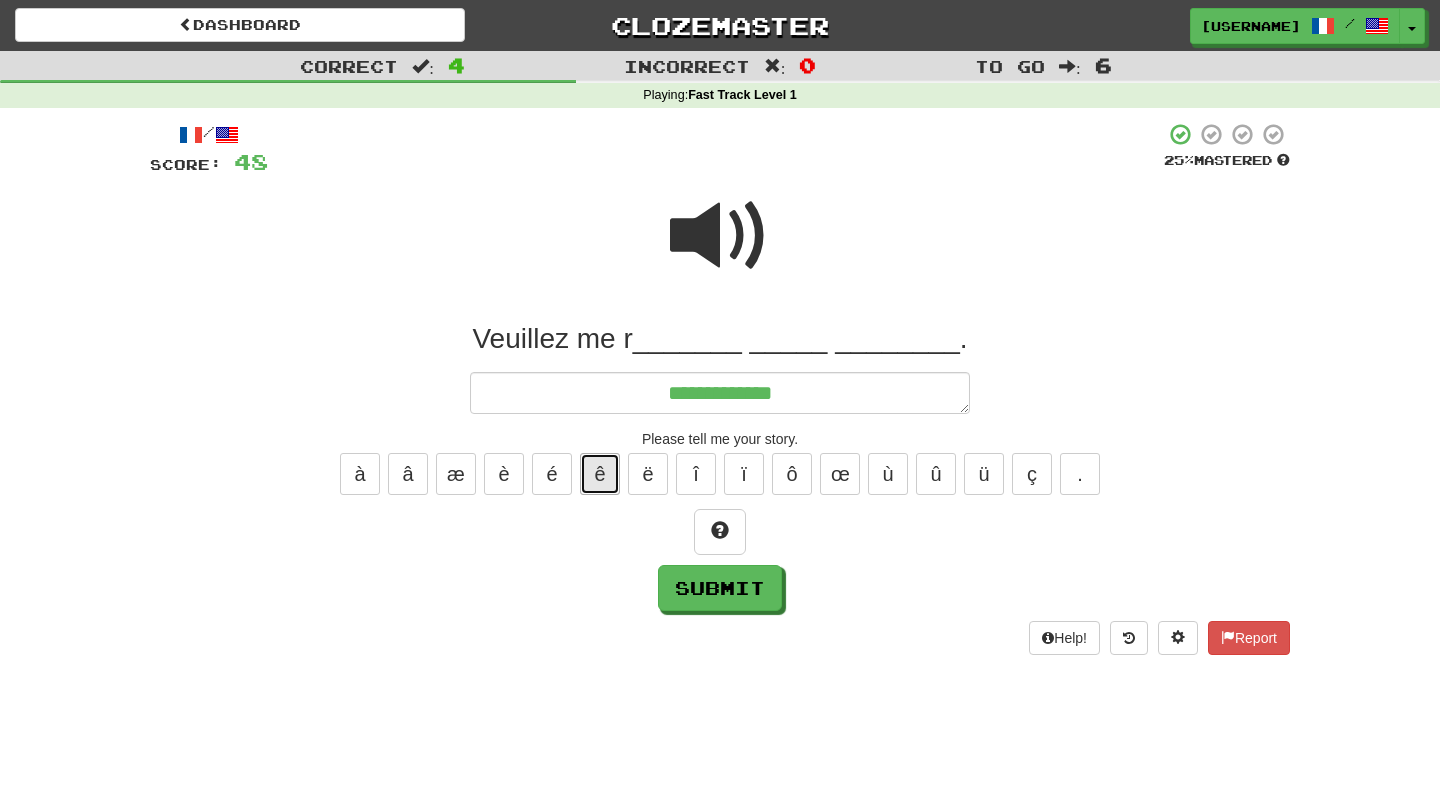 click on "ê" at bounding box center [600, 474] 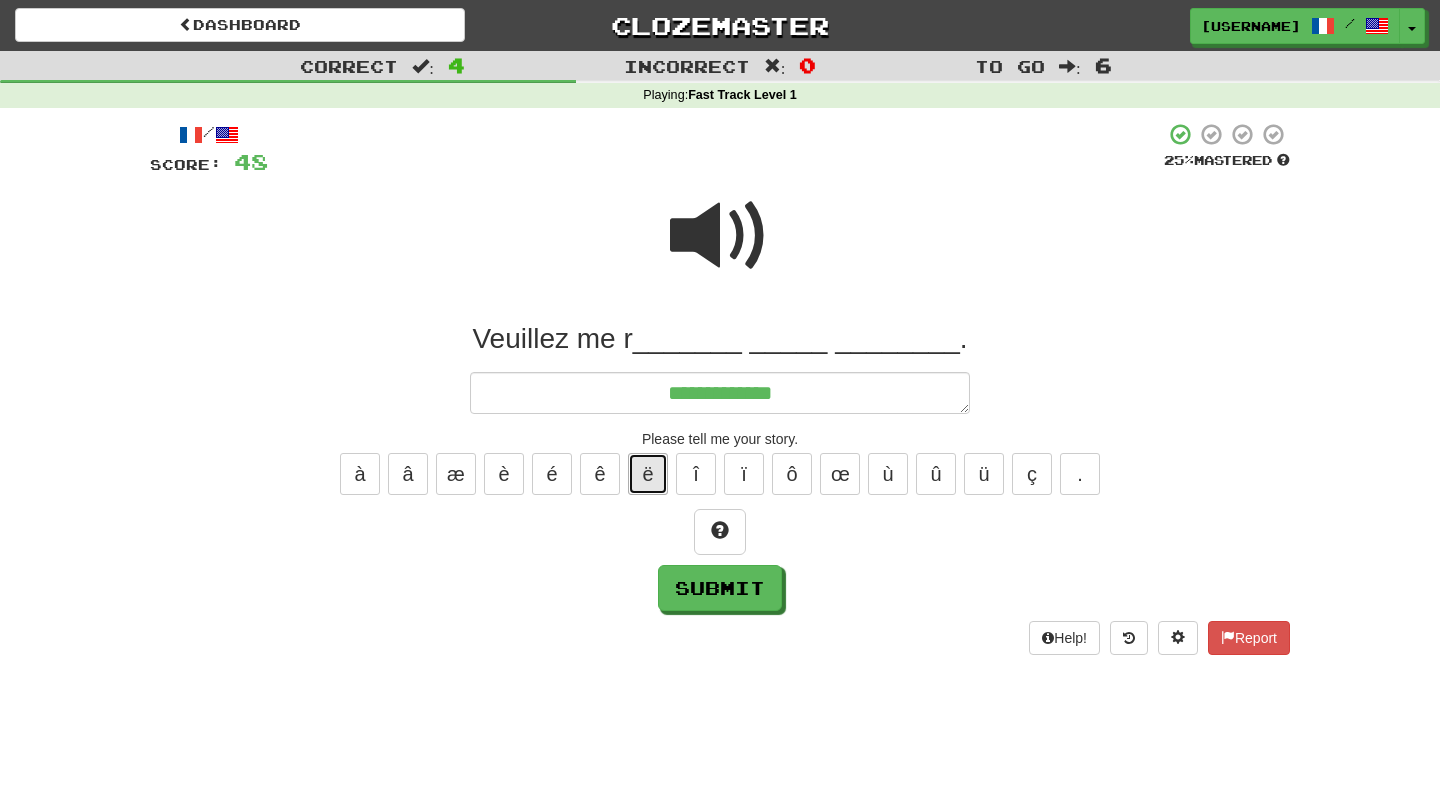 click on "ë" at bounding box center [648, 474] 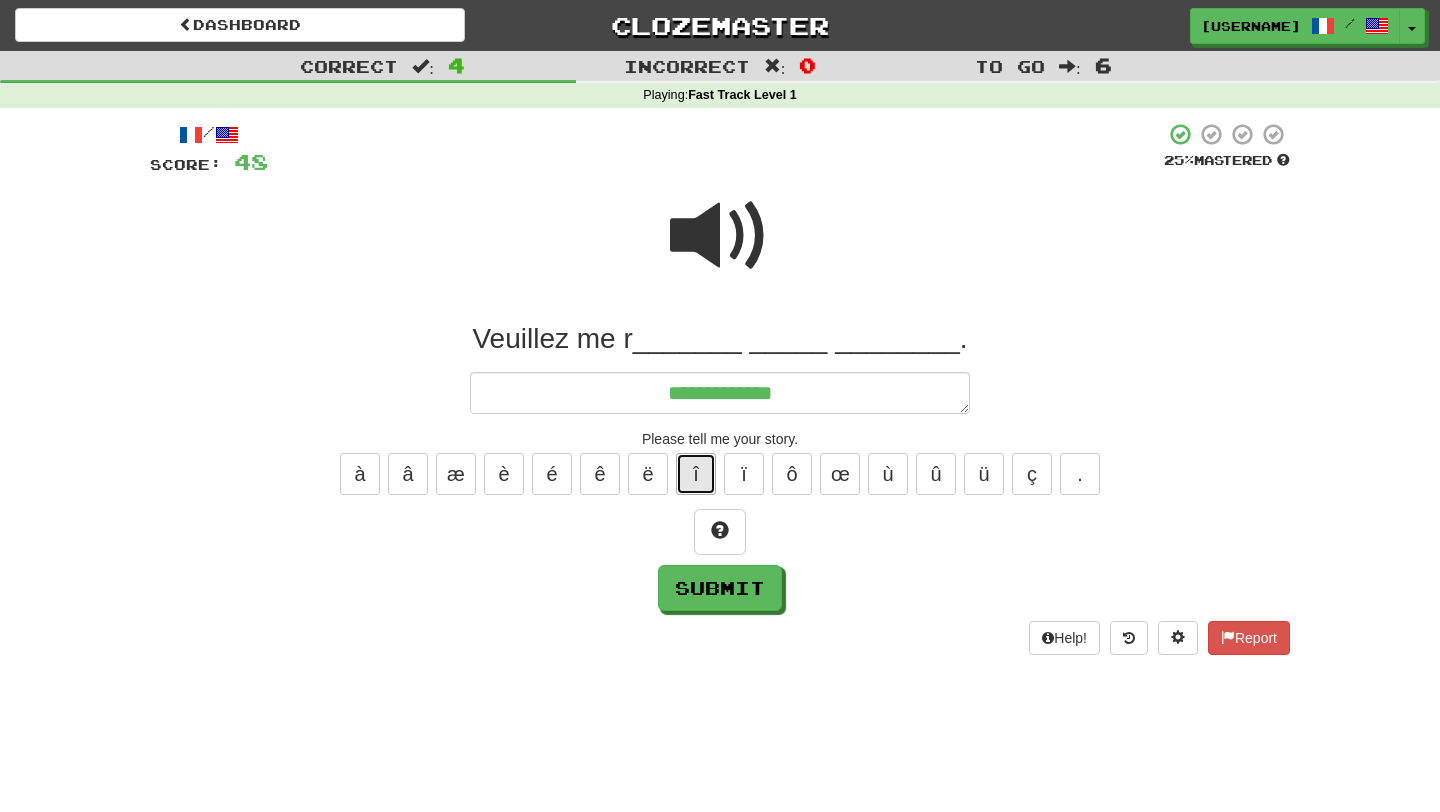click on "î" at bounding box center [696, 474] 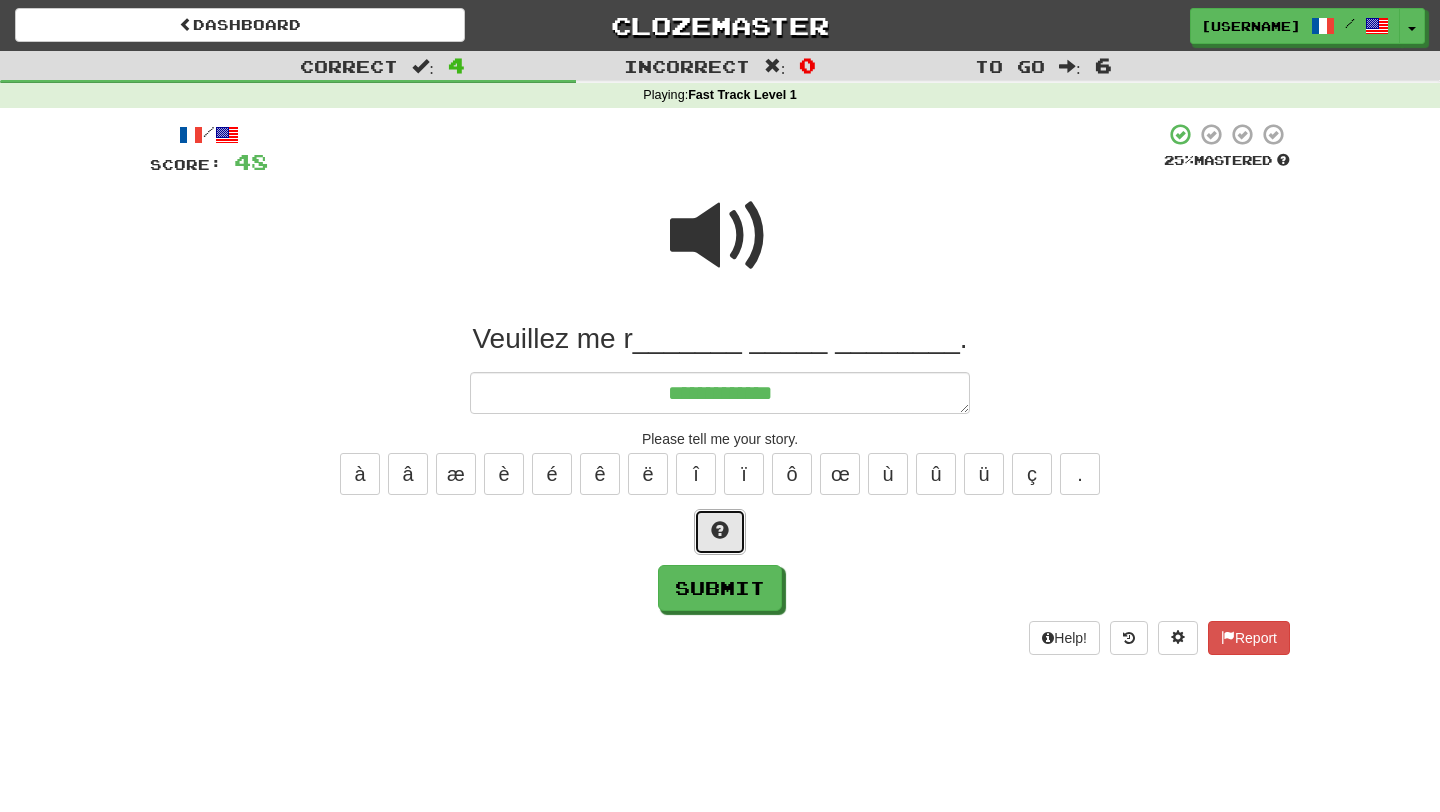 click at bounding box center [720, 530] 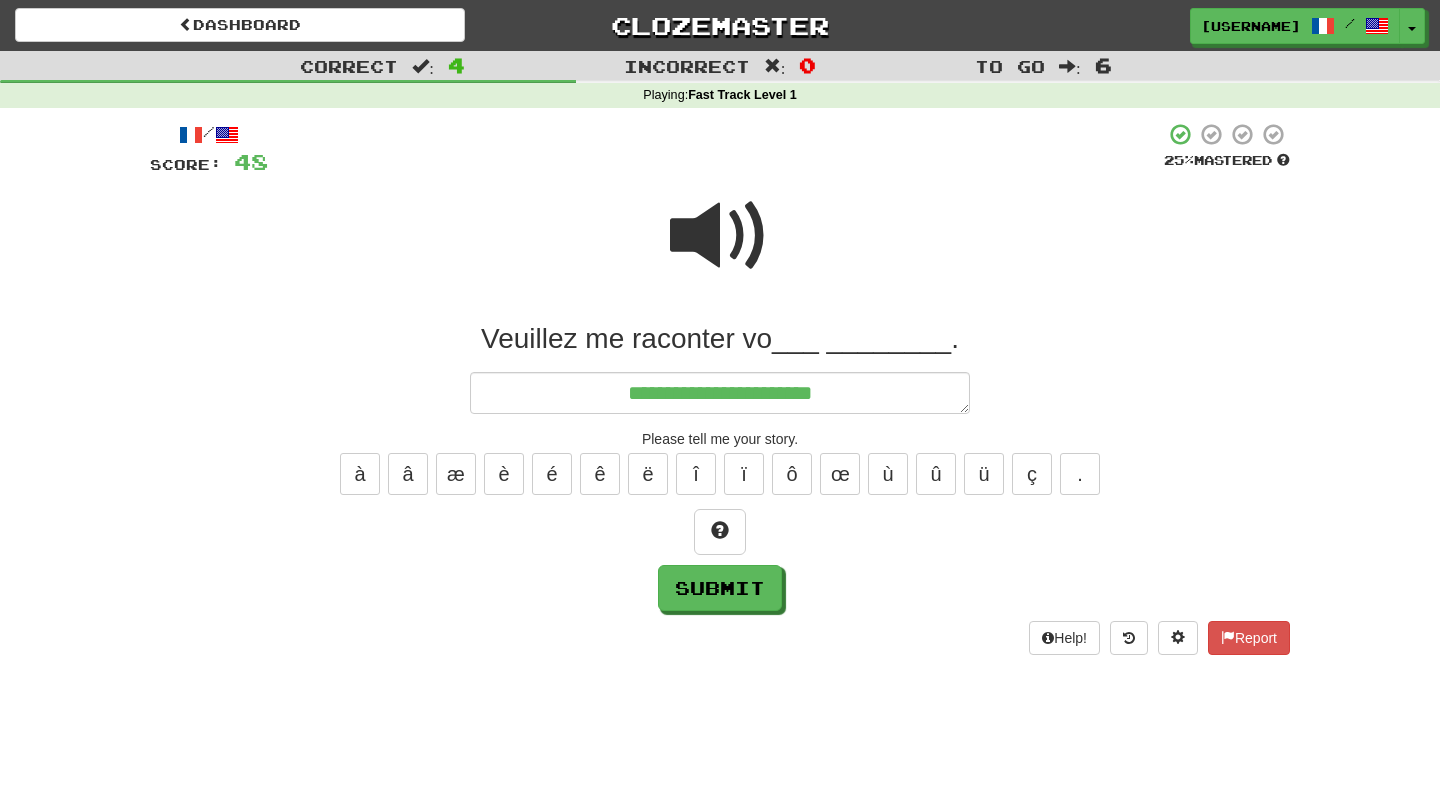 click at bounding box center [720, 236] 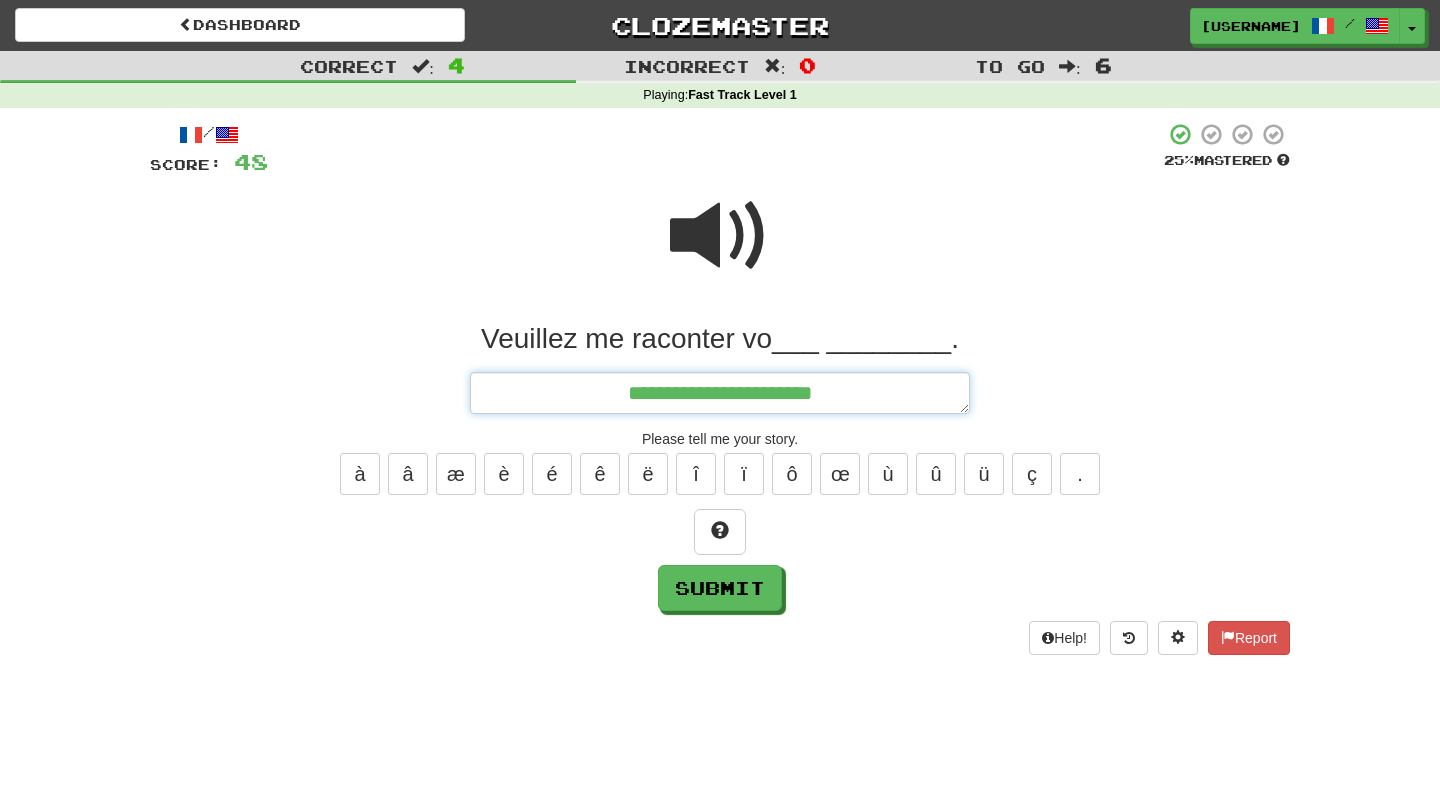 click on "**********" at bounding box center [720, 393] 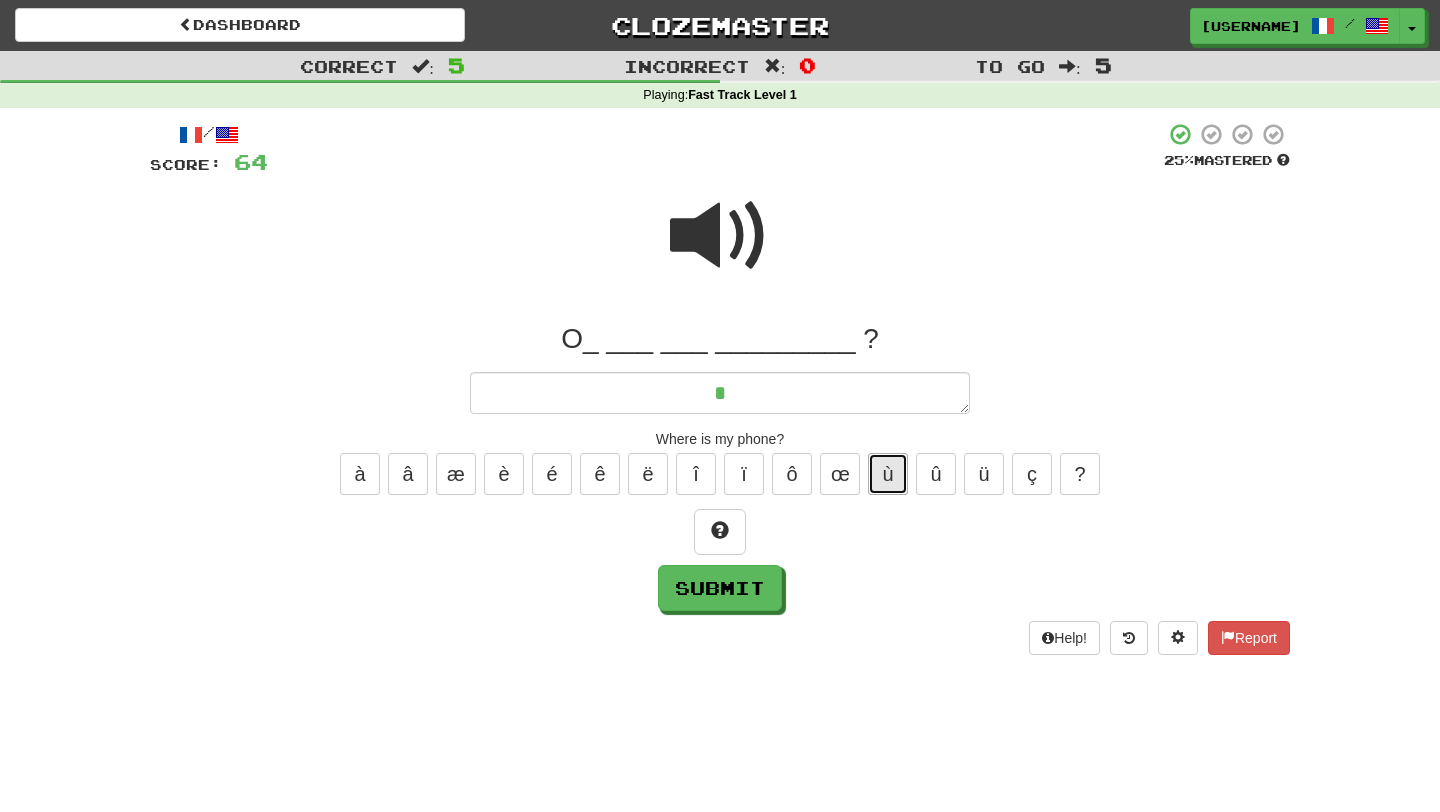 click on "ù" at bounding box center (888, 474) 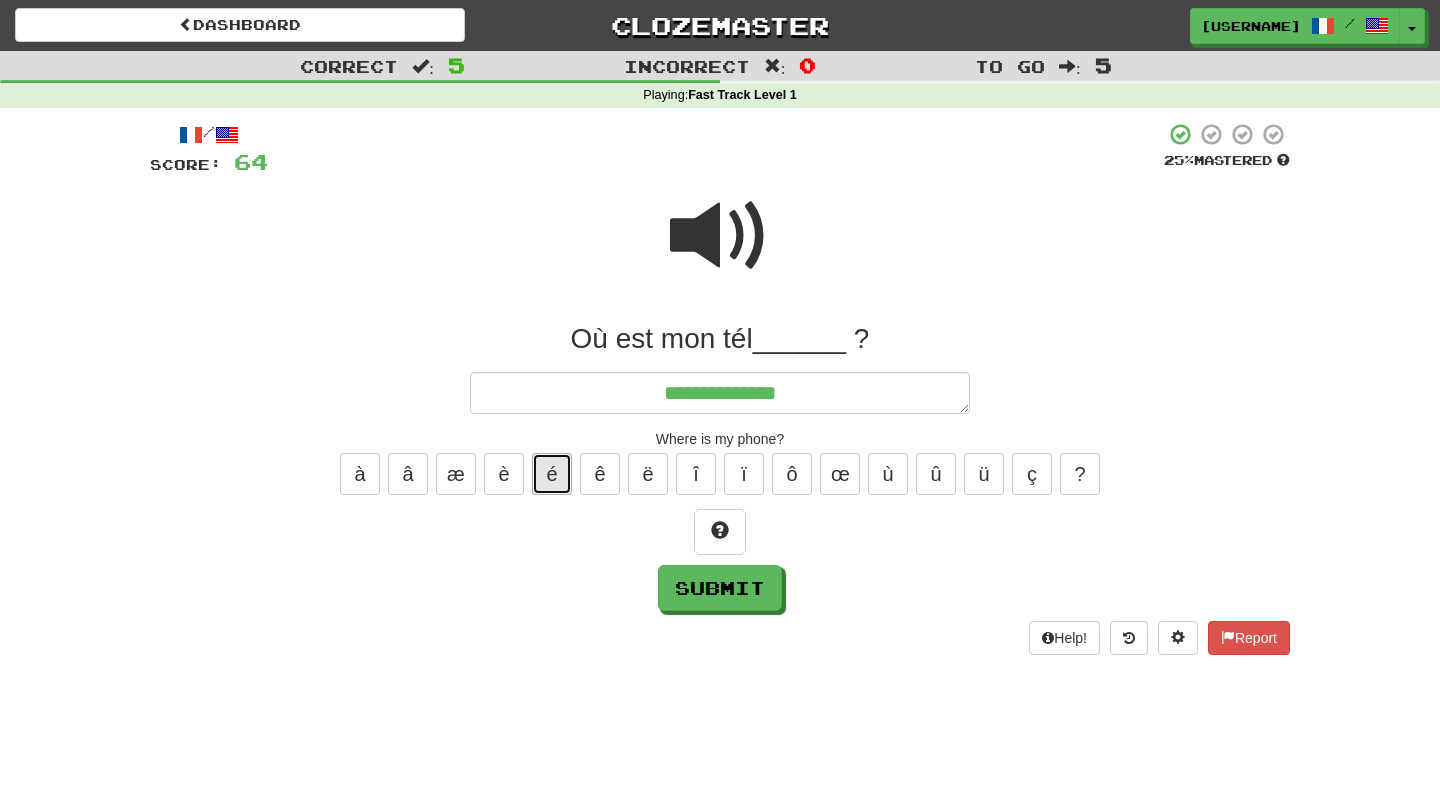 click on "é" at bounding box center (552, 474) 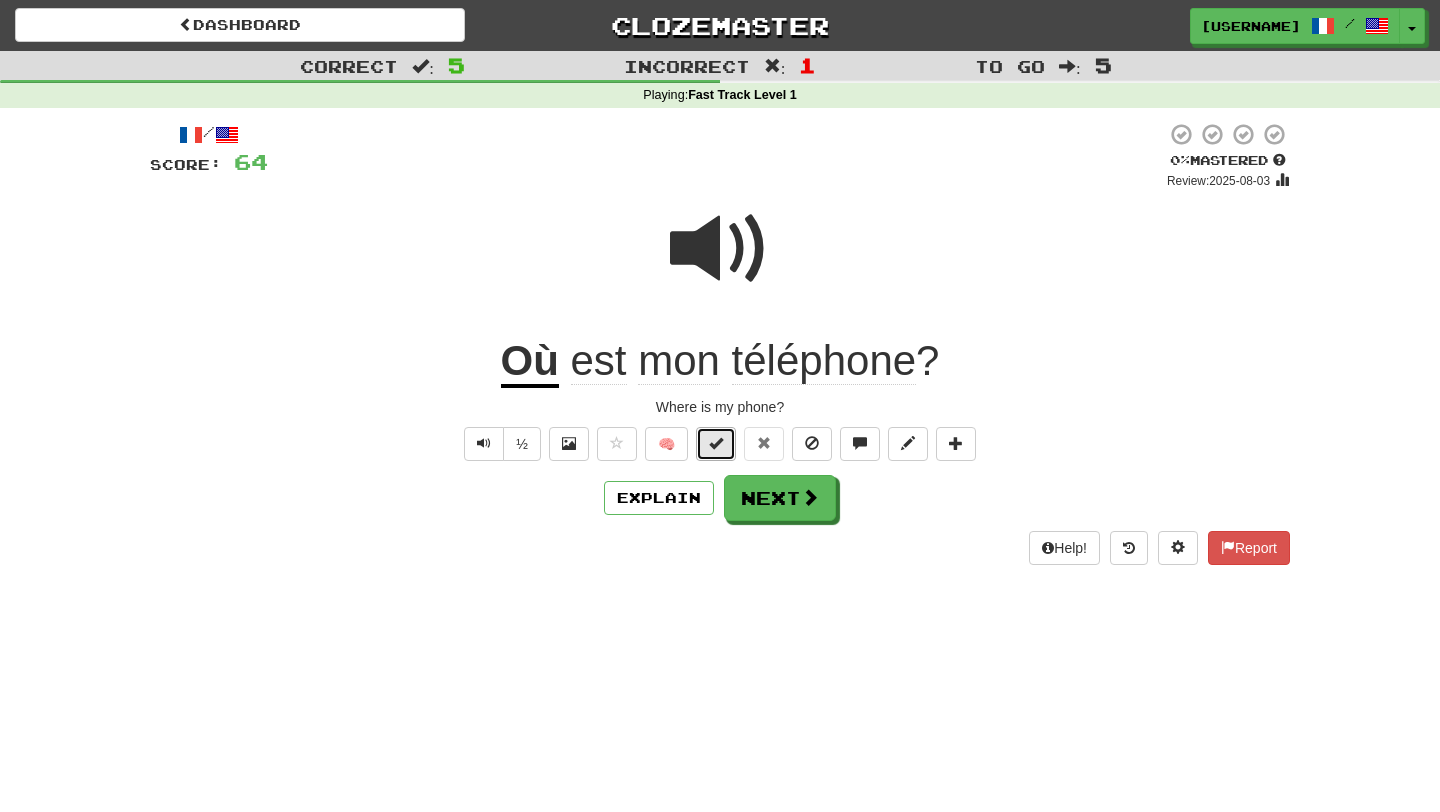 click at bounding box center (716, 443) 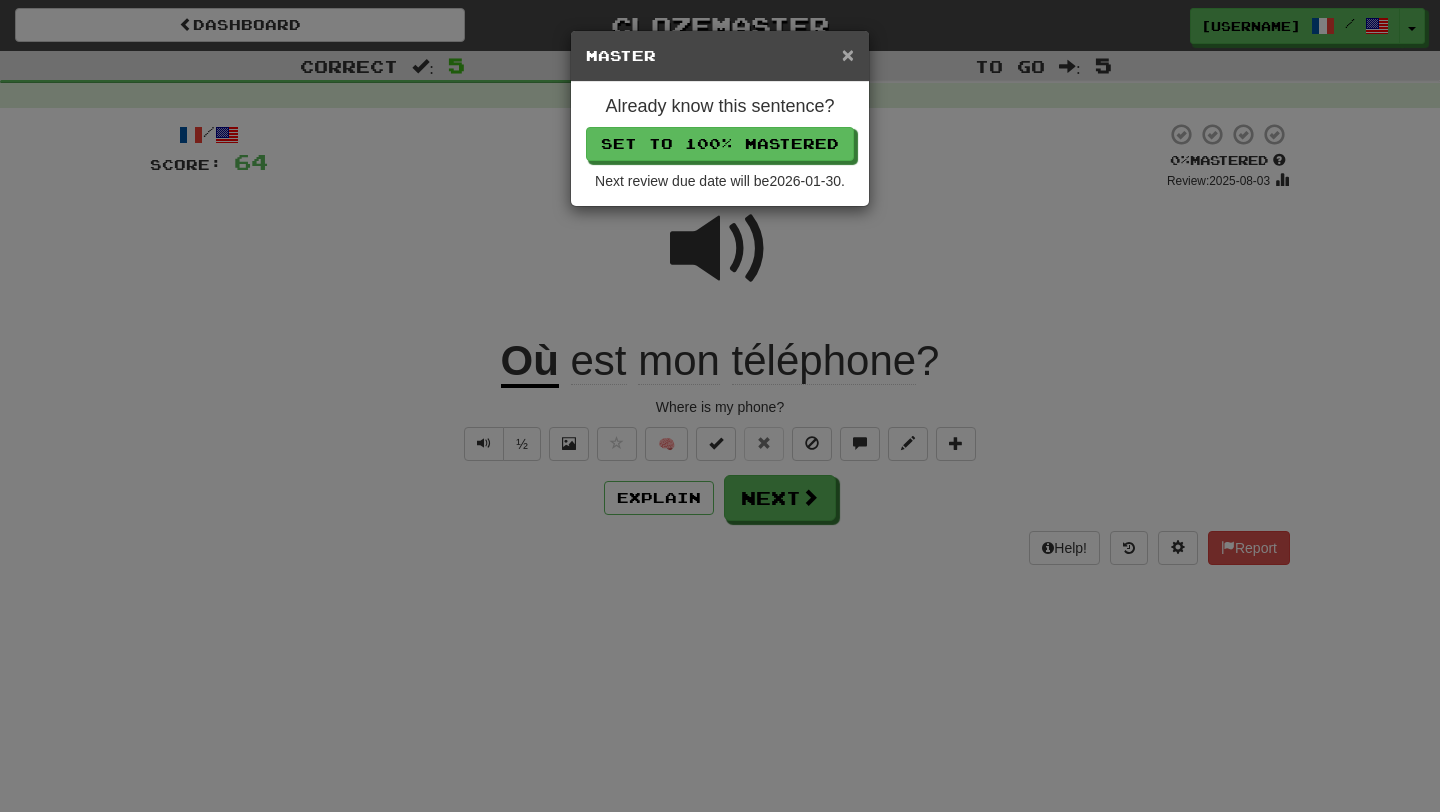 click on "×" at bounding box center [848, 54] 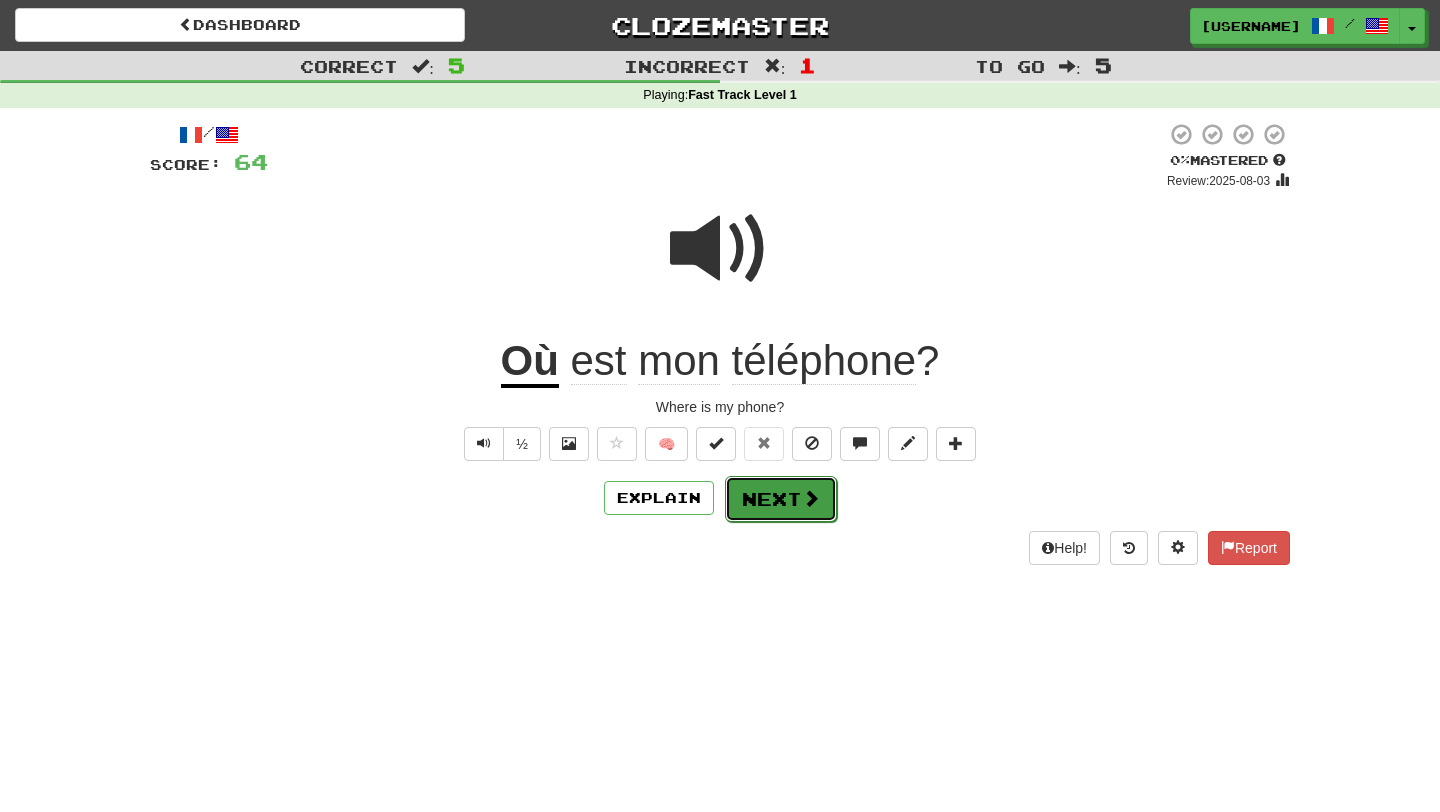 click on "Next" at bounding box center [781, 499] 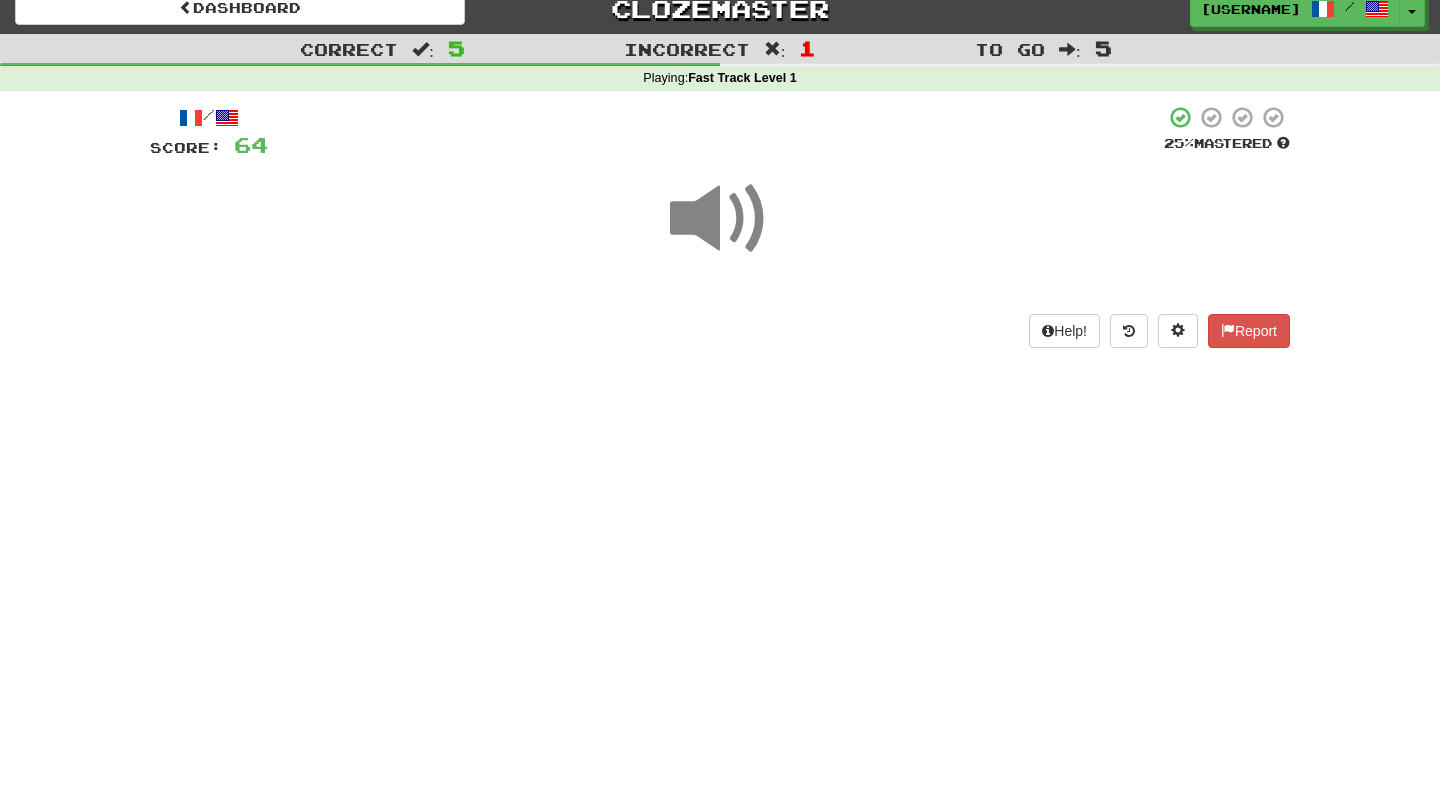 scroll, scrollTop: 23, scrollLeft: 0, axis: vertical 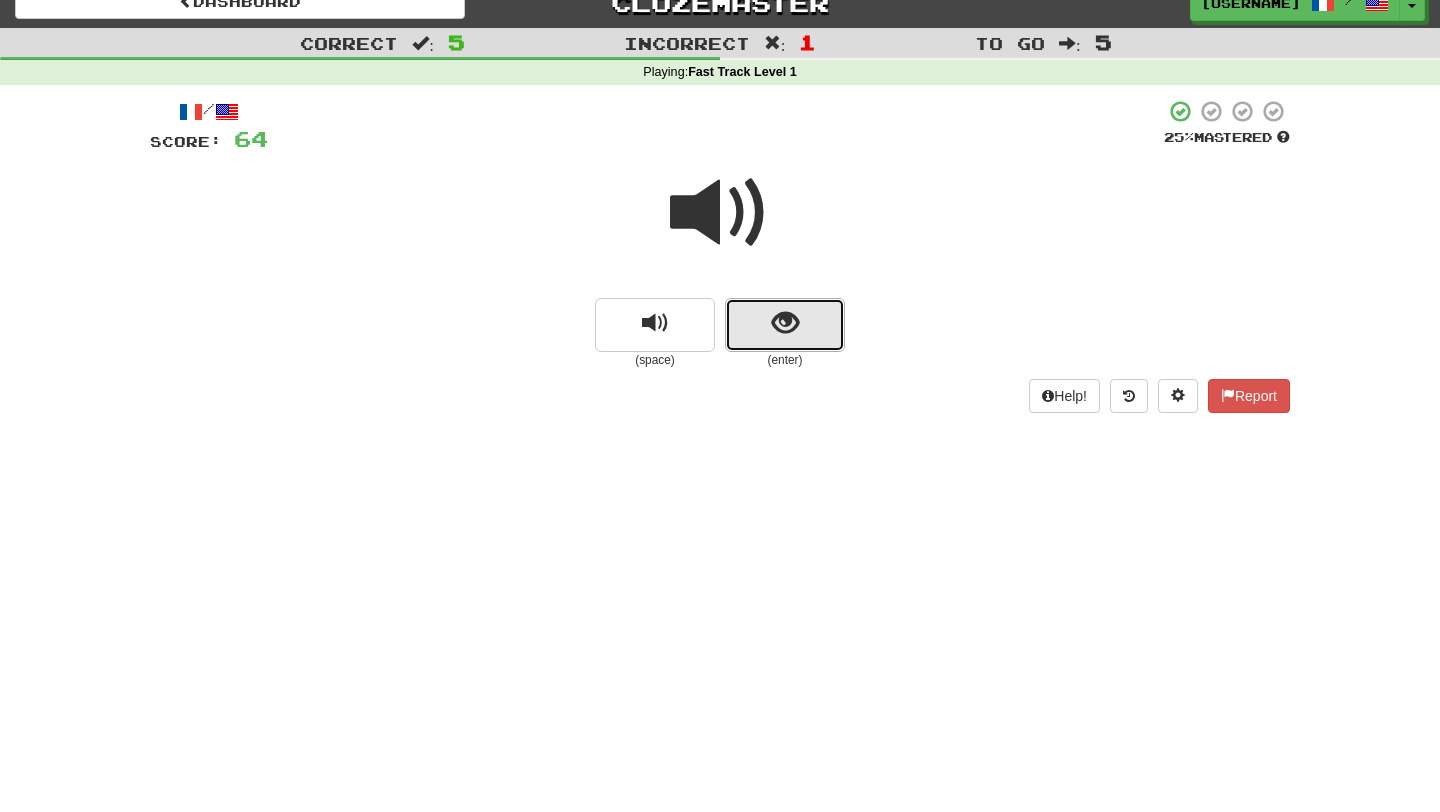 click at bounding box center (785, 323) 